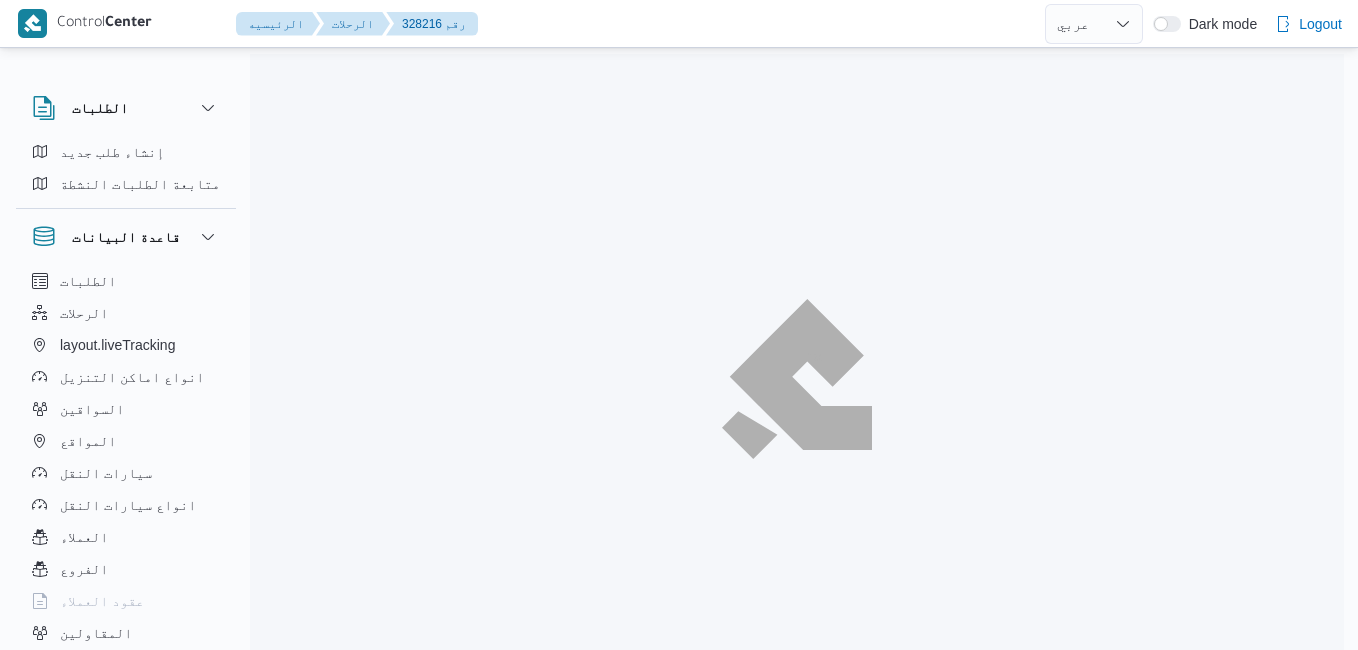 select on "ar" 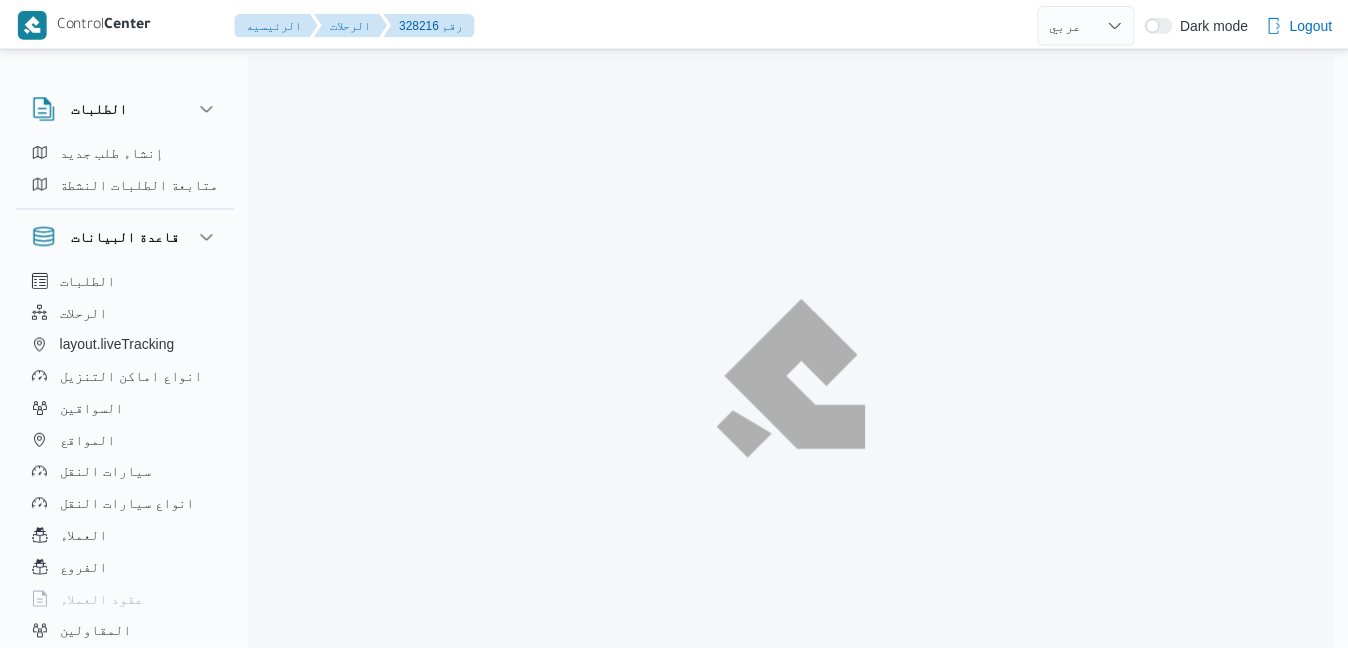 scroll, scrollTop: 0, scrollLeft: 0, axis: both 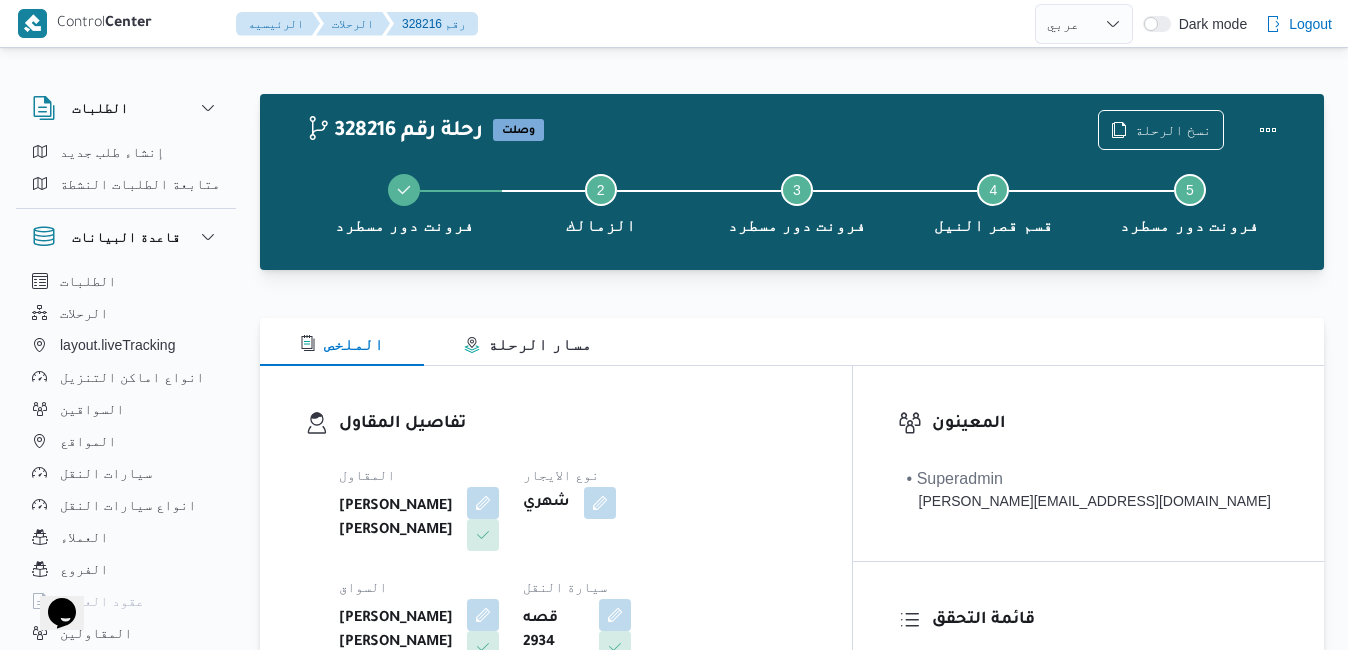 click on "الملخص مسار الرحلة" at bounding box center (792, 342) 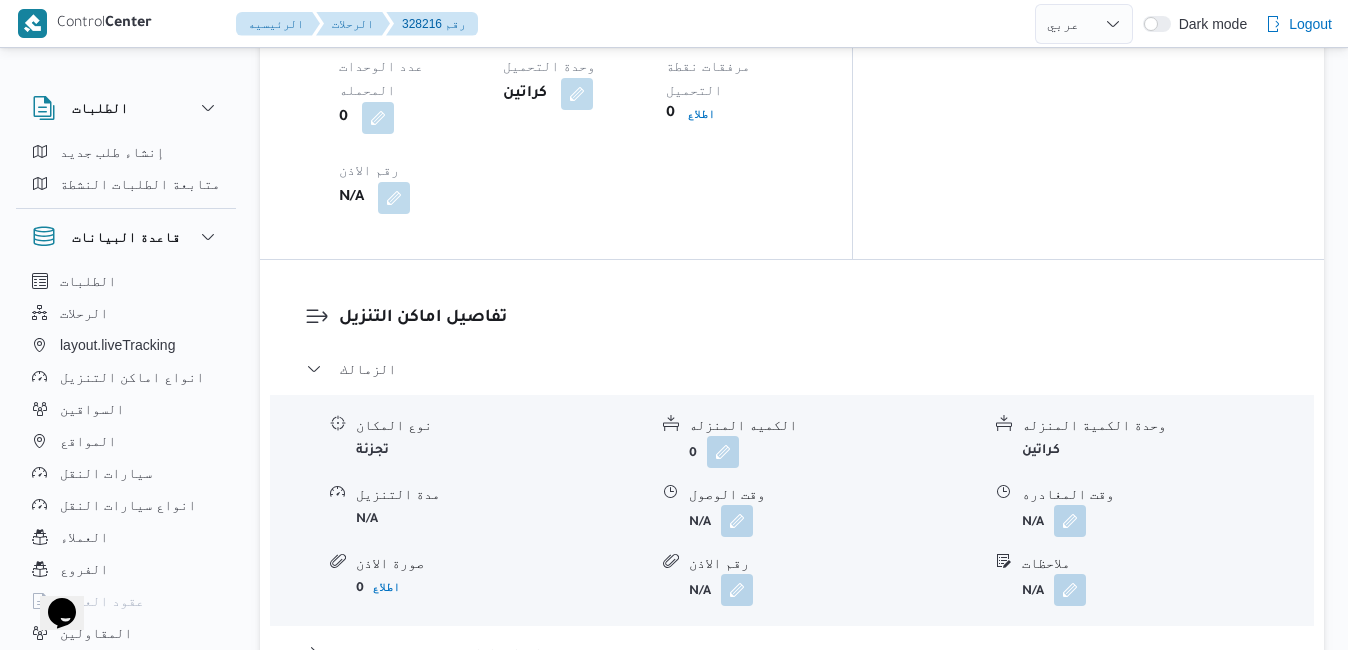scroll, scrollTop: 1840, scrollLeft: 0, axis: vertical 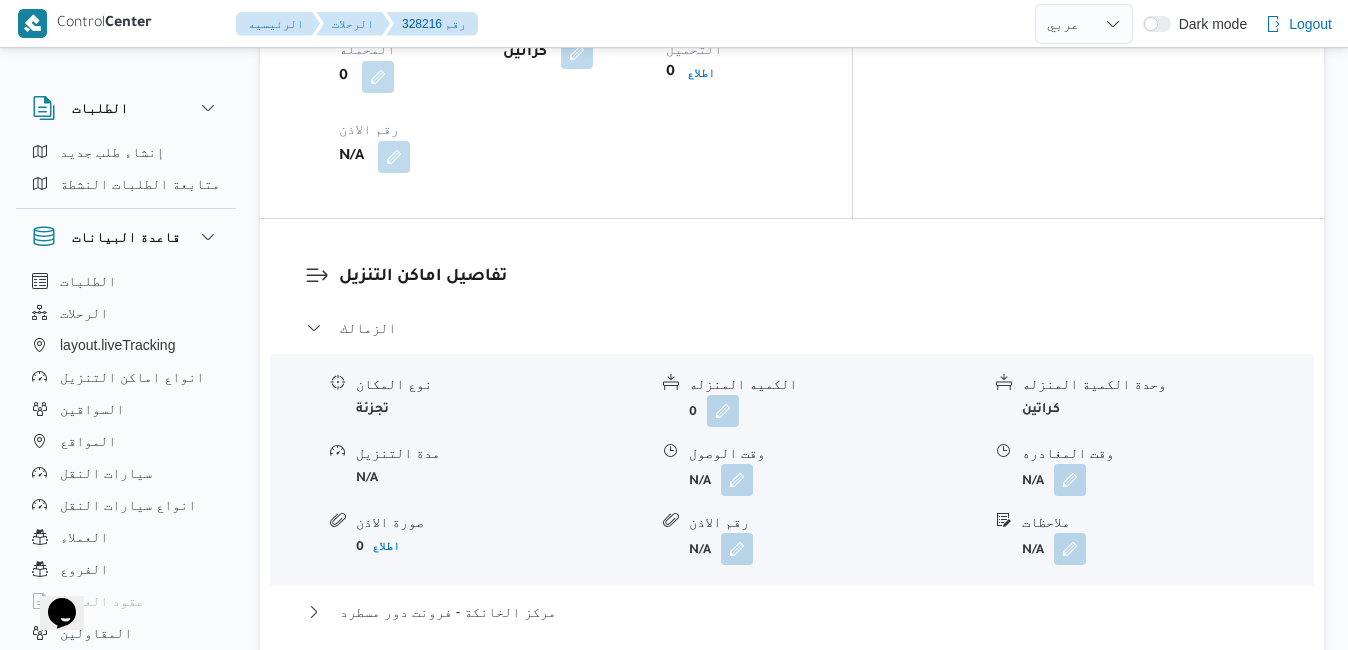 click on "عدل تفاصيل نقاط التنزيل" at bounding box center [404, 778] 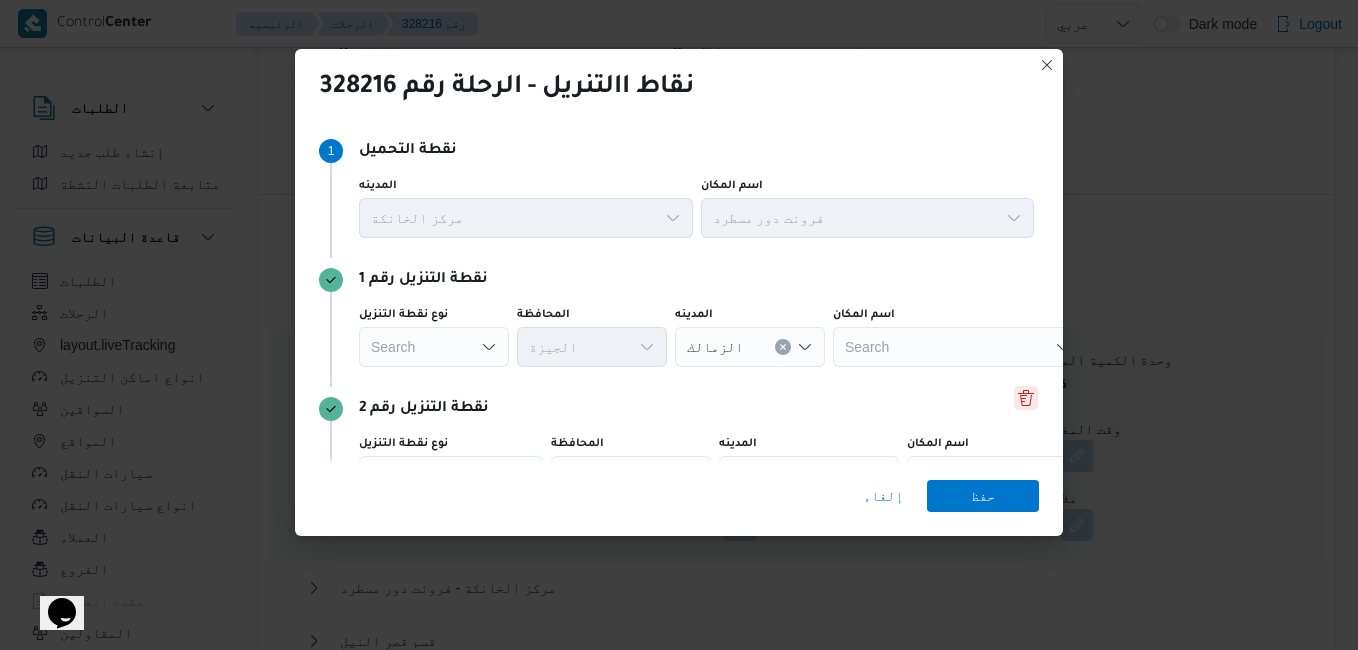 click at bounding box center [1026, 398] 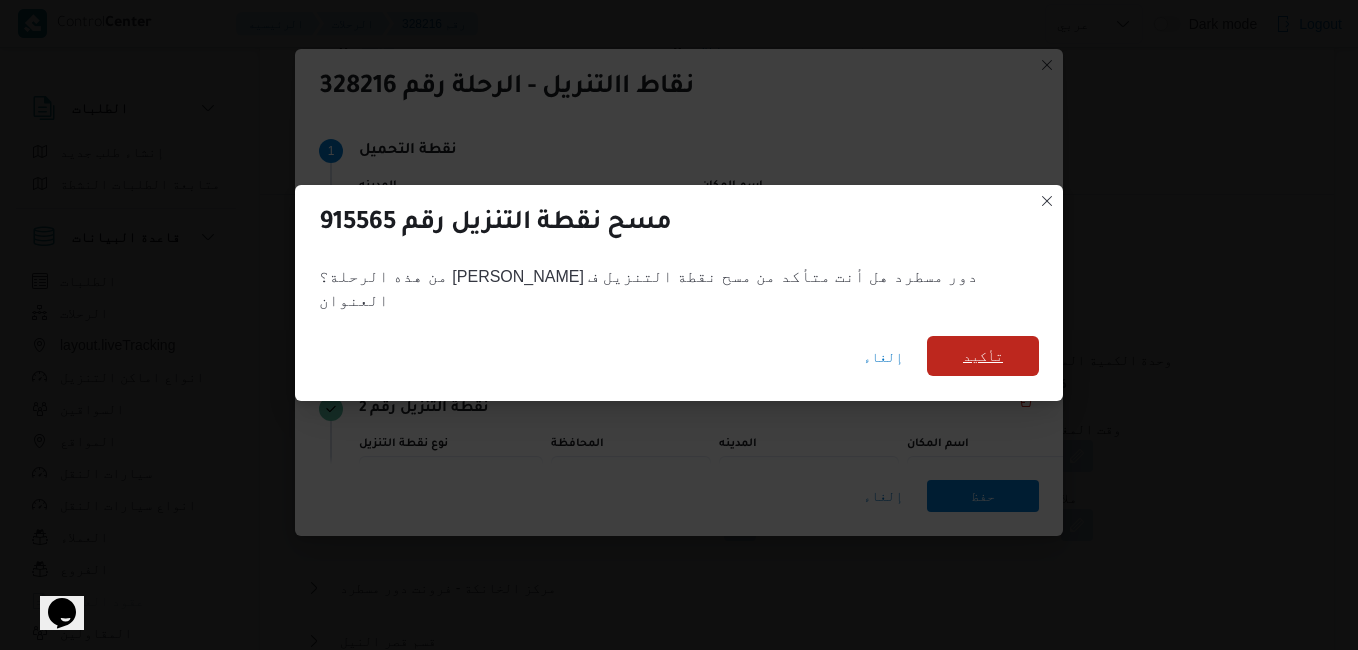 click on "تأكيد" at bounding box center [983, 356] 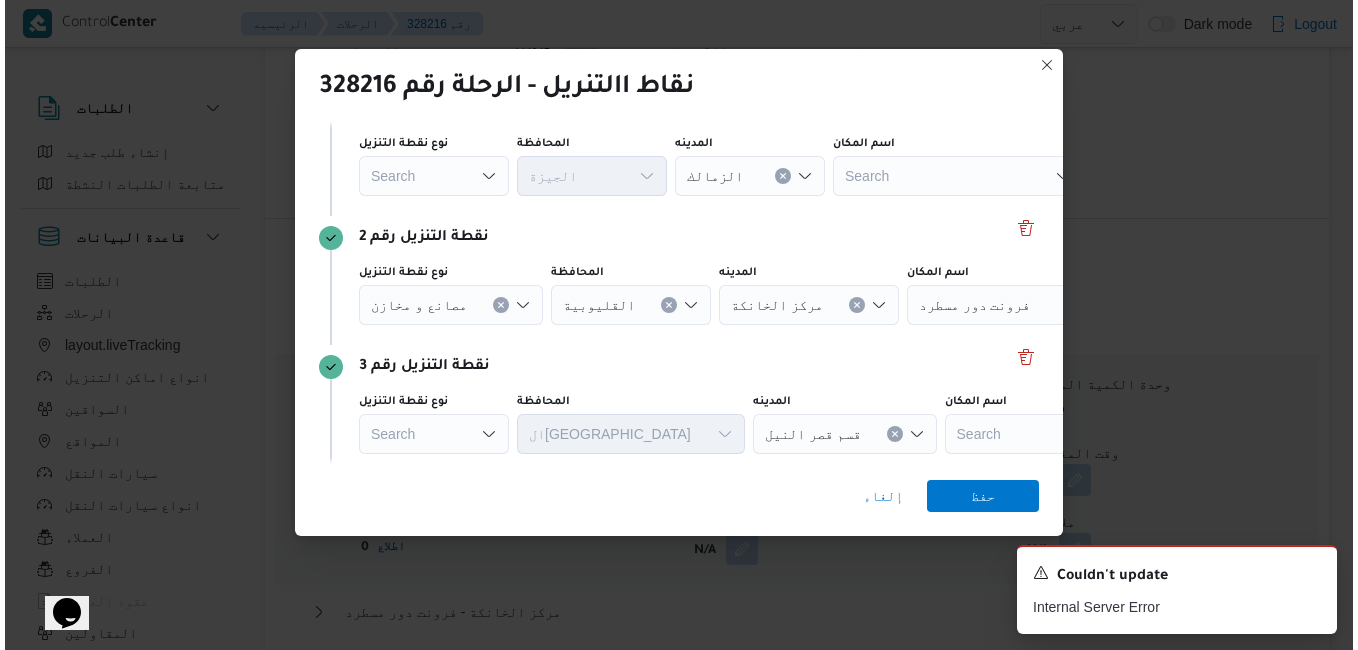 scroll, scrollTop: 183, scrollLeft: 0, axis: vertical 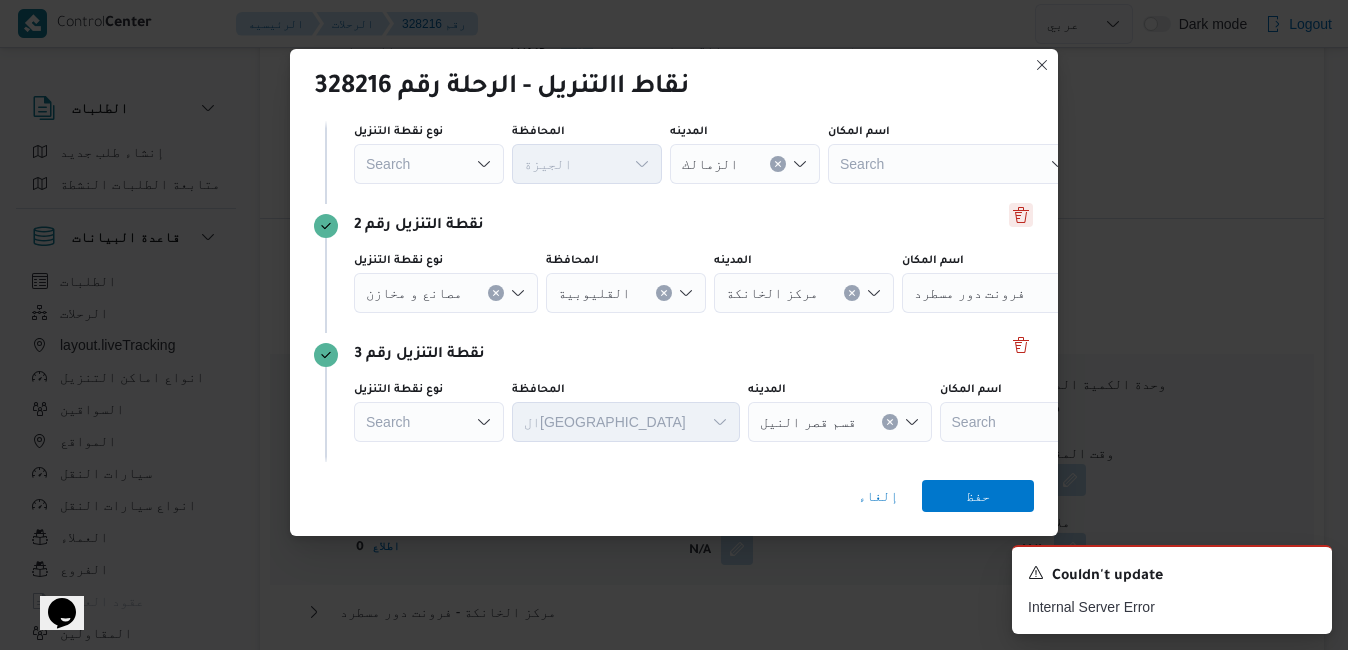 click at bounding box center [1021, 215] 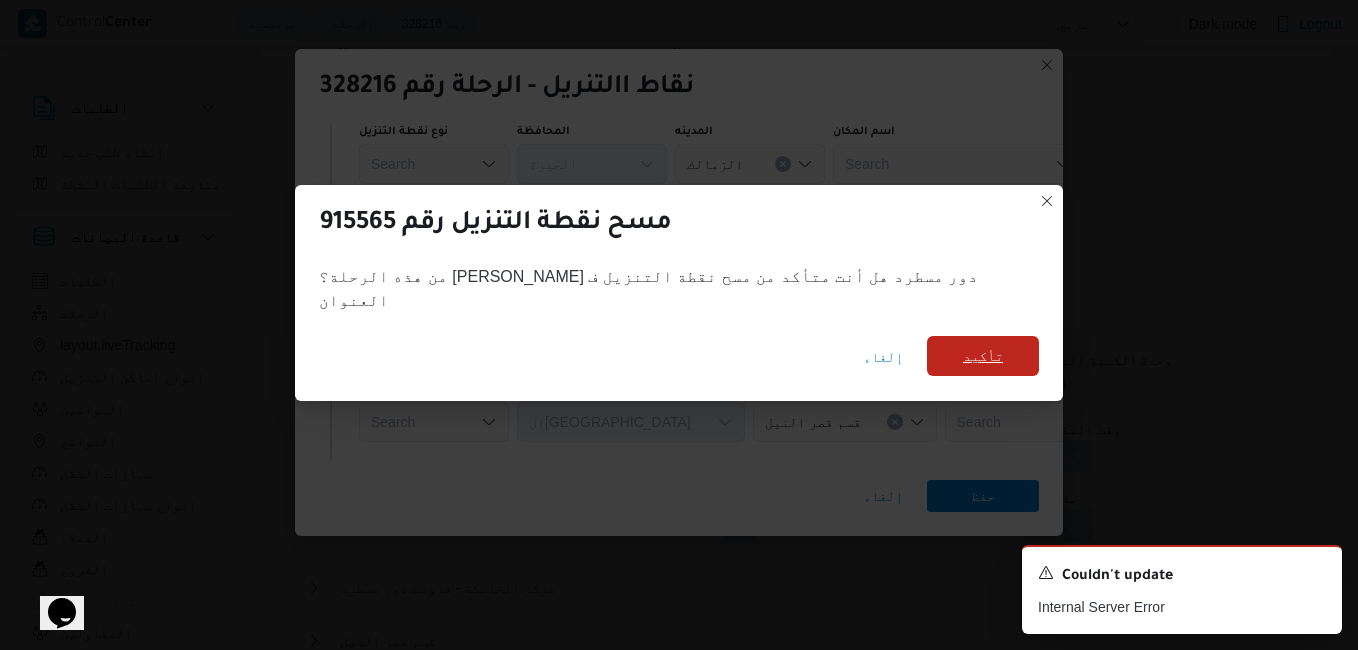 click on "تأكيد" at bounding box center [983, 356] 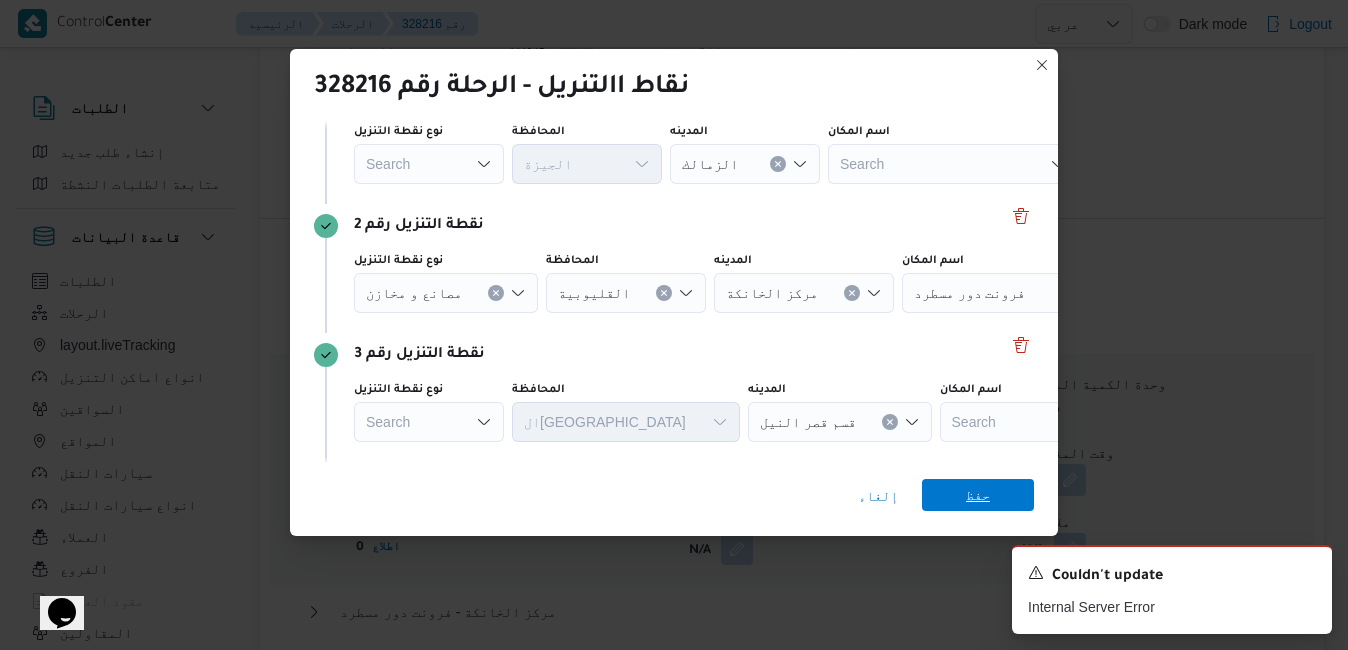 click on "حفظ" at bounding box center (978, 495) 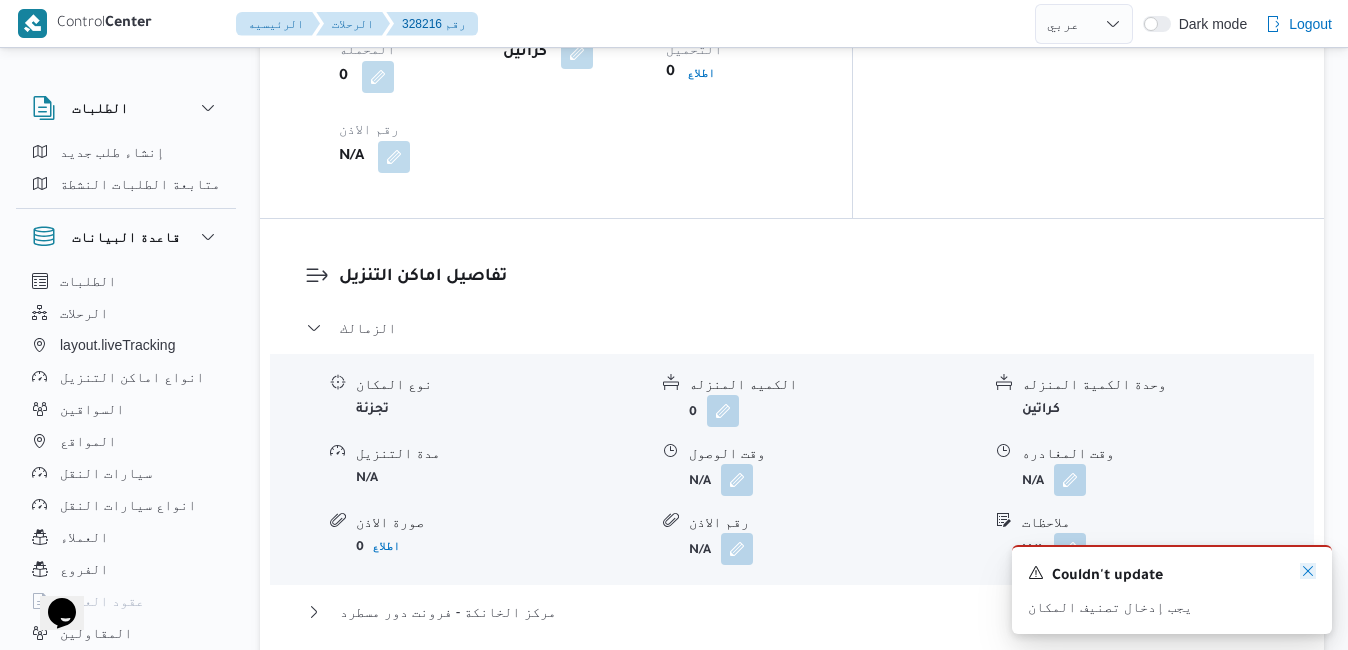 click 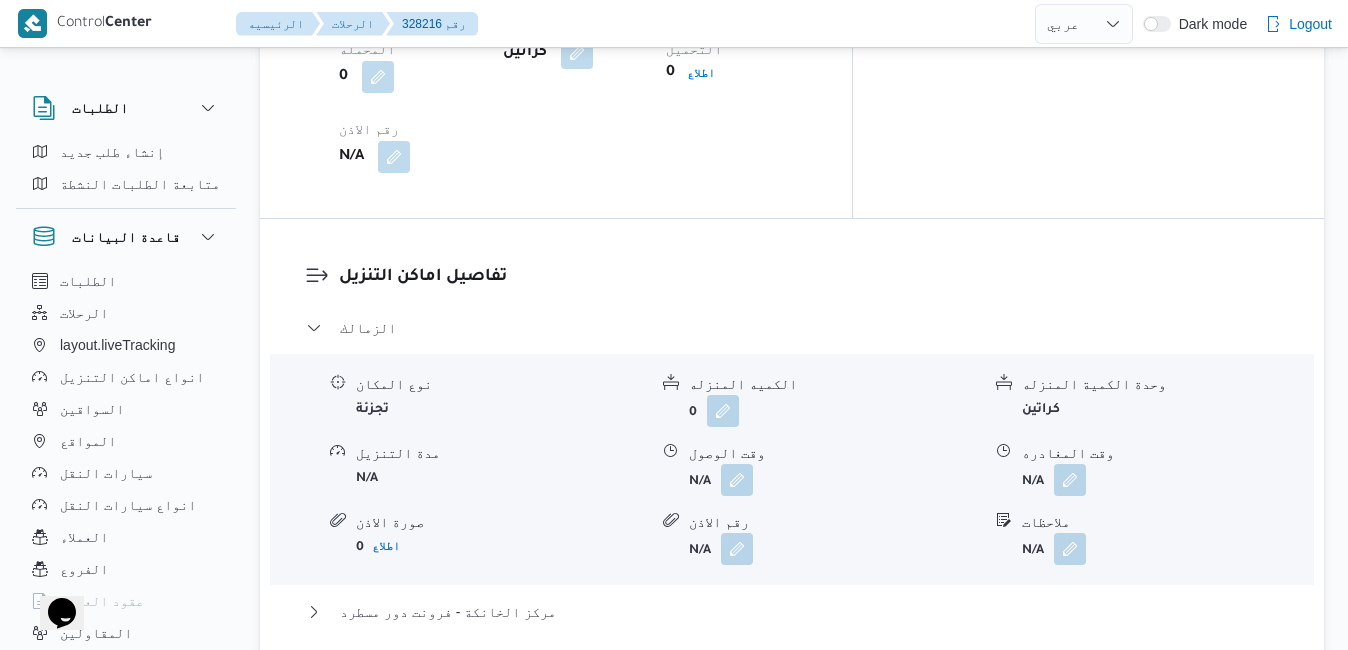 click on "عدل تفاصيل نقاط التنزيل" at bounding box center [404, 778] 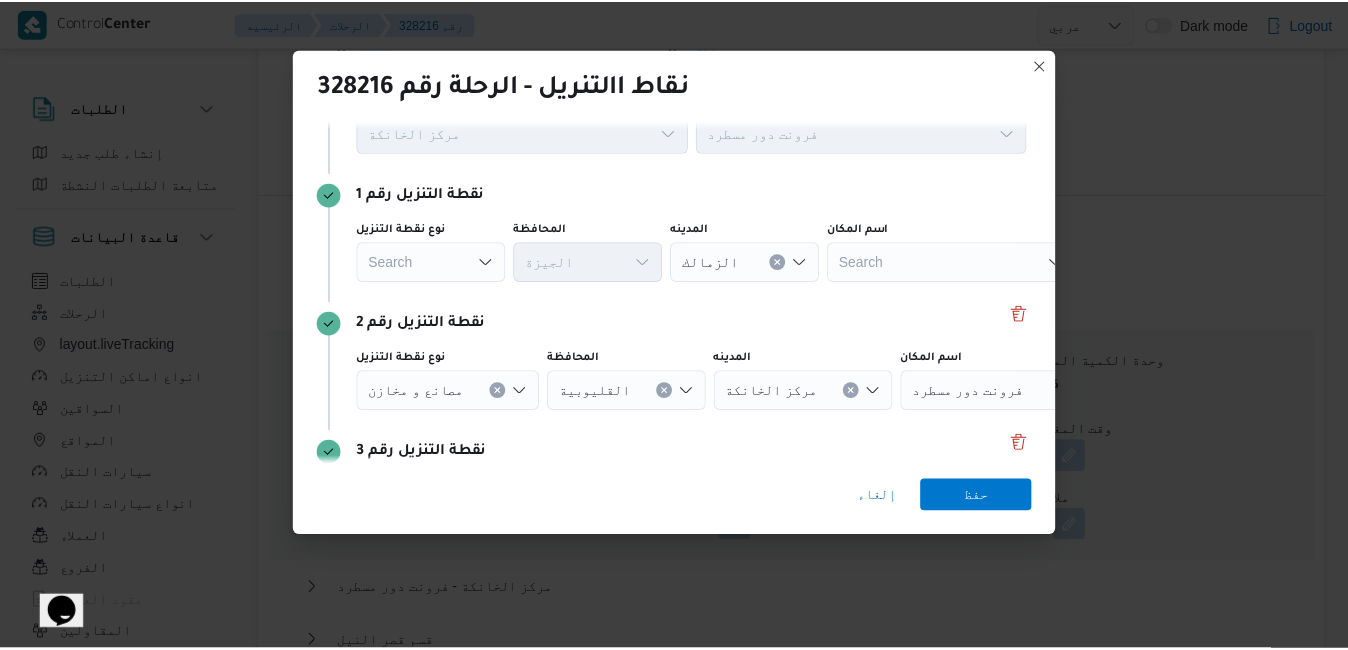scroll, scrollTop: 87, scrollLeft: 0, axis: vertical 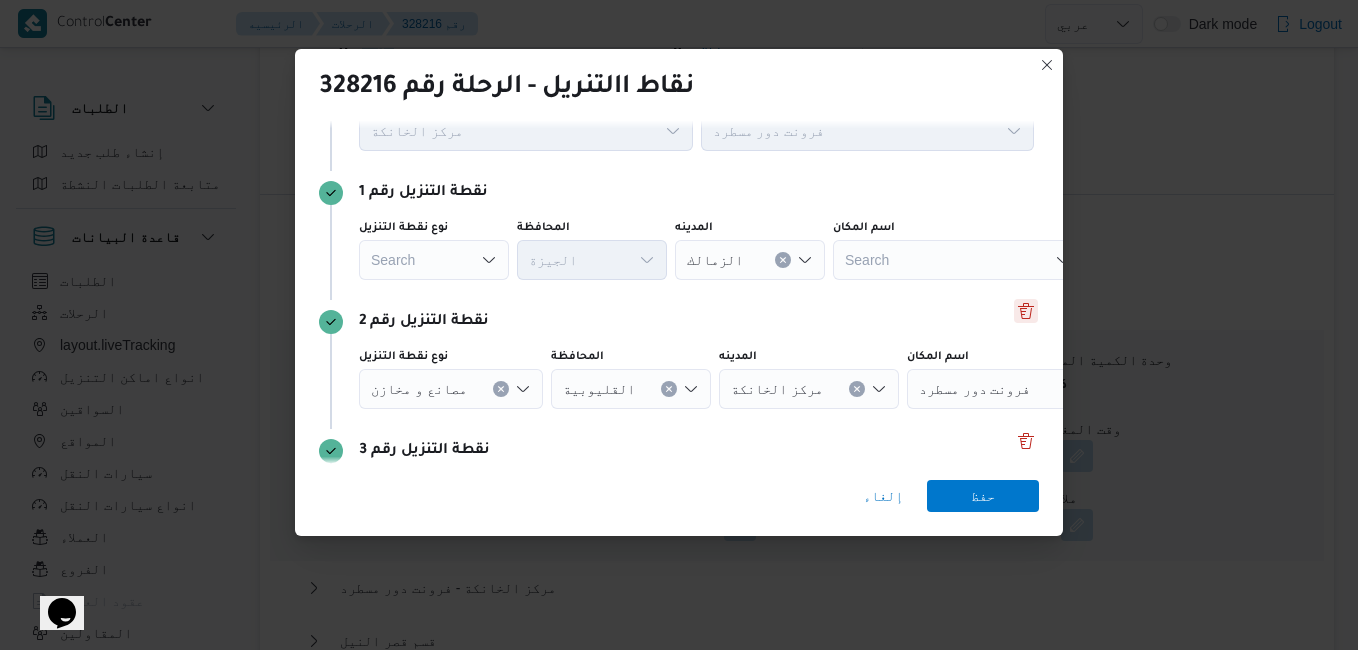 click at bounding box center (1026, 311) 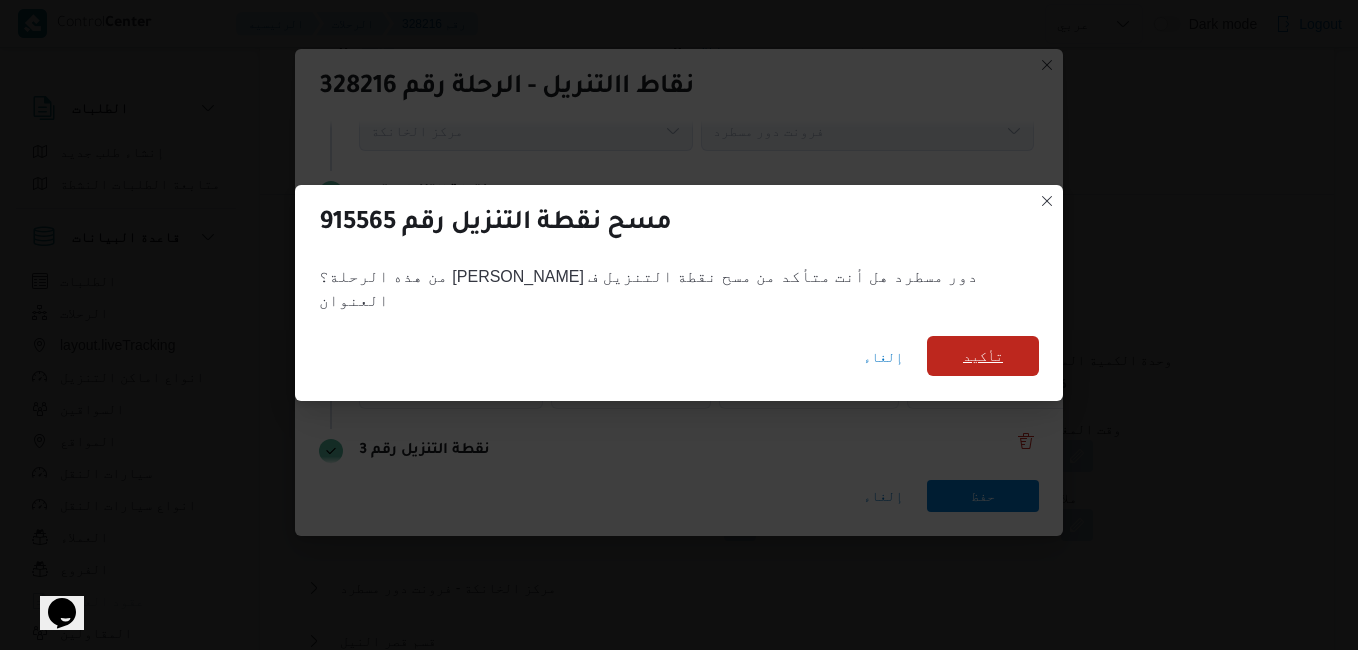 click on "تأكيد" at bounding box center (983, 356) 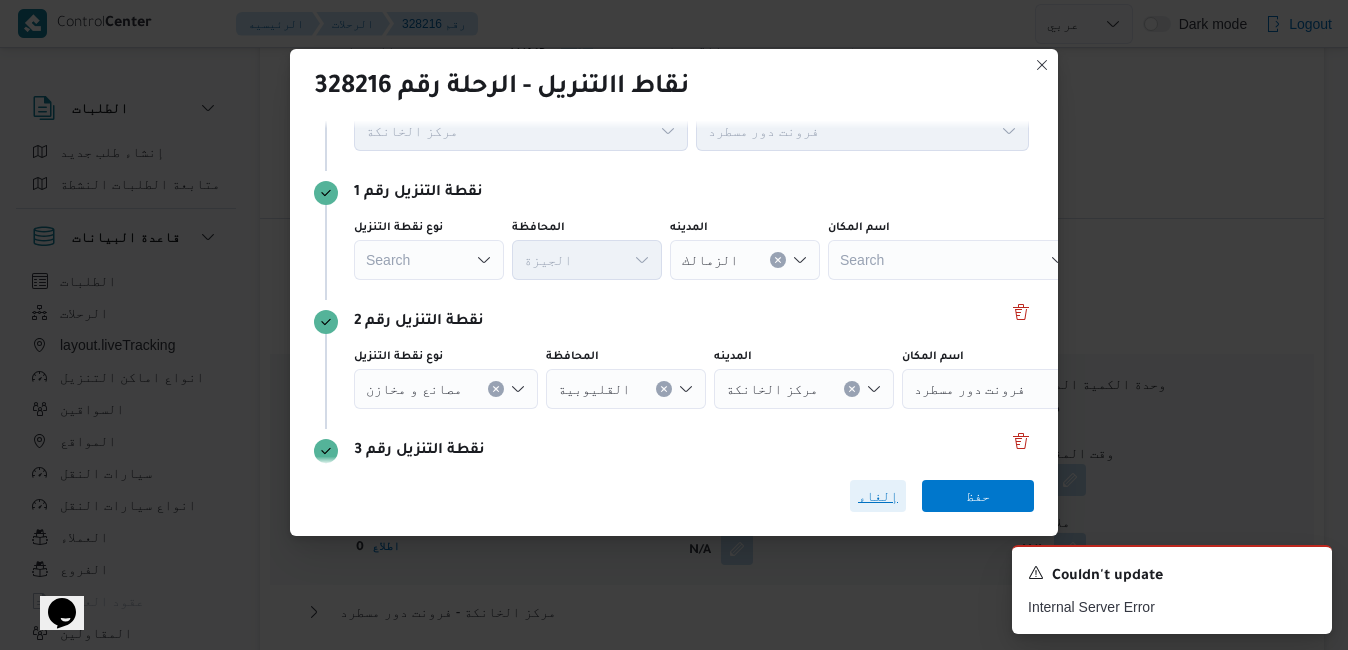 click on "إلغاء" at bounding box center [878, 496] 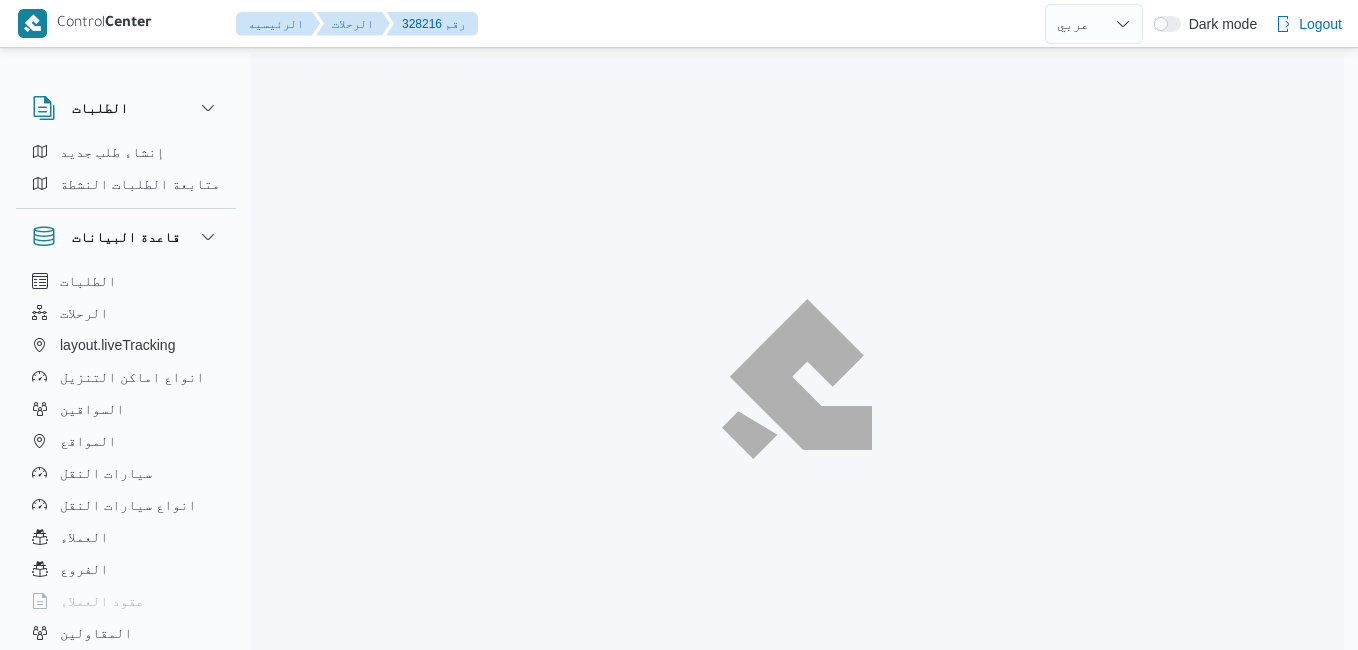 select on "ar" 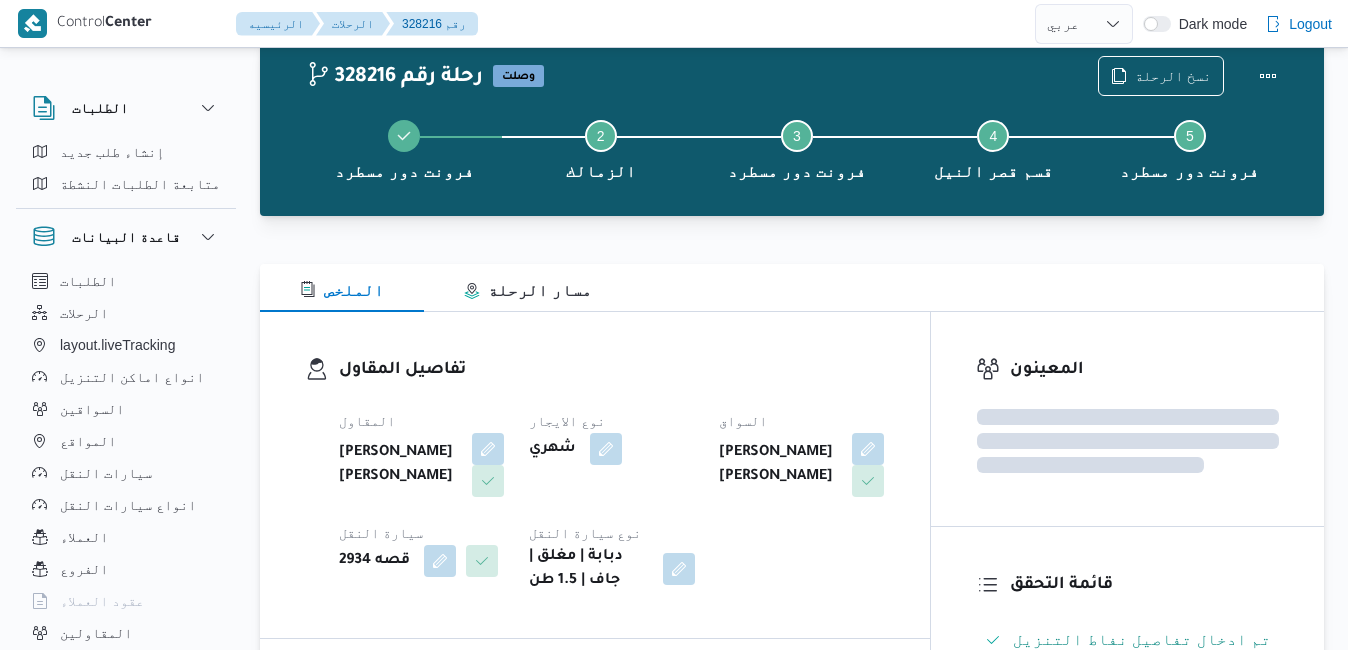 scroll, scrollTop: 54, scrollLeft: 0, axis: vertical 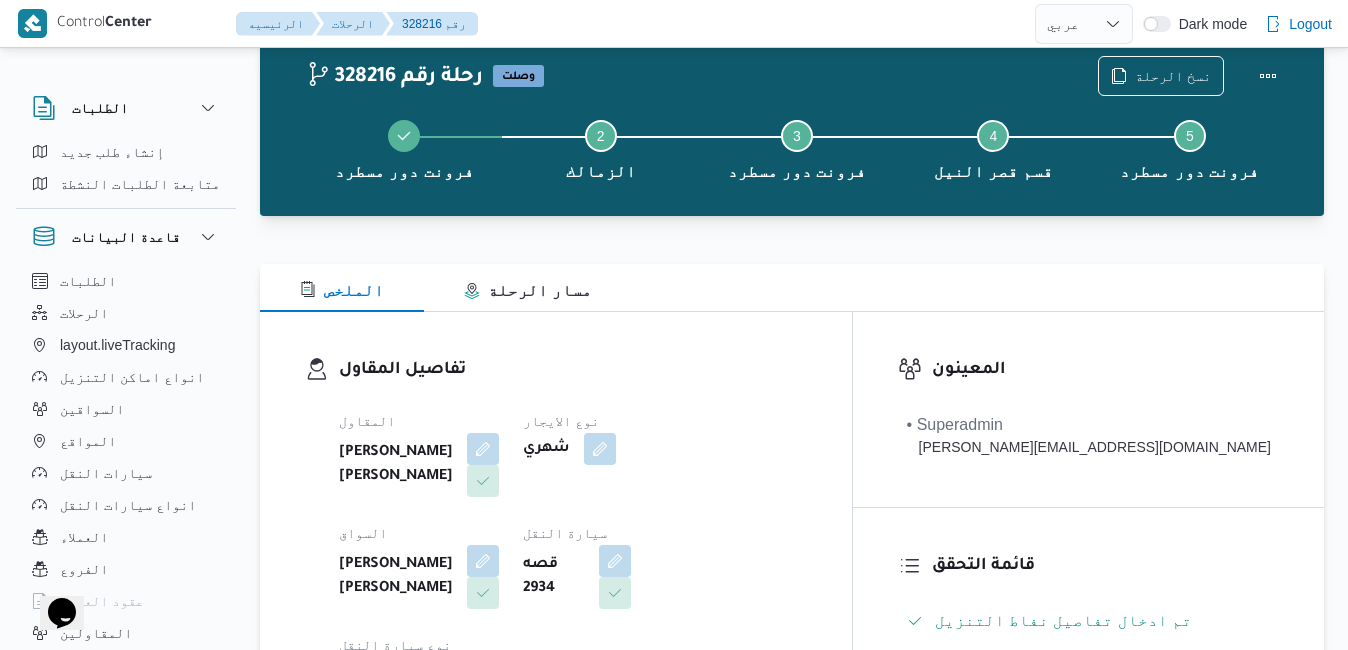 click on "الملخص مسار الرحلة" at bounding box center (792, 288) 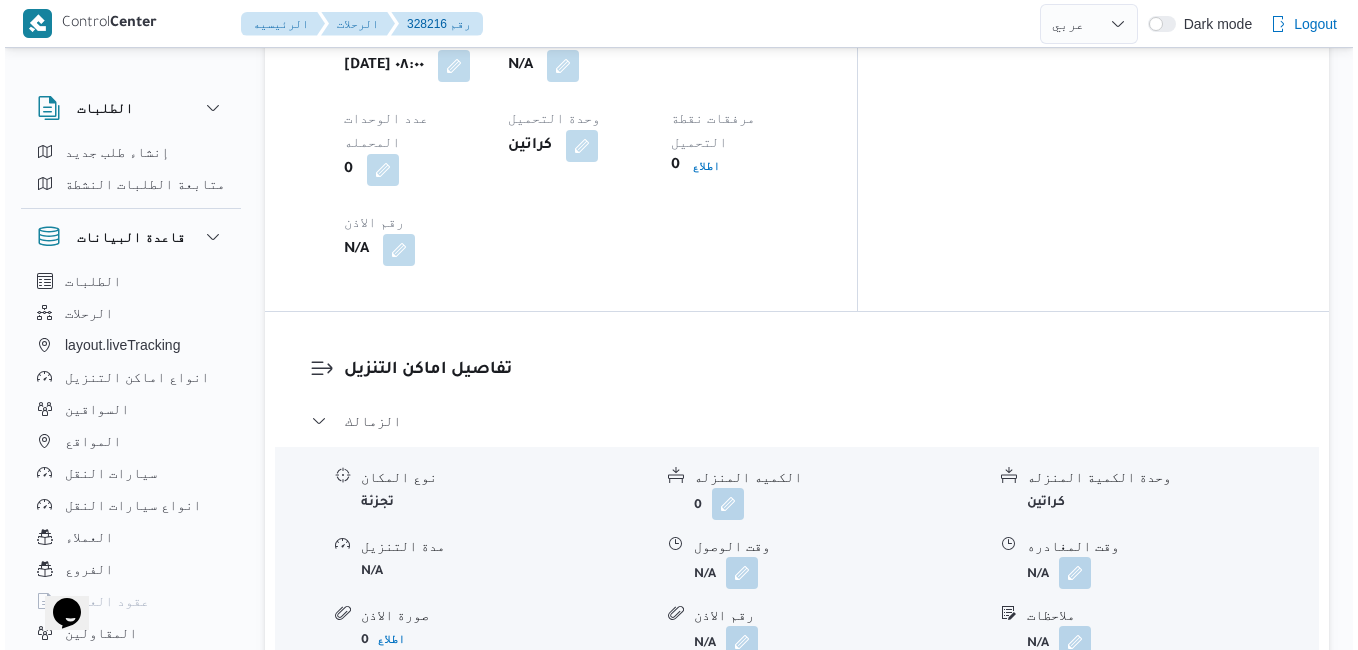 scroll, scrollTop: 1814, scrollLeft: 0, axis: vertical 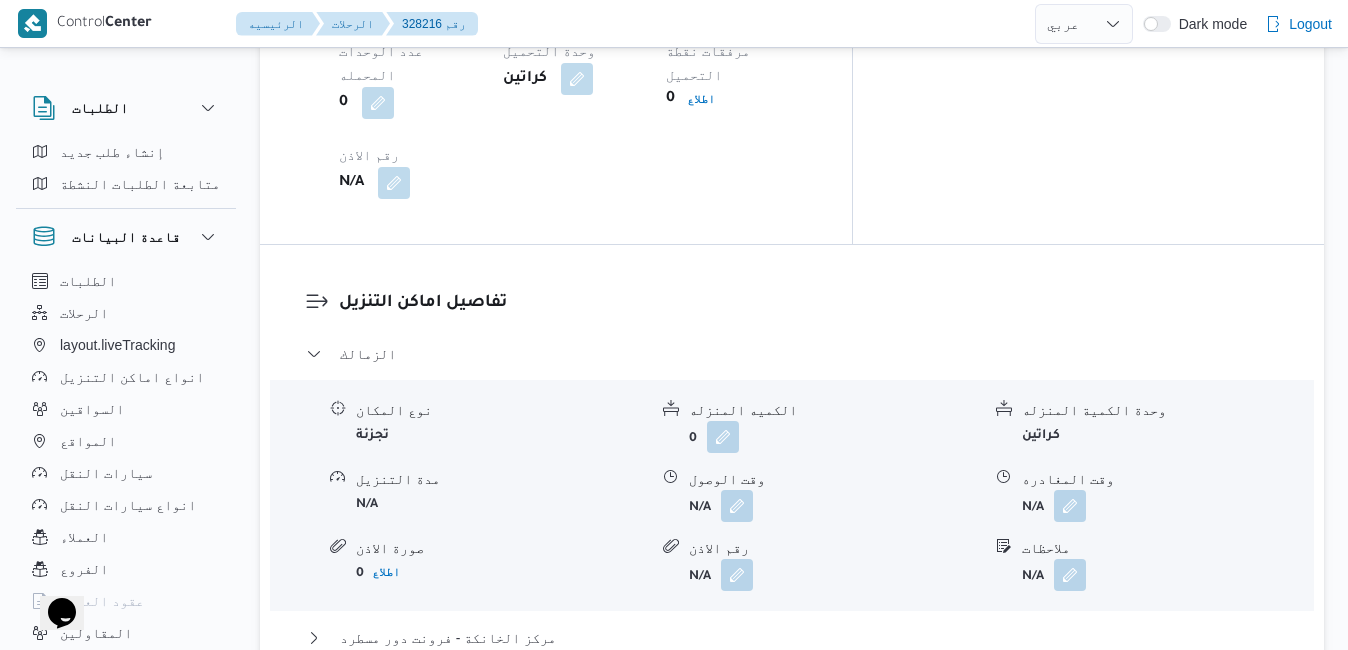 click on "عدل تفاصيل نقاط التنزيل" at bounding box center (404, 804) 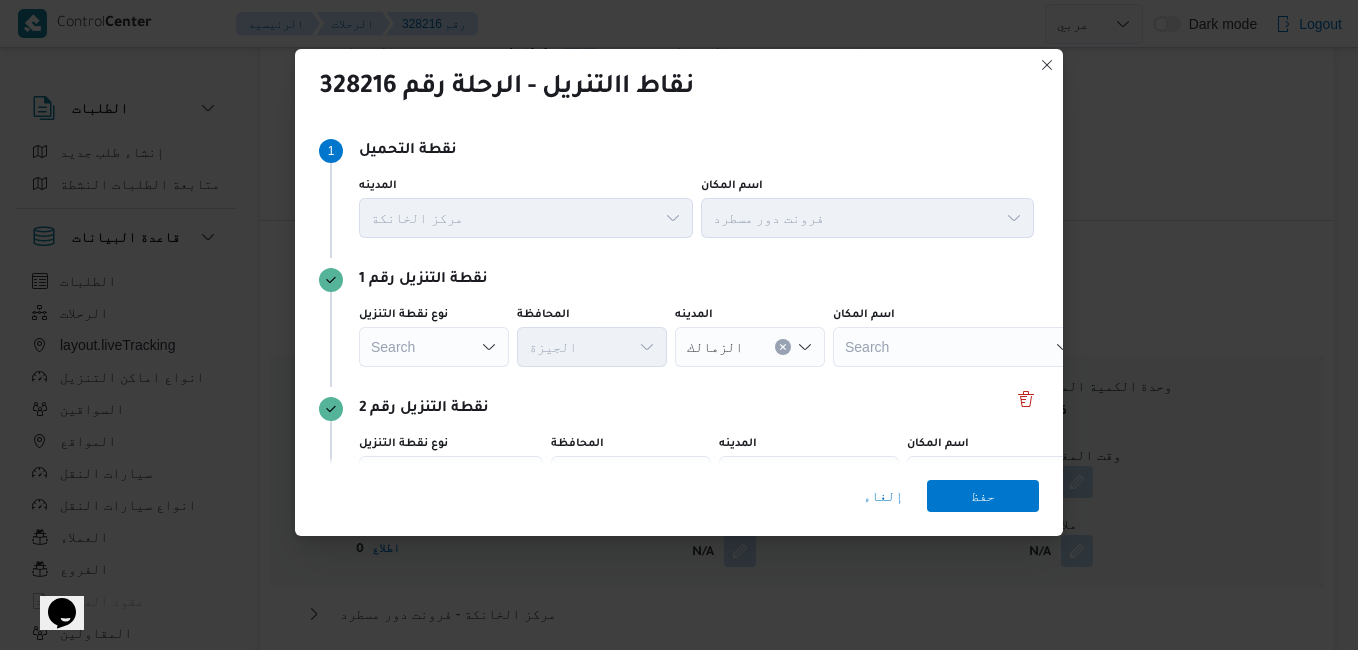 click on "نقطة التنزيل رقم 2" at bounding box center (679, 409) 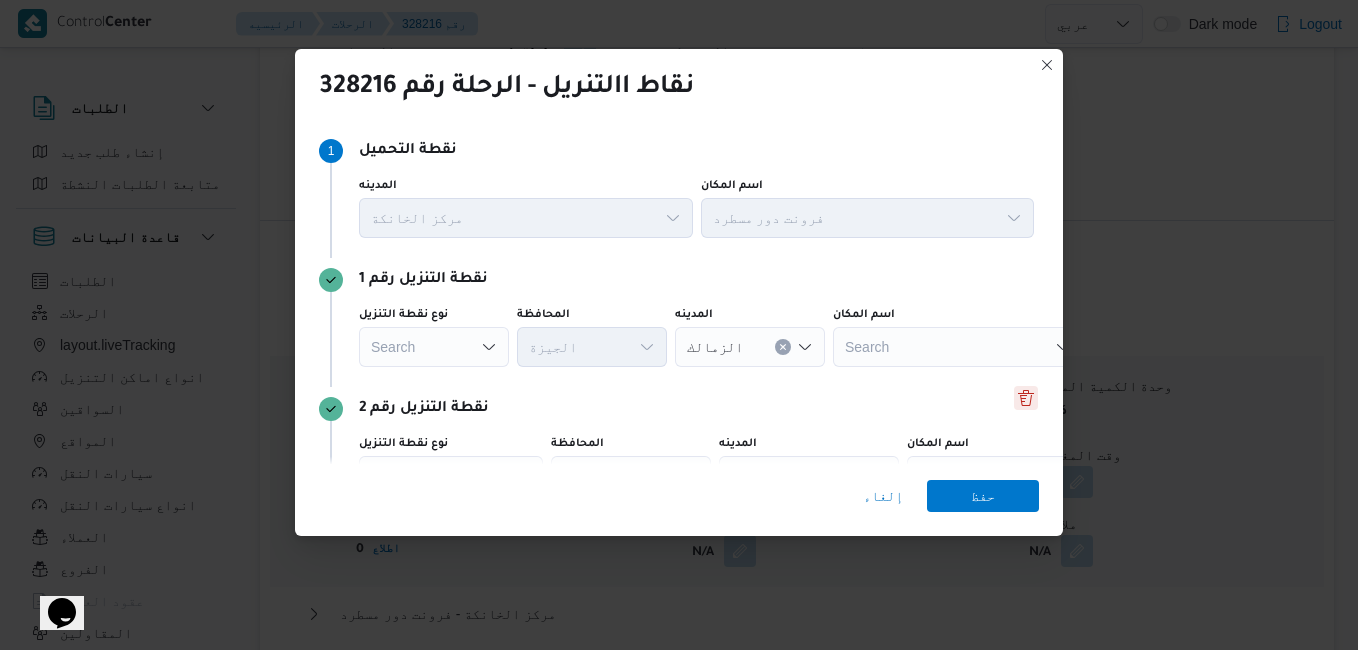 click at bounding box center (1026, 398) 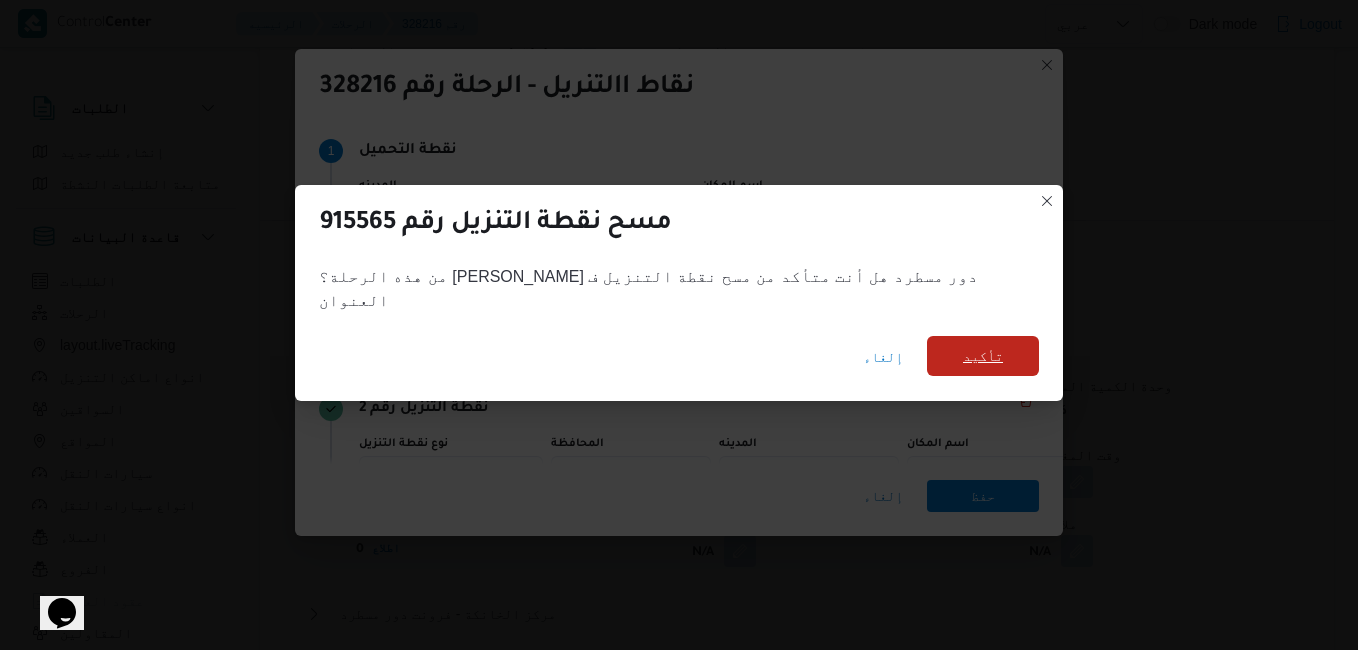 click on "تأكيد" at bounding box center (983, 356) 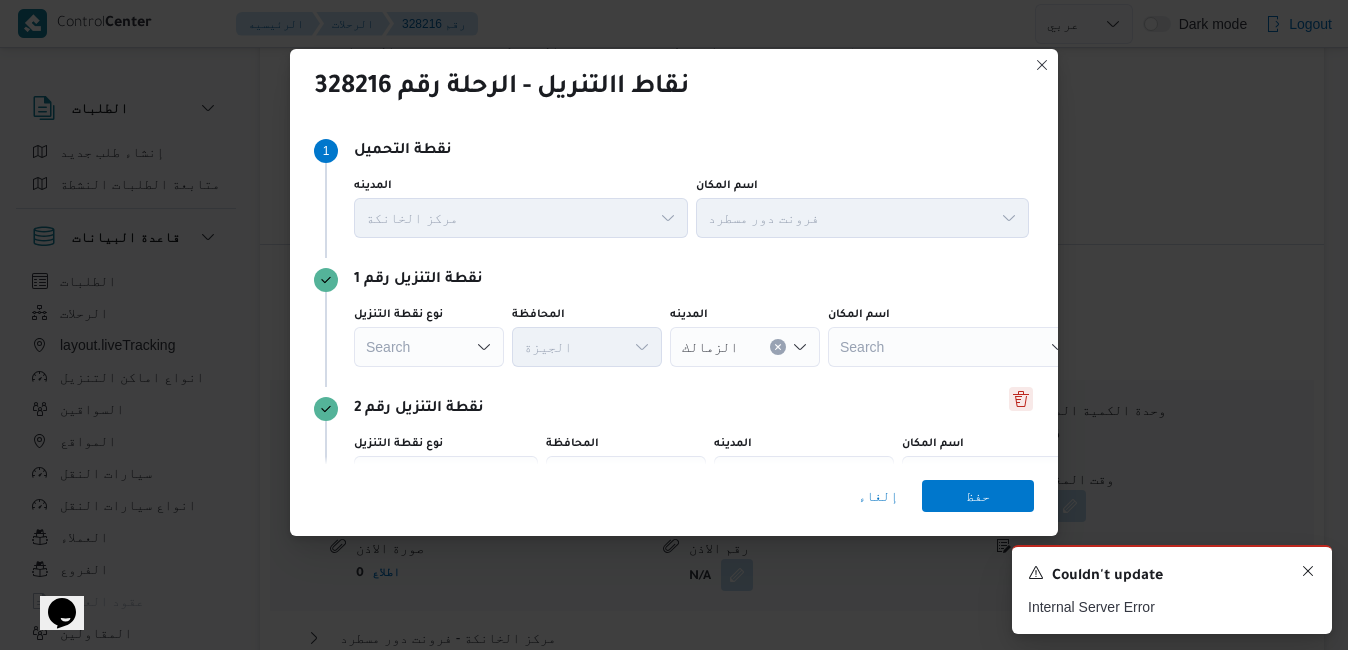 click 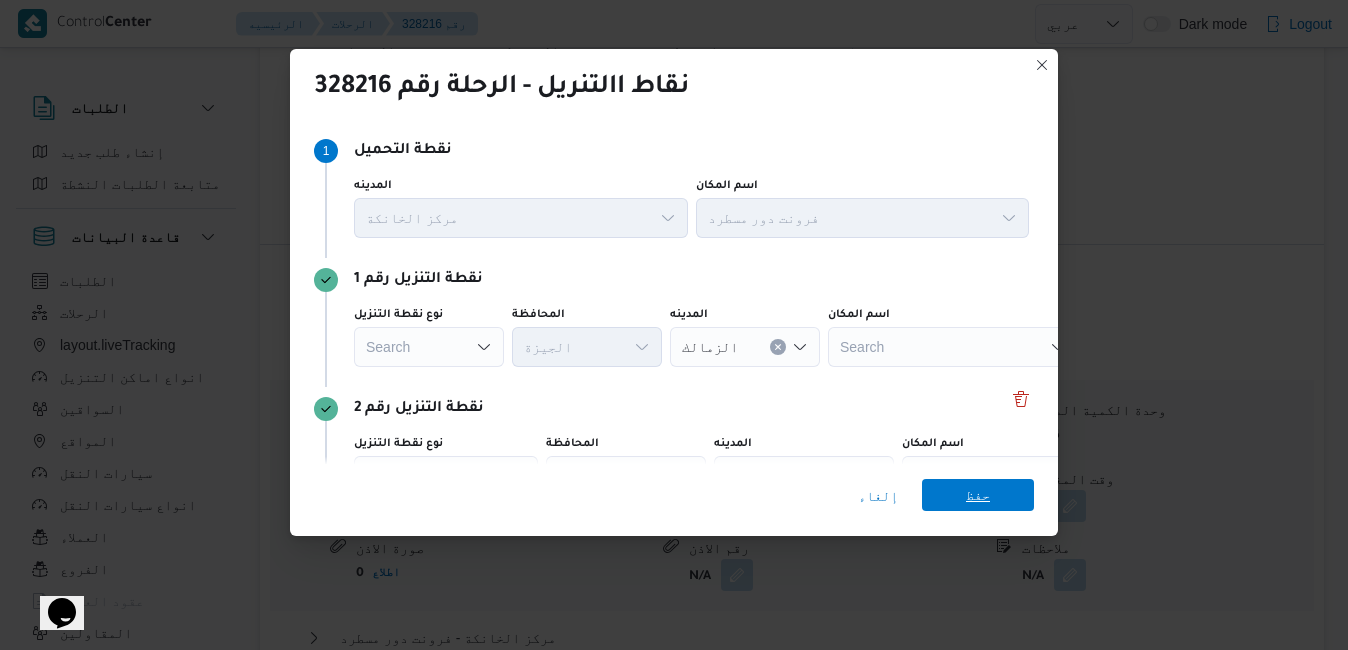 click on "حفظ" at bounding box center [978, 495] 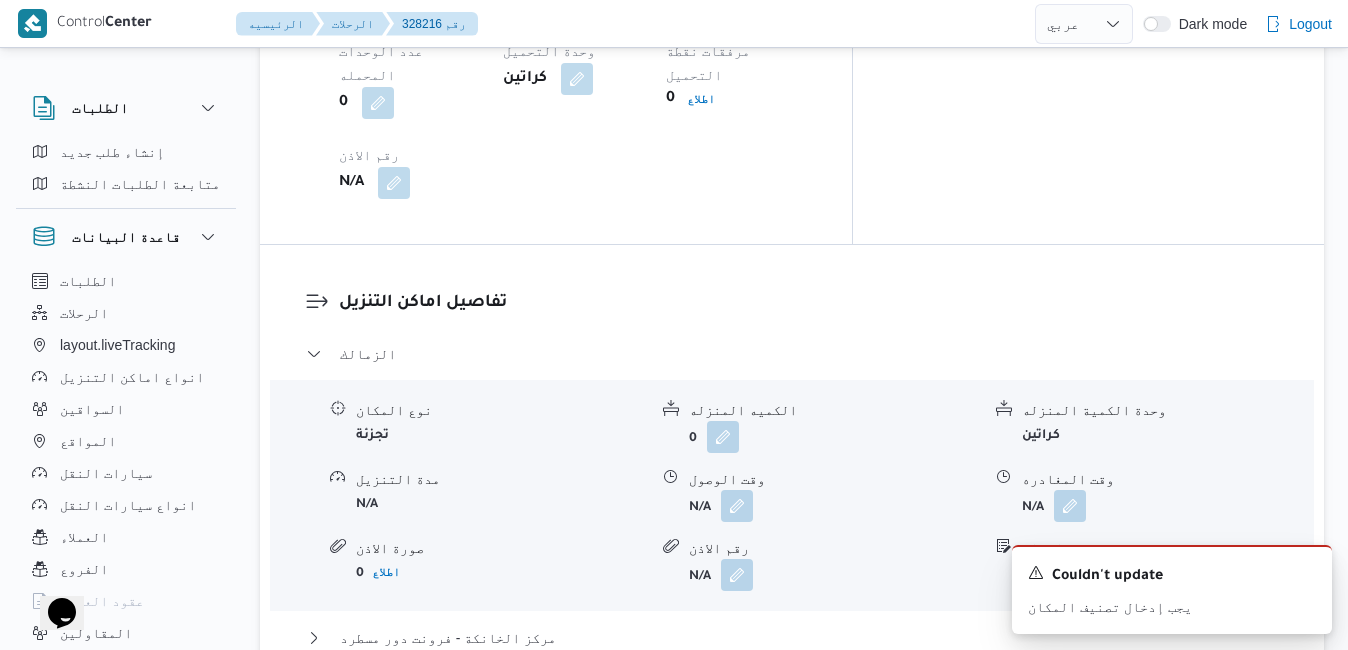 click on "عدل تفاصيل نقاط التنزيل" at bounding box center [404, 804] 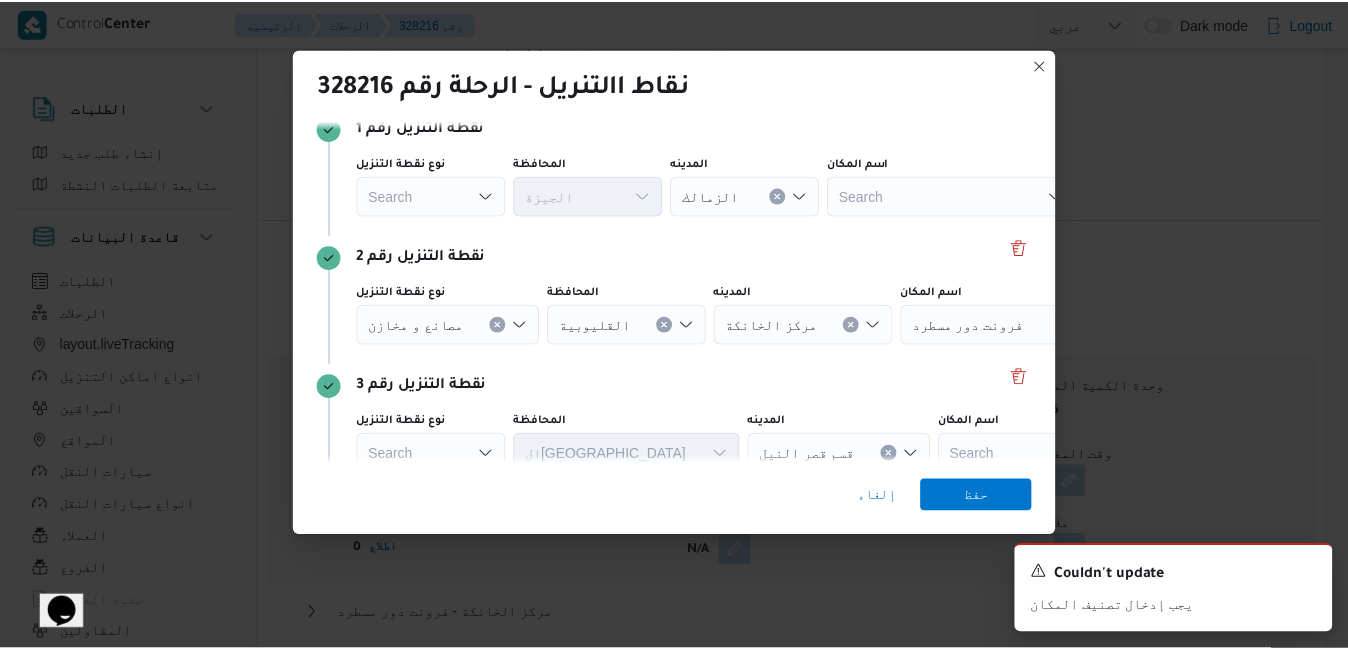 scroll, scrollTop: 158, scrollLeft: 0, axis: vertical 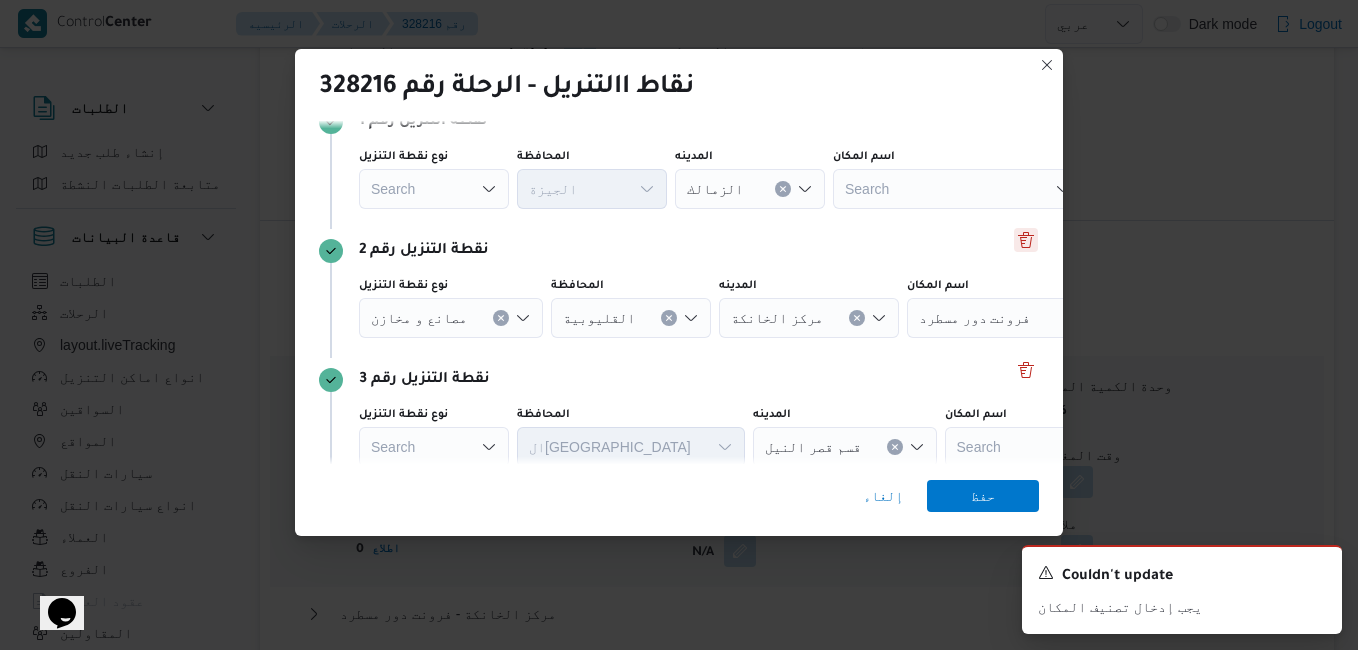 click at bounding box center [1026, 240] 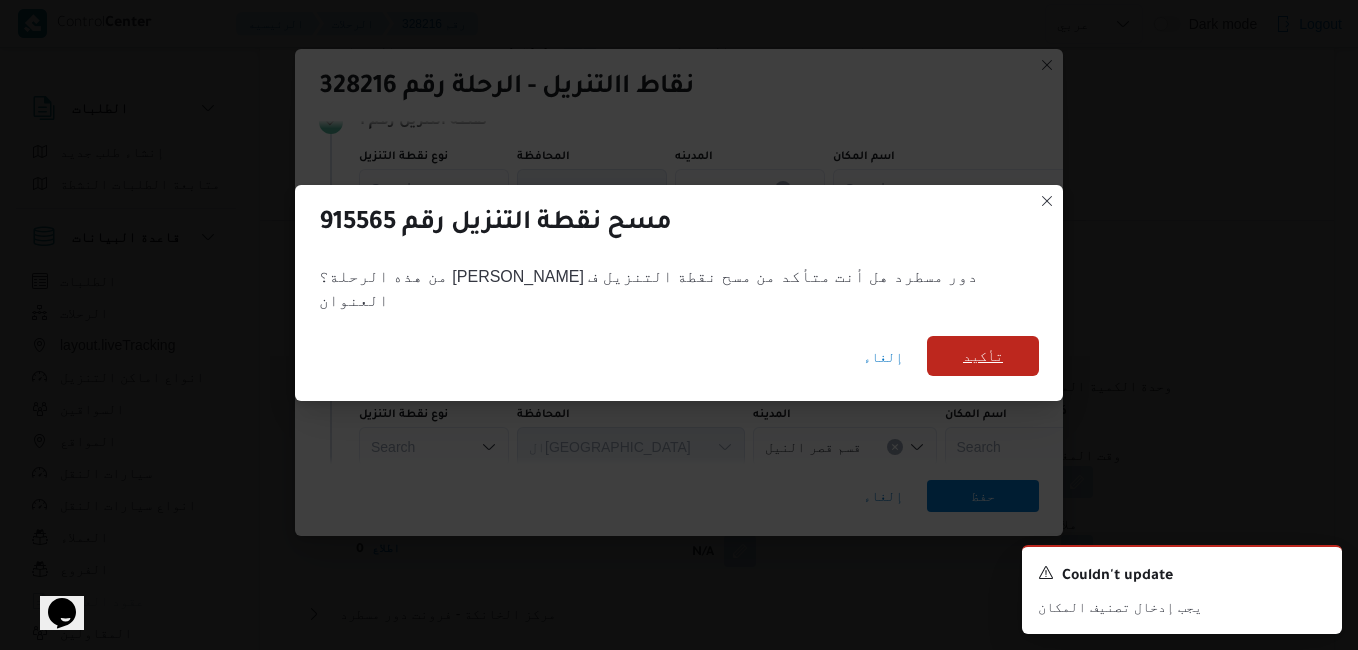 click on "تأكيد" at bounding box center [983, 356] 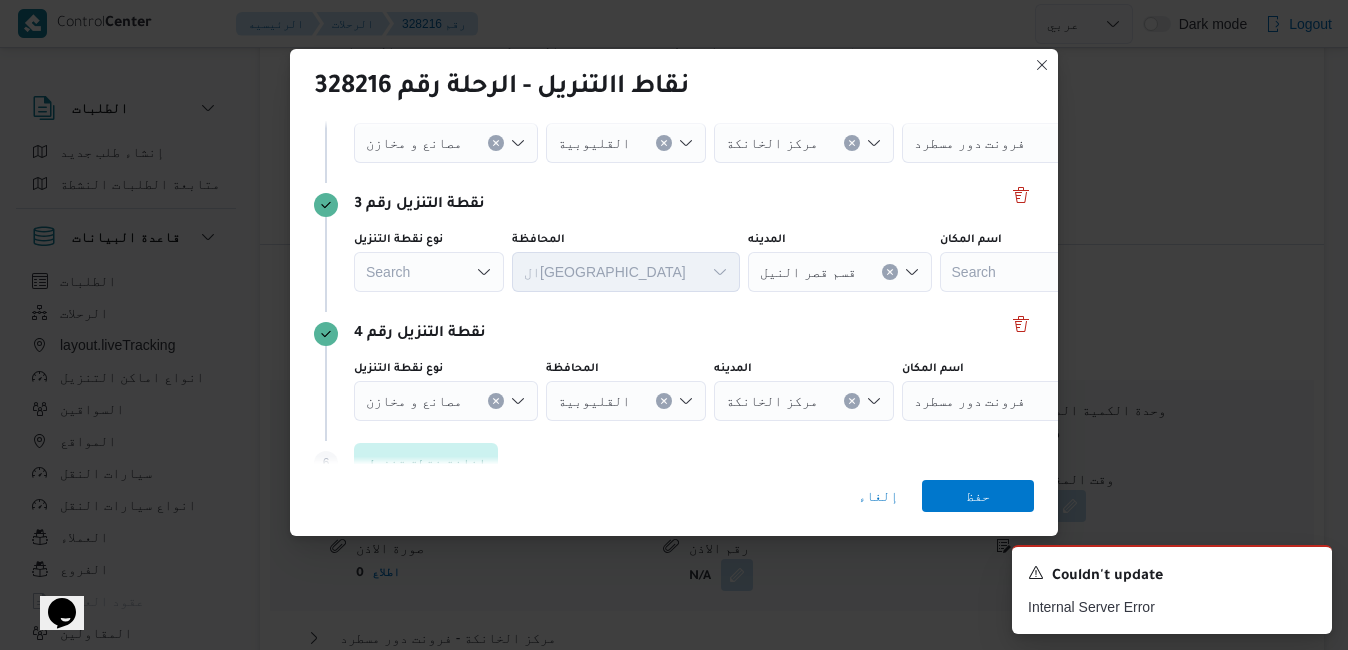 scroll, scrollTop: 336, scrollLeft: 0, axis: vertical 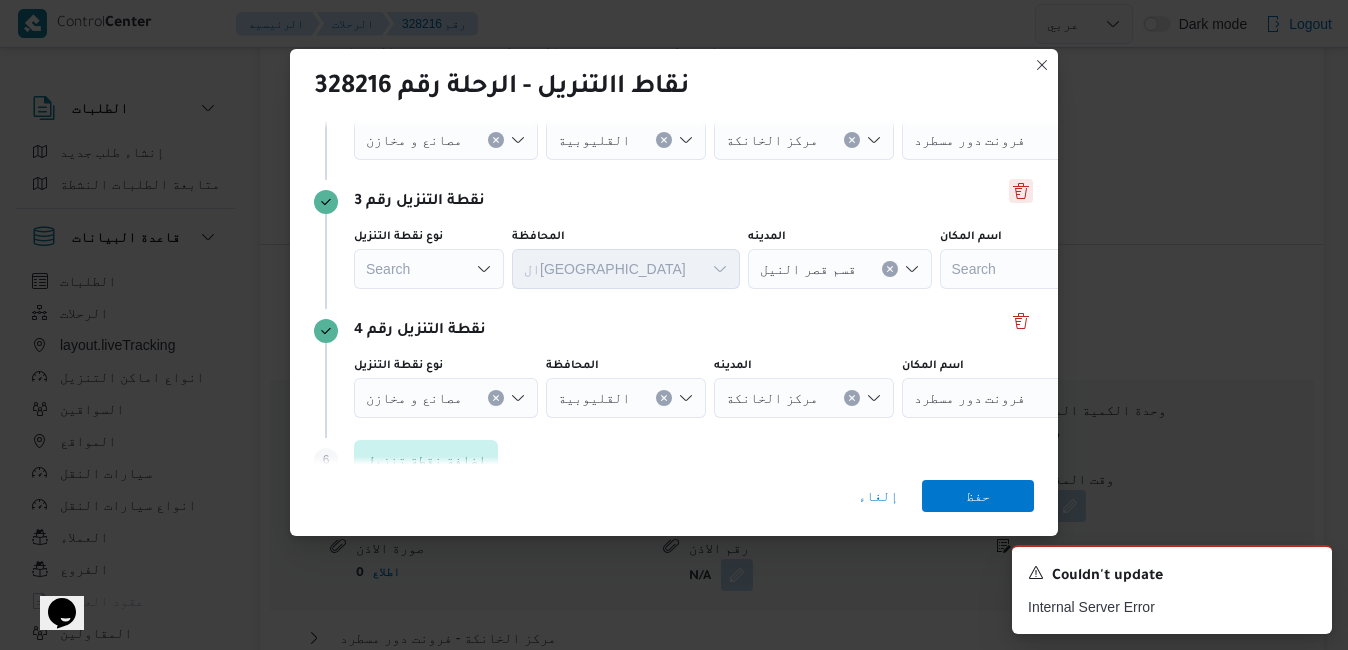 click at bounding box center (1021, 191) 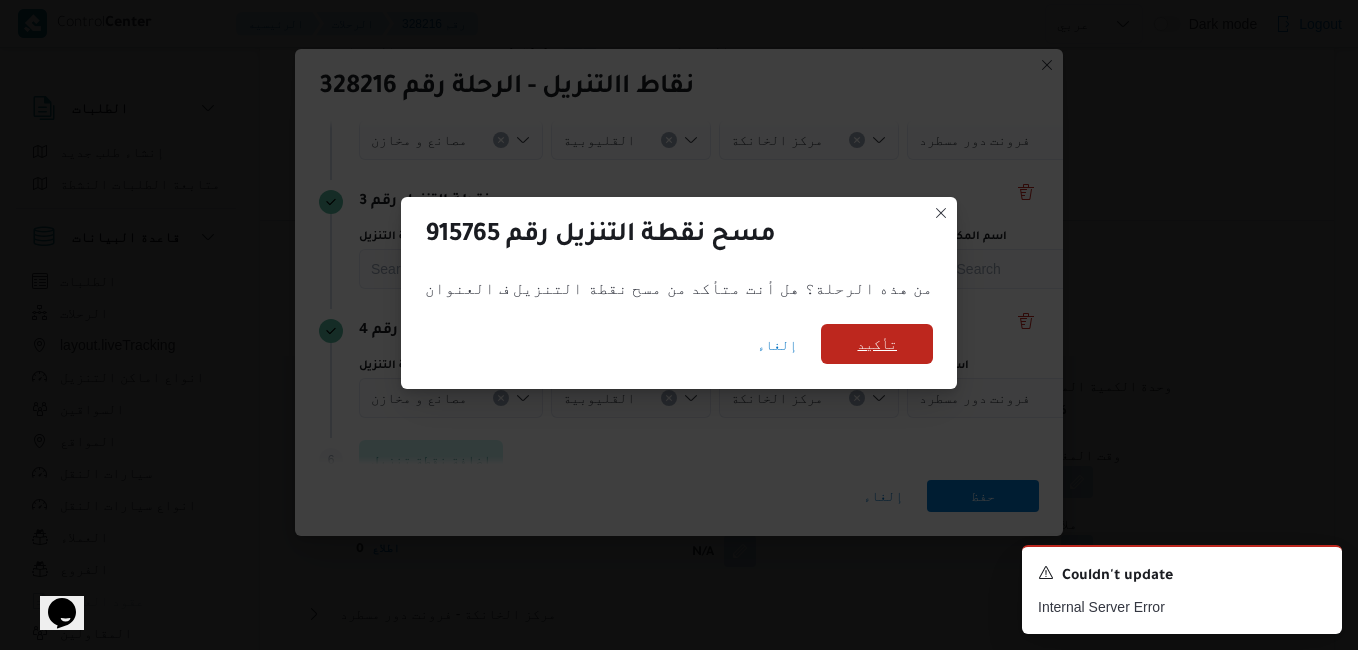 click on "تأكيد" at bounding box center (877, 344) 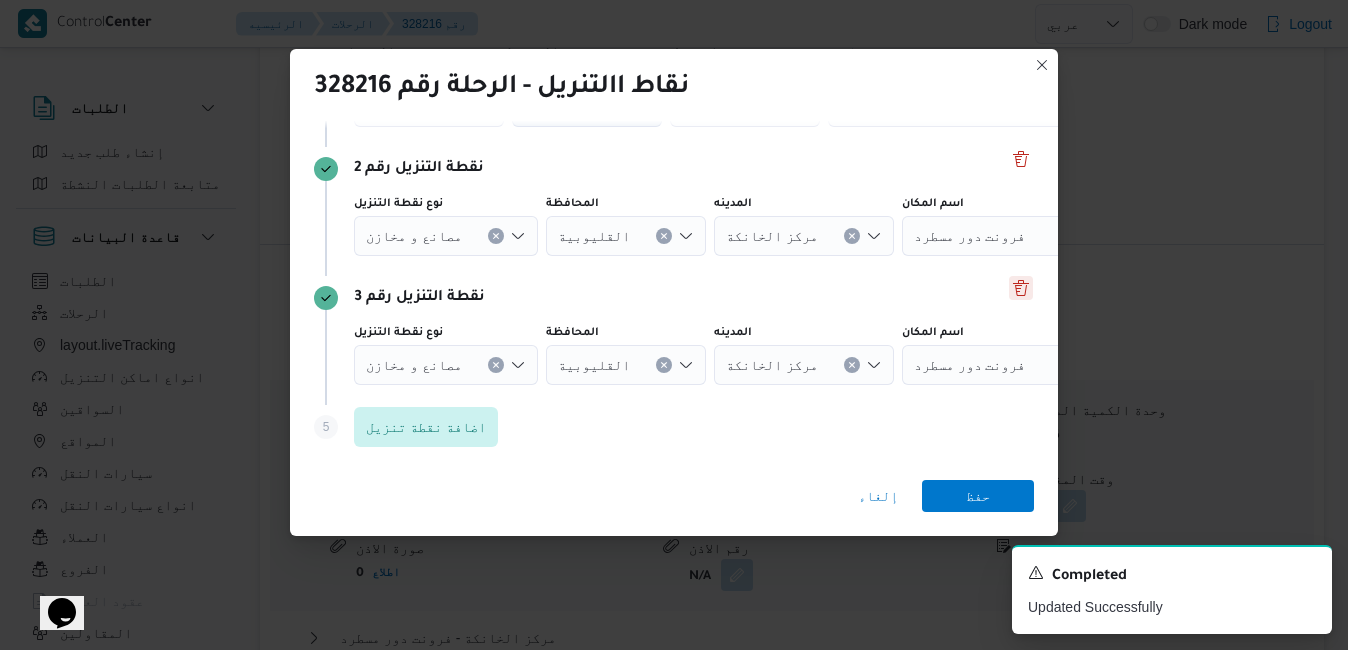 scroll, scrollTop: 240, scrollLeft: 0, axis: vertical 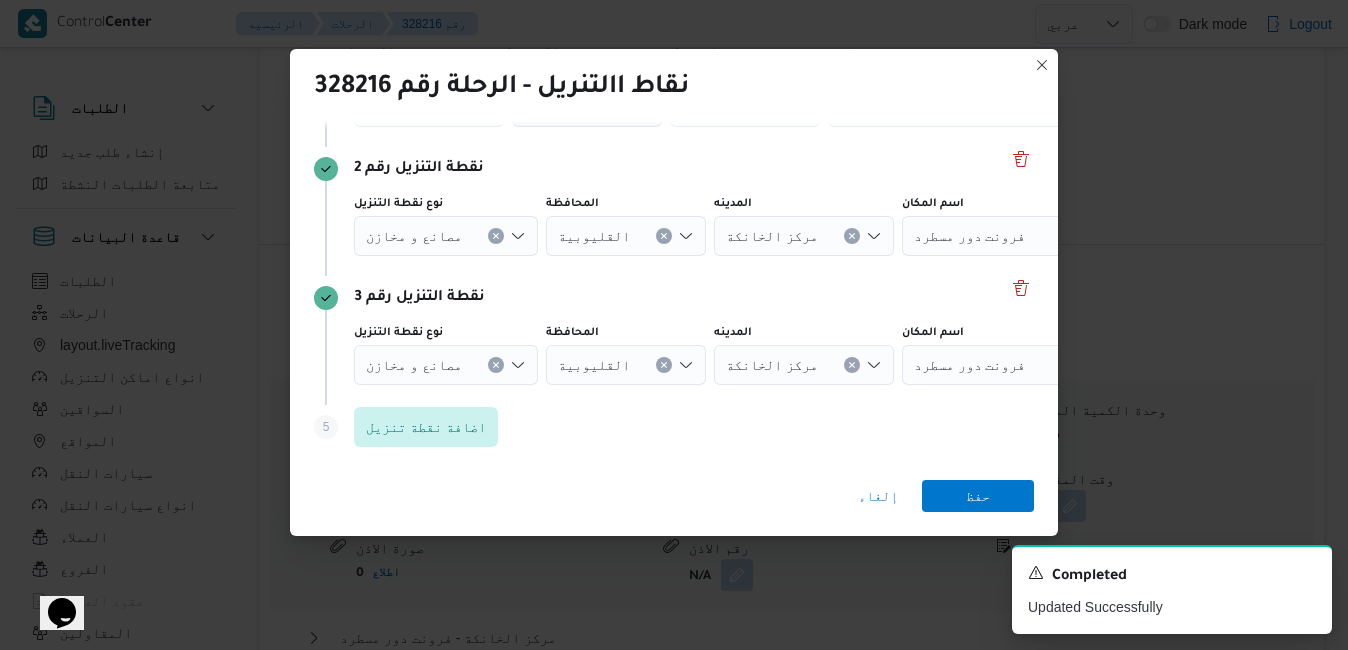 click on "نقطة التنزيل رقم 3" at bounding box center (674, 298) 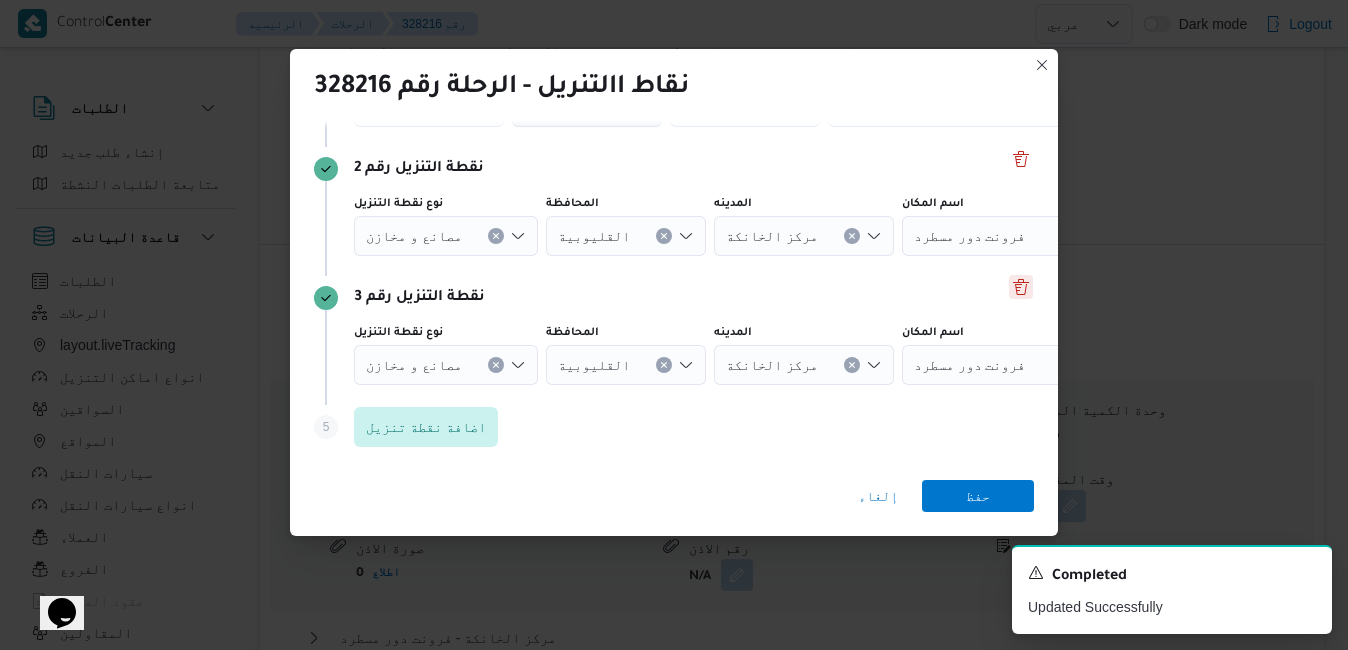 click at bounding box center (1021, 287) 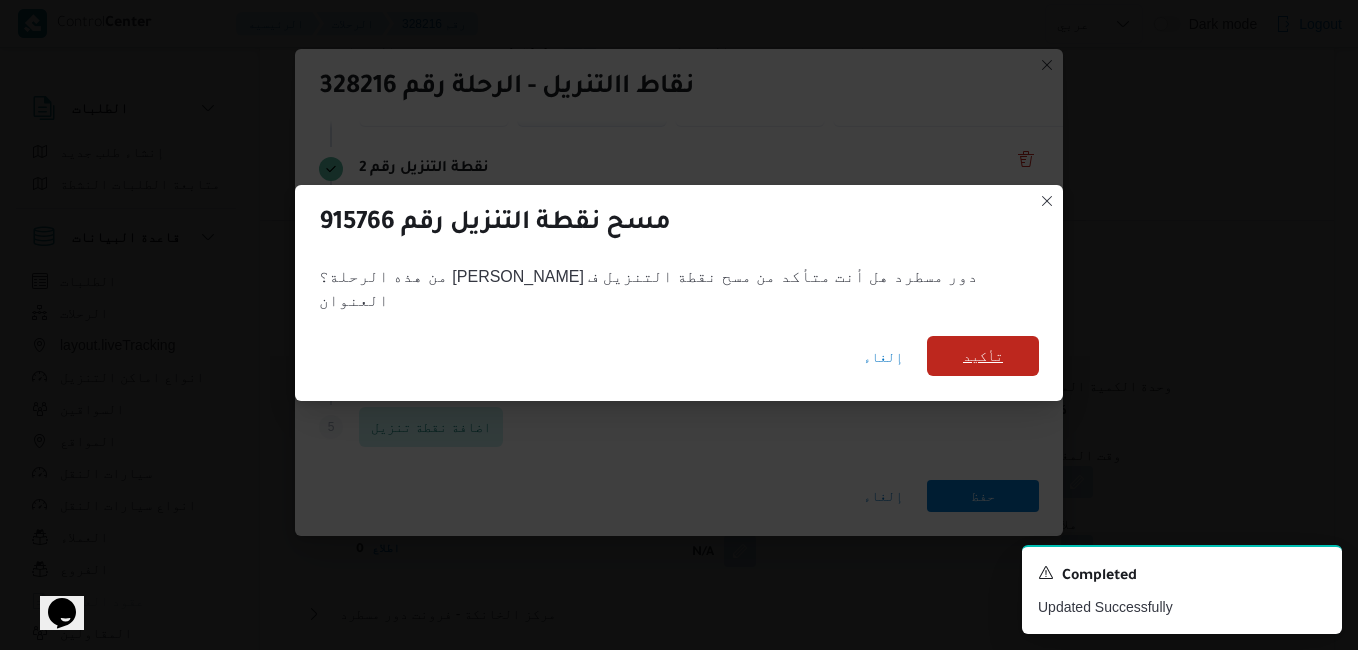 click on "تأكيد" at bounding box center [983, 356] 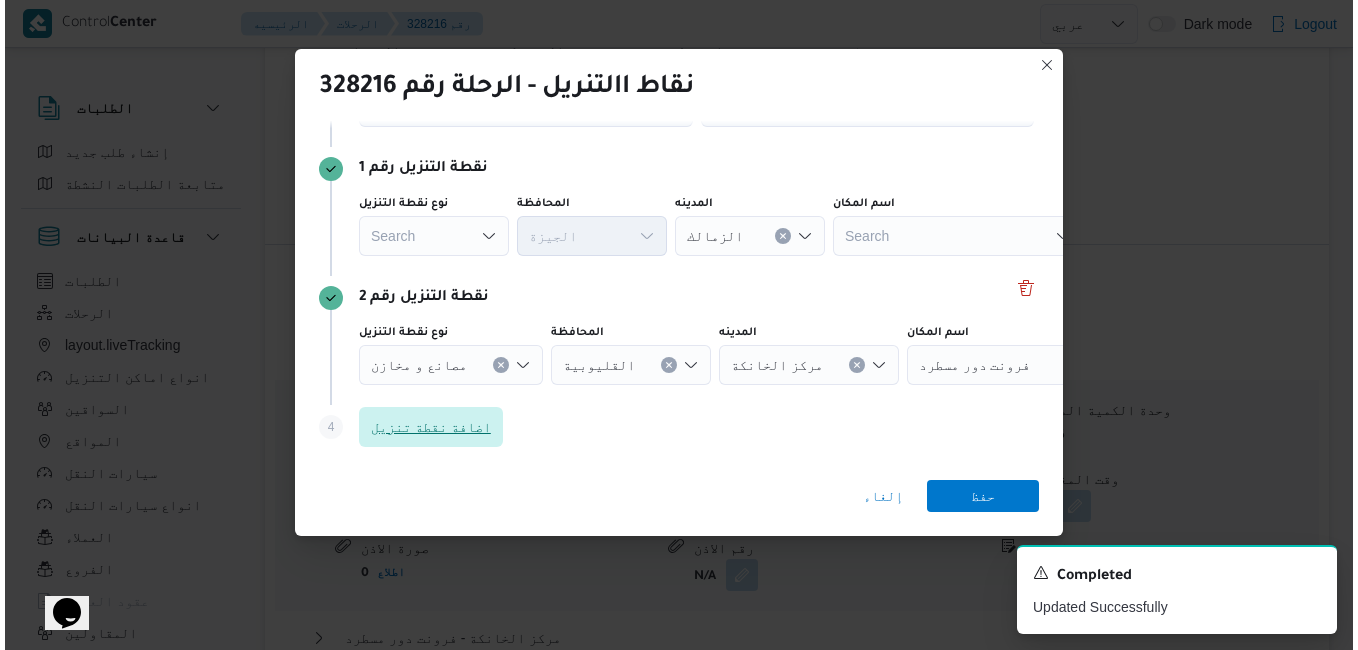 scroll, scrollTop: 111, scrollLeft: 0, axis: vertical 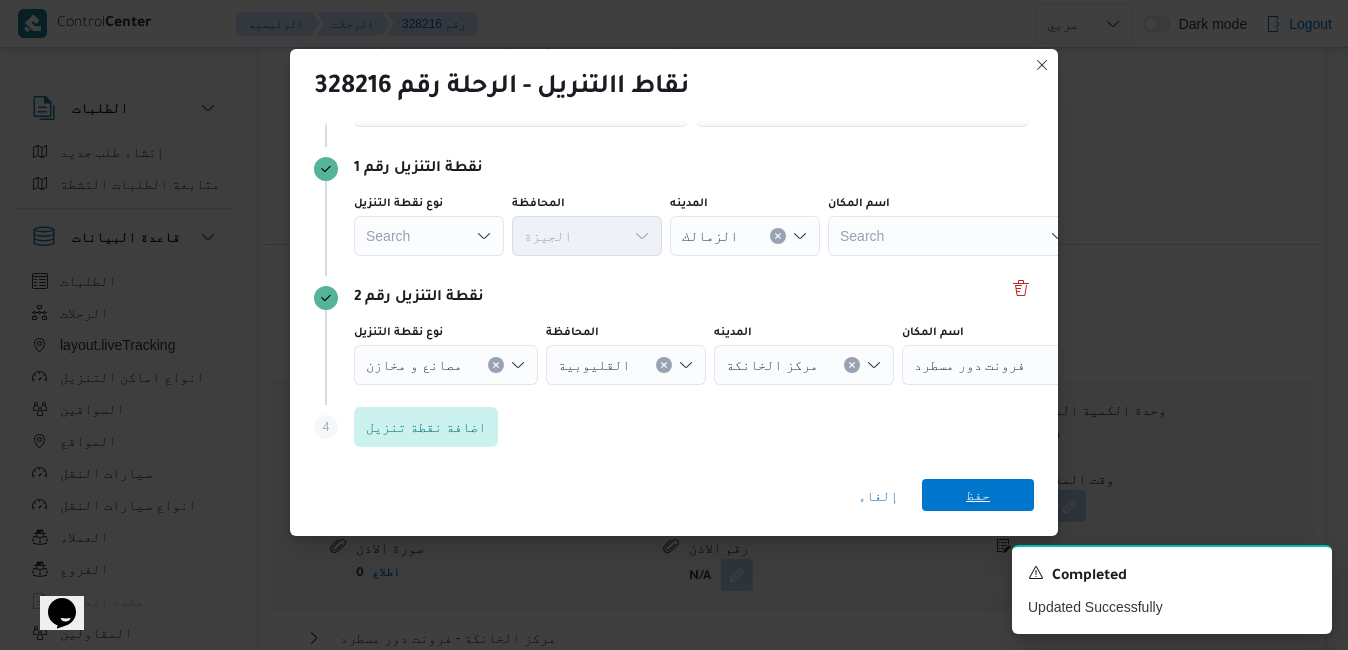 click on "حفظ" at bounding box center (978, 495) 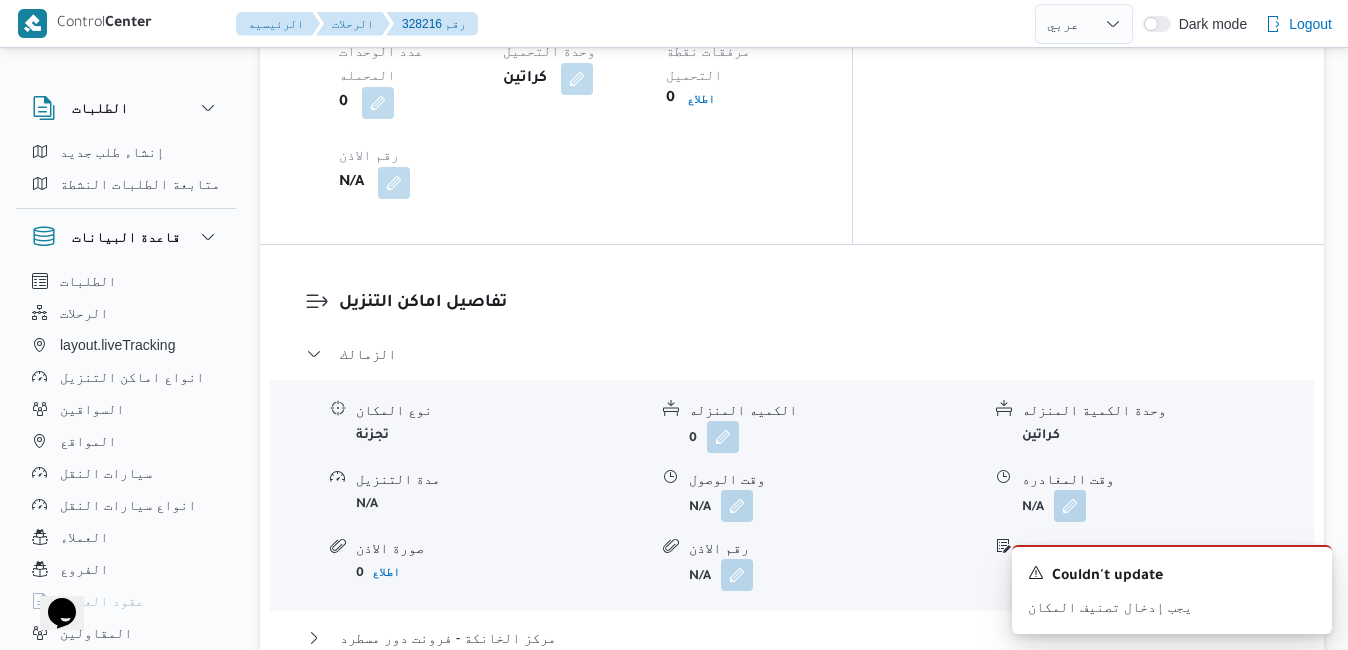 click on "عدل تفاصيل نقاط التنزيل" at bounding box center (404, 698) 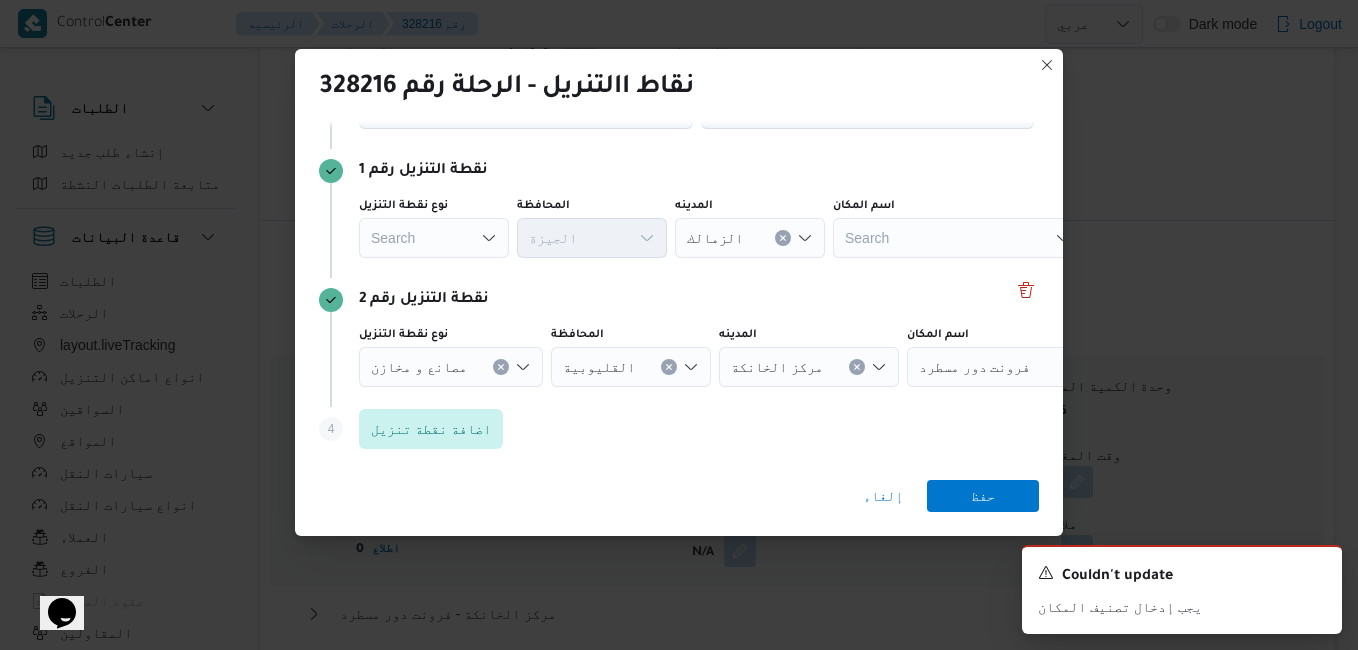 scroll, scrollTop: 111, scrollLeft: 0, axis: vertical 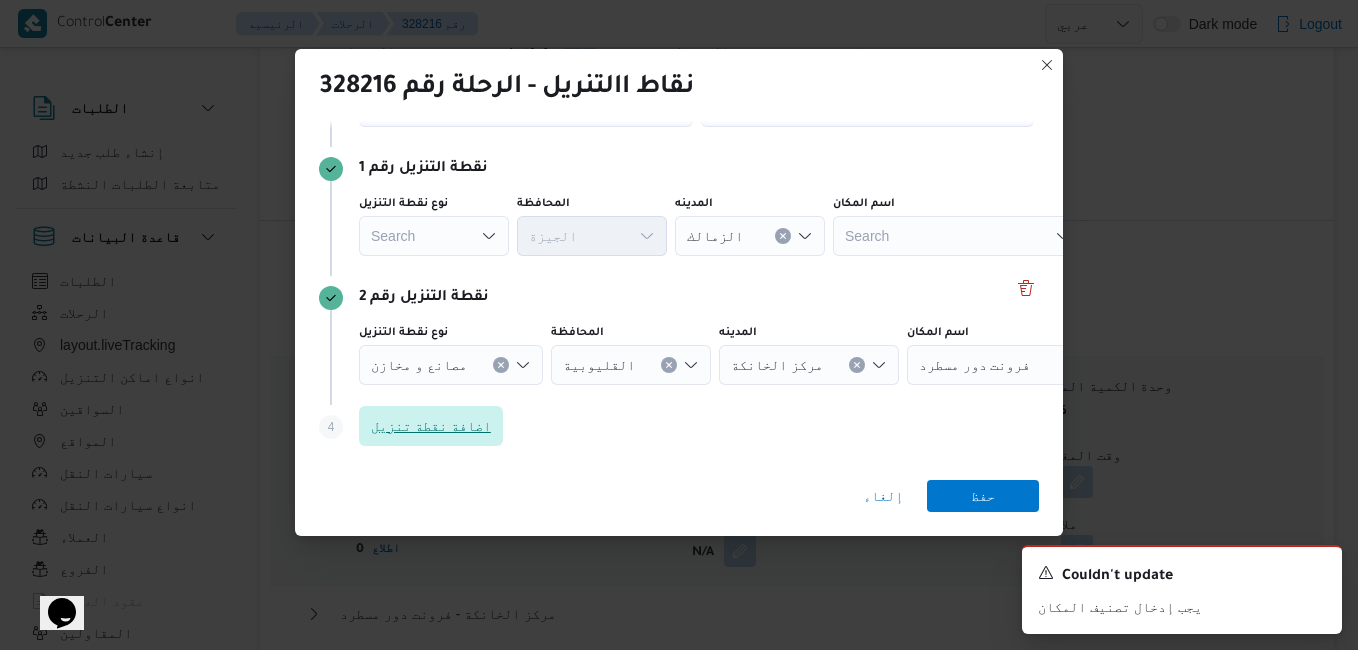 click on "اضافة نقطة تنزيل" at bounding box center [431, 426] 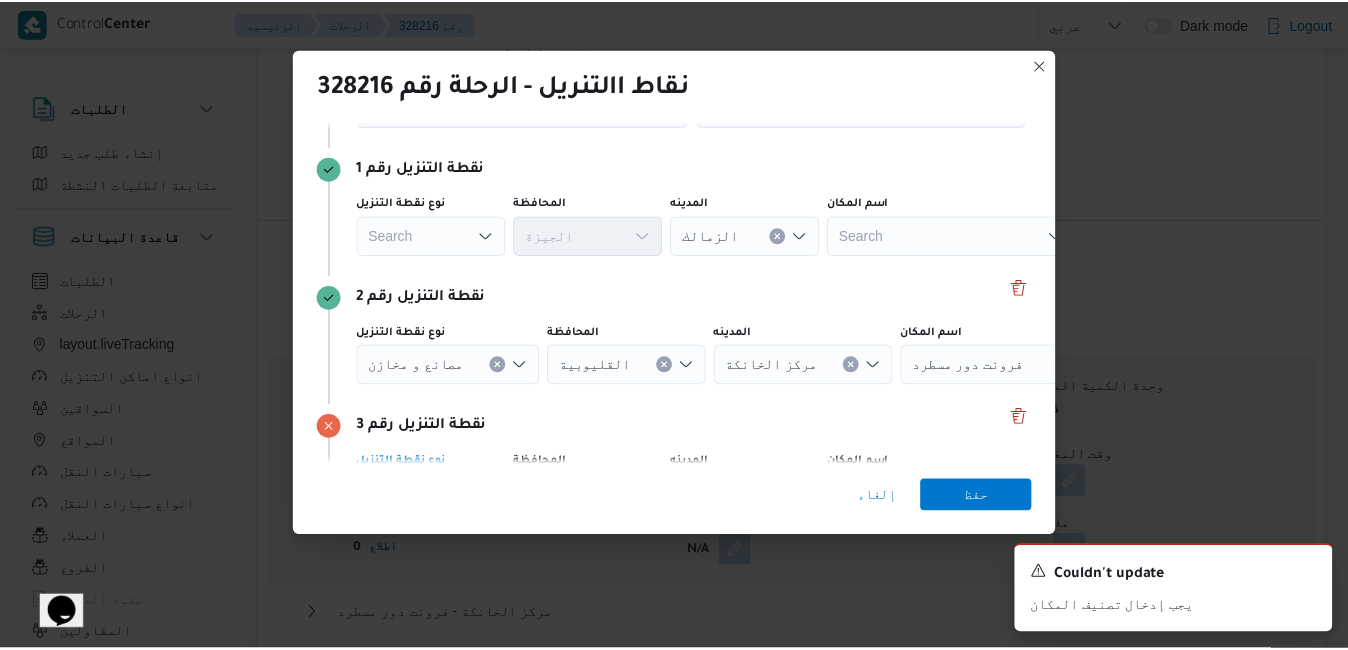 scroll, scrollTop: 240, scrollLeft: 0, axis: vertical 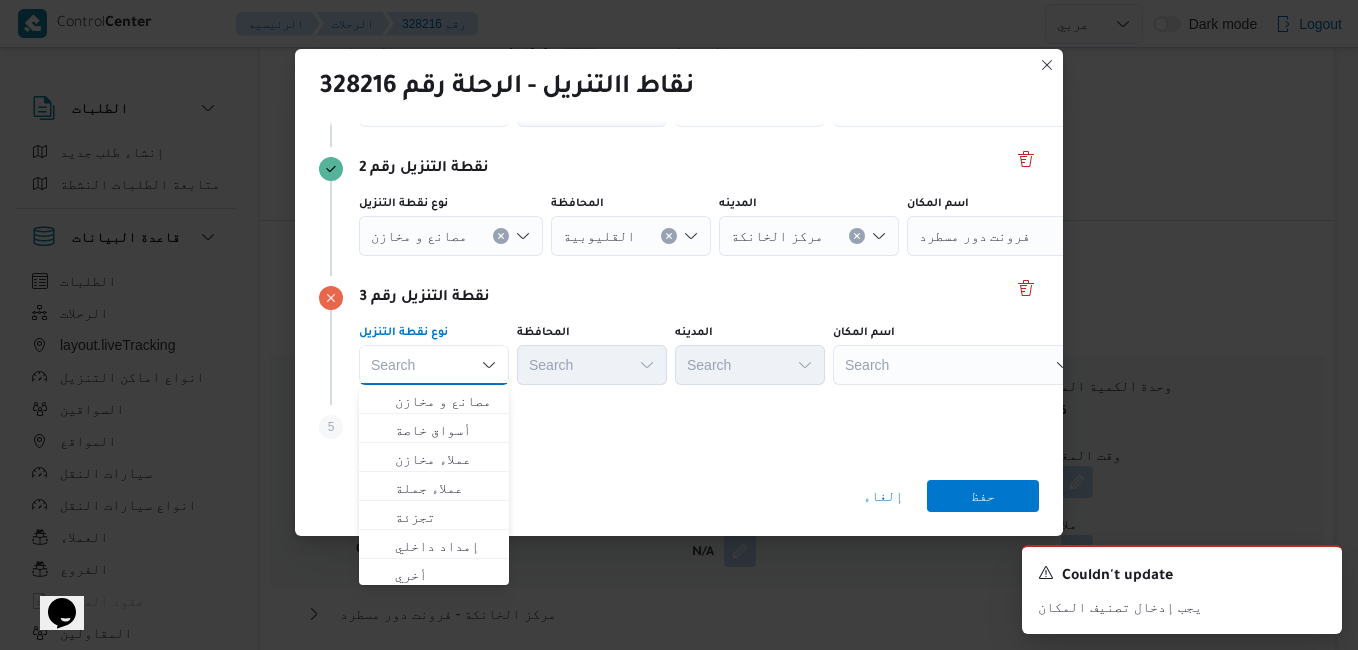 click 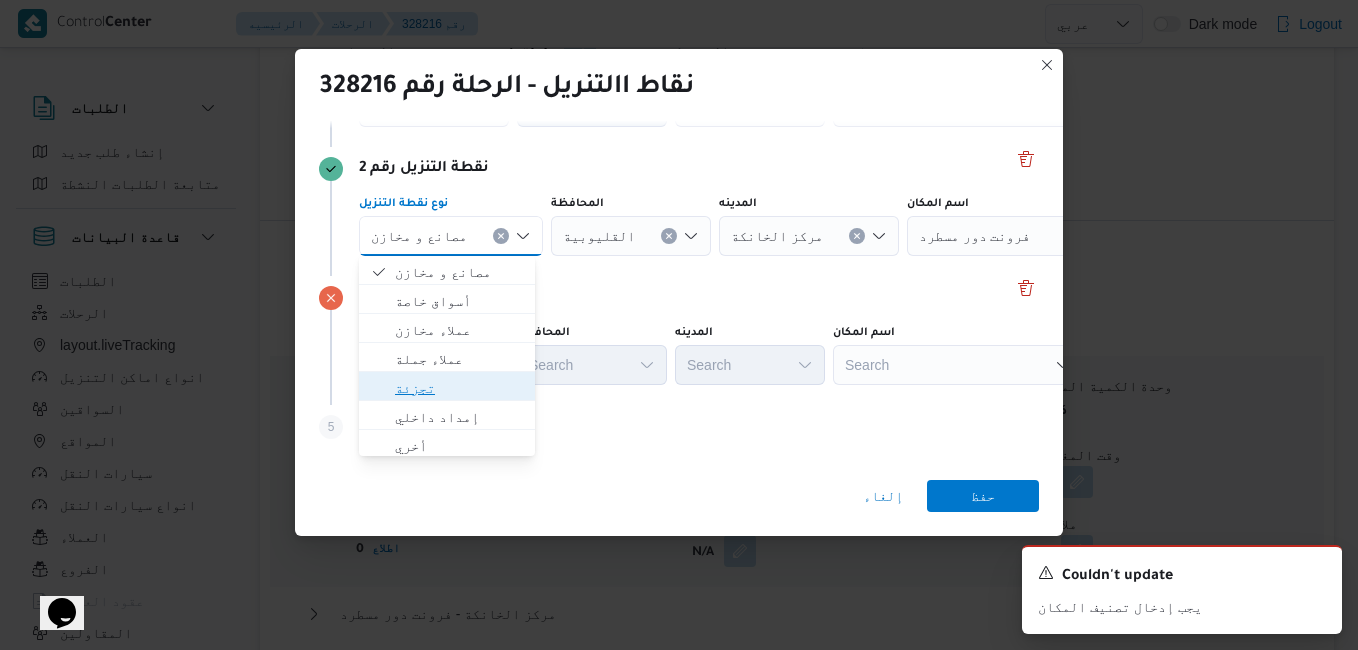click on "تجزئة" at bounding box center (459, 388) 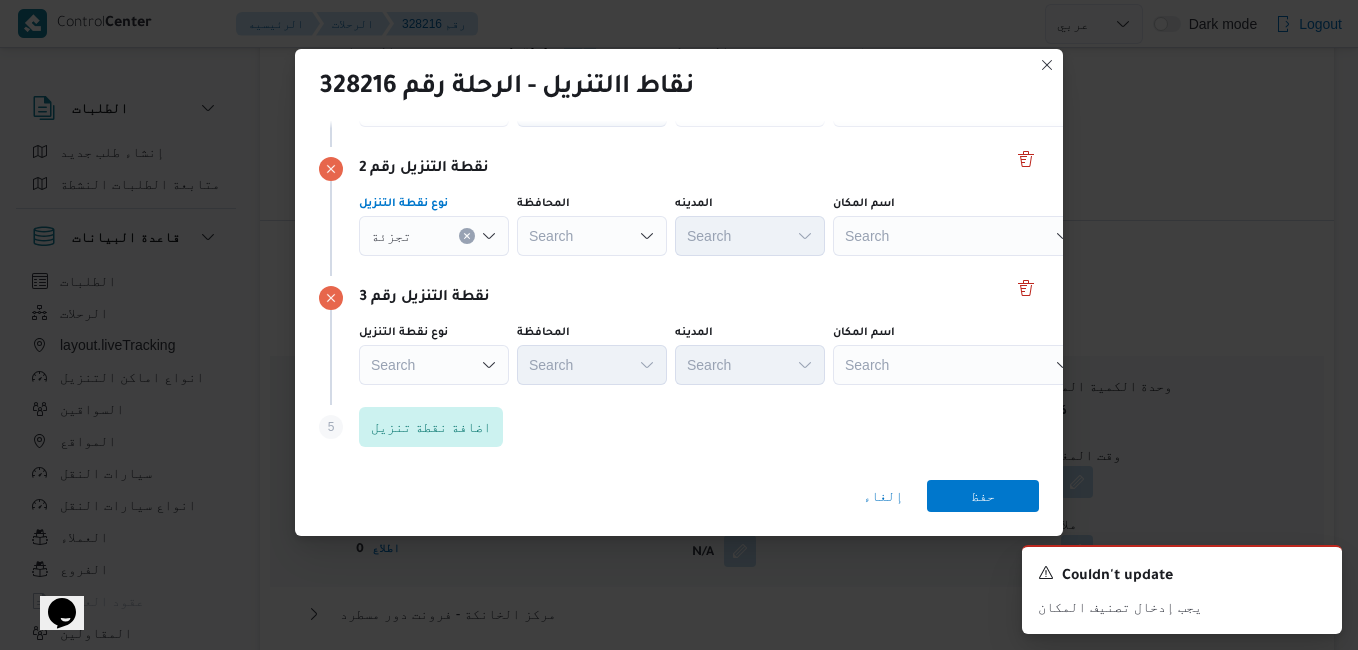click on "Search" at bounding box center (592, 236) 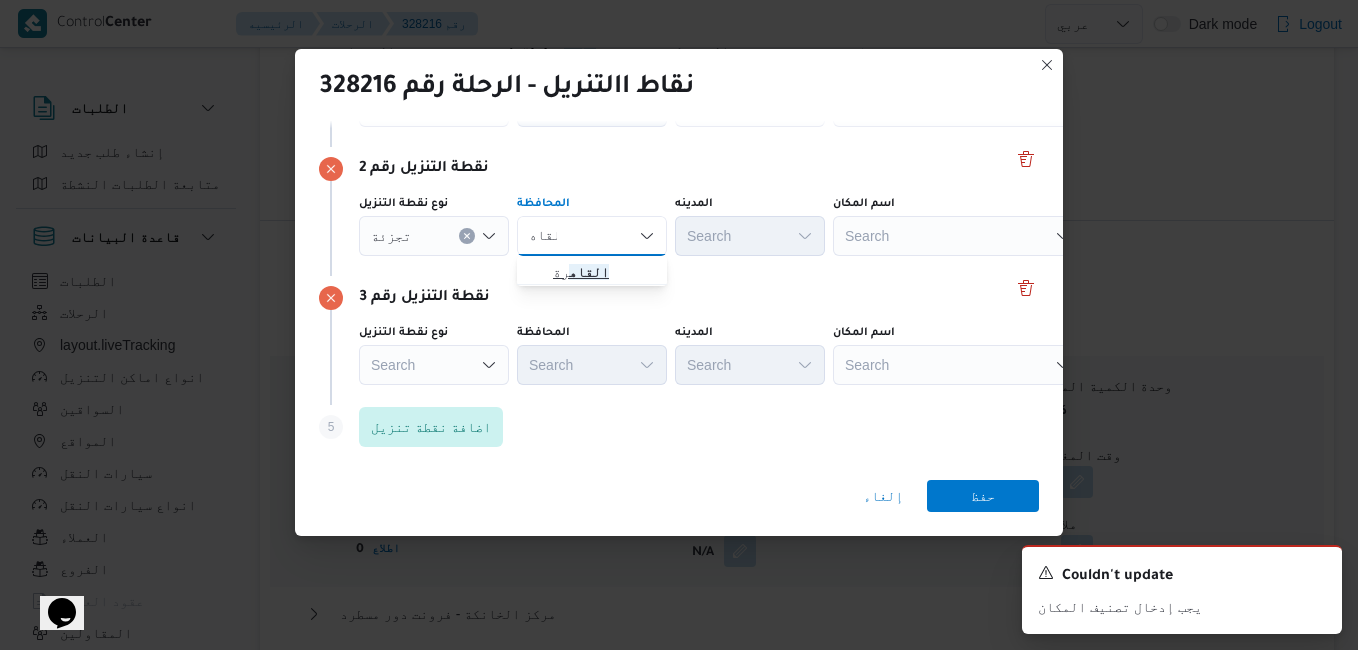 type on "القاه" 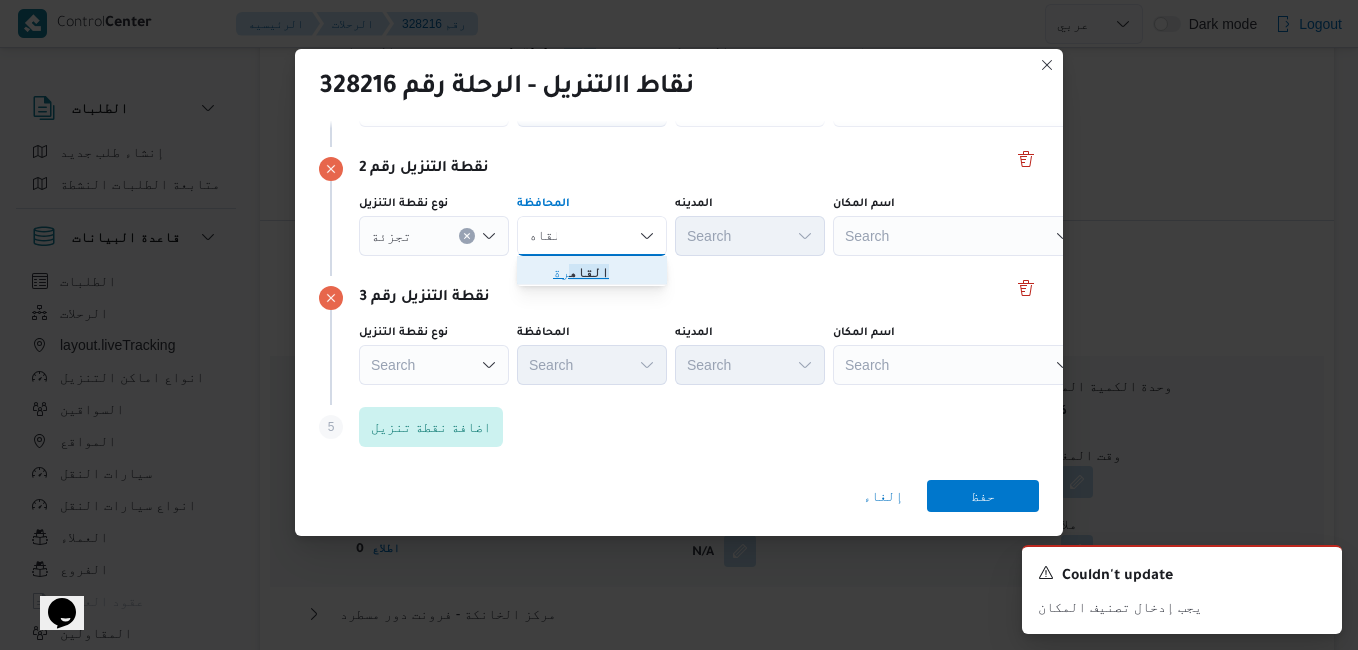 click on "القاه" 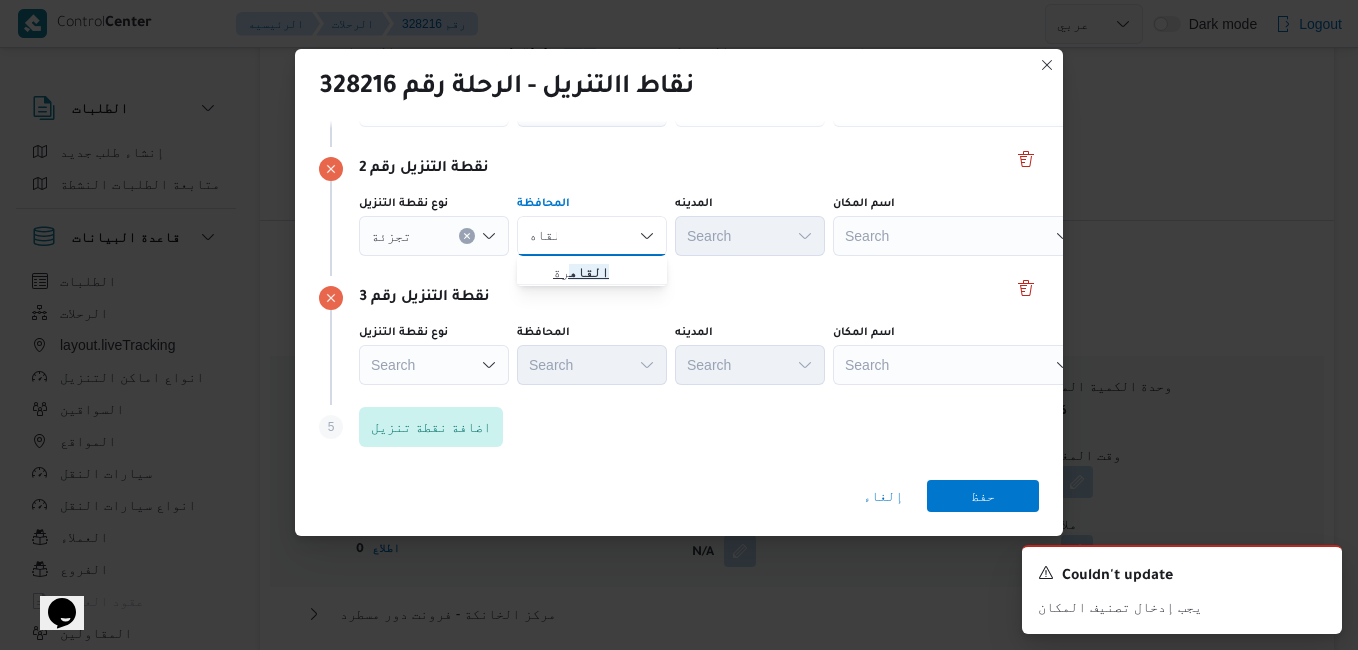 type 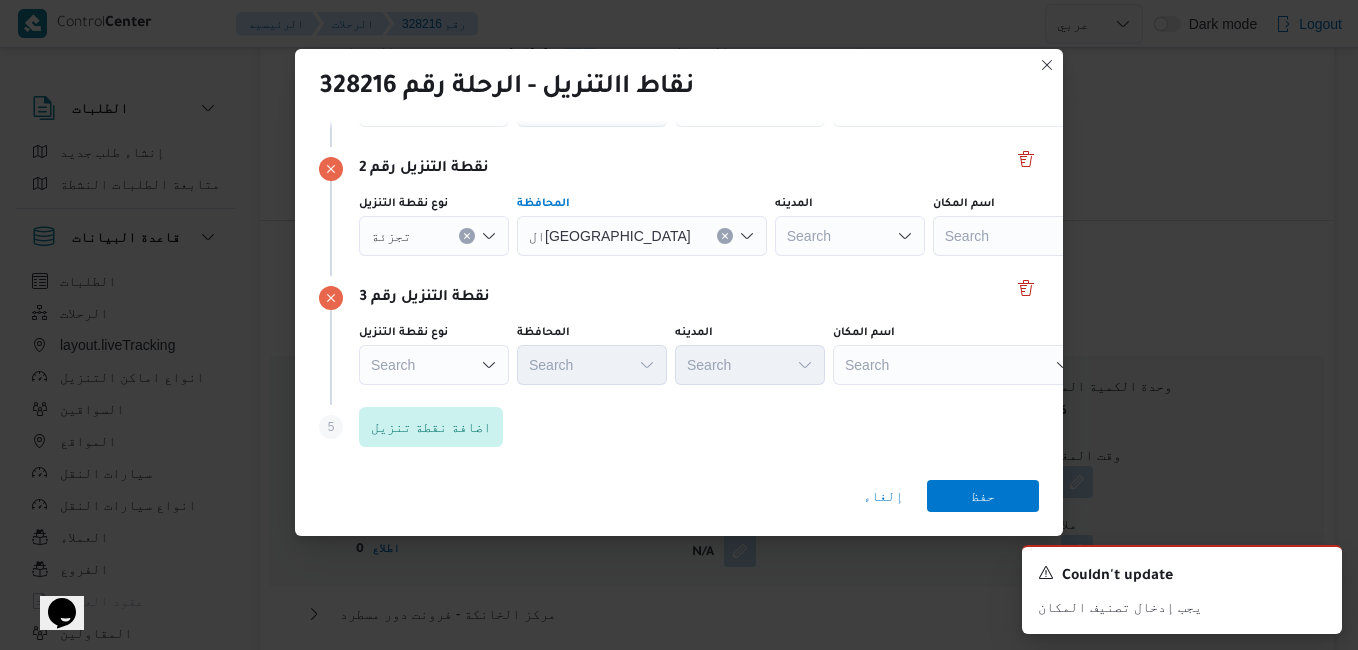 click on "Search" at bounding box center (750, 107) 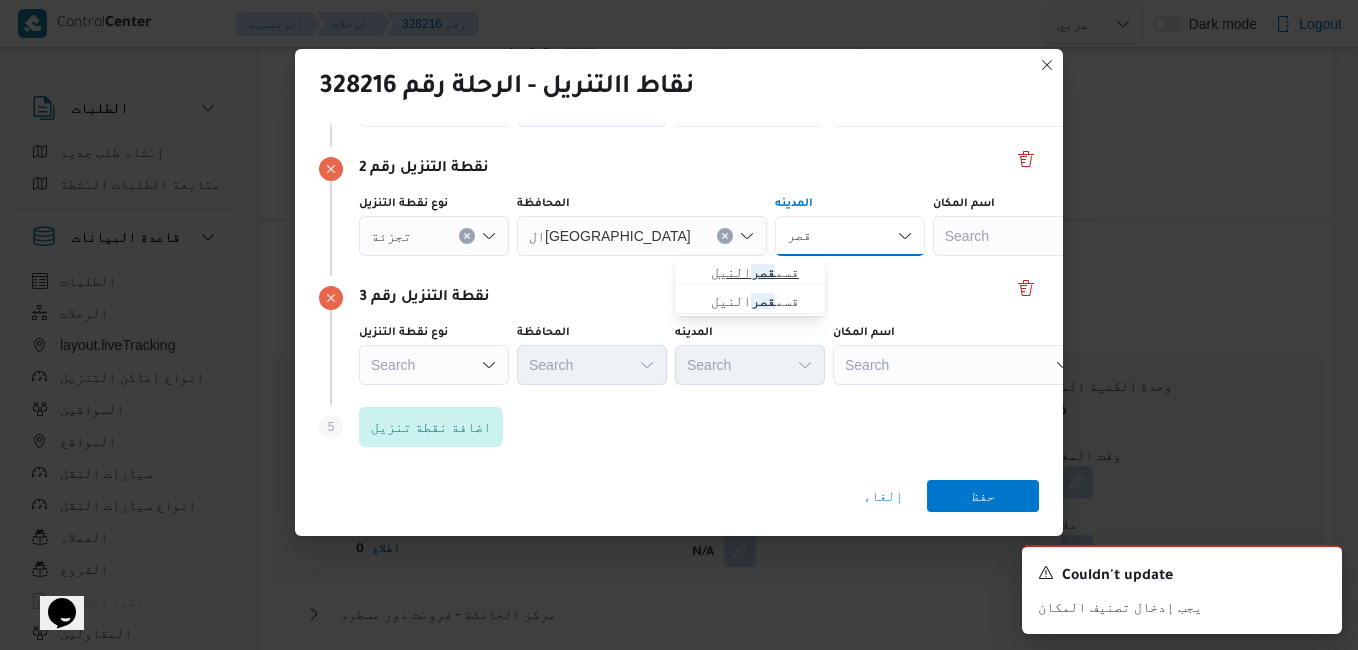 type on "قصر" 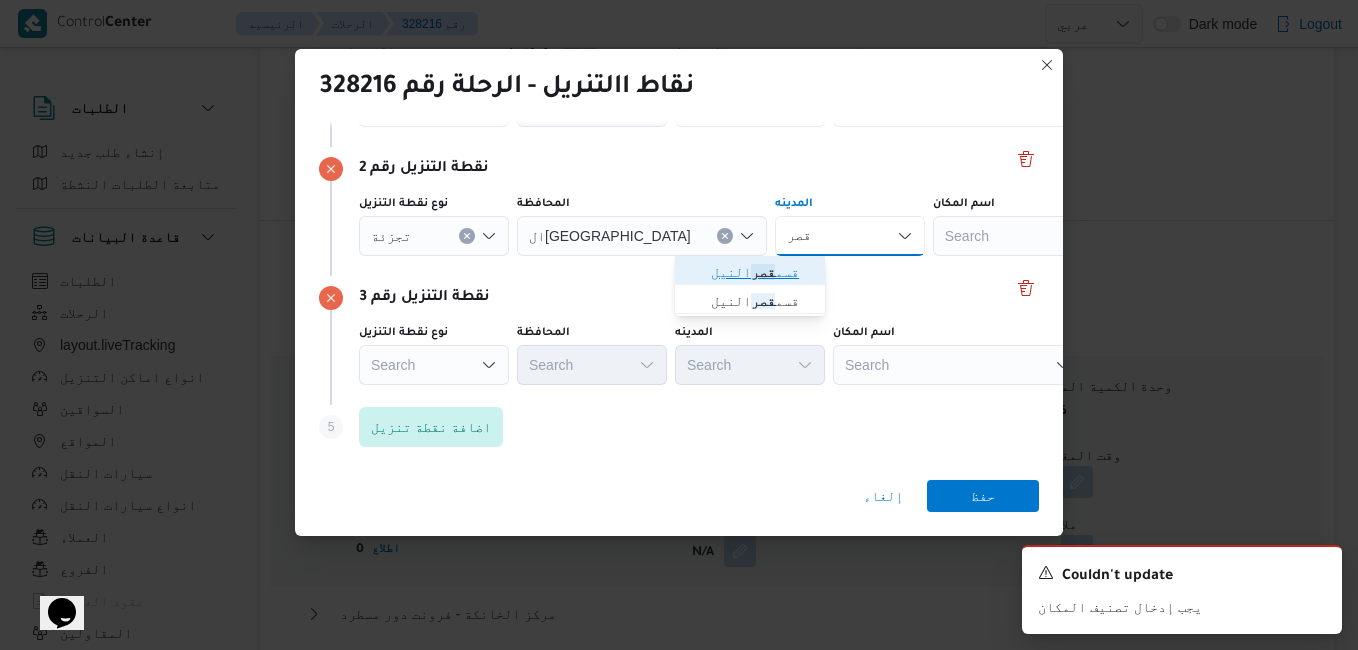 click on "قسم   قصر  النيل" at bounding box center [762, 272] 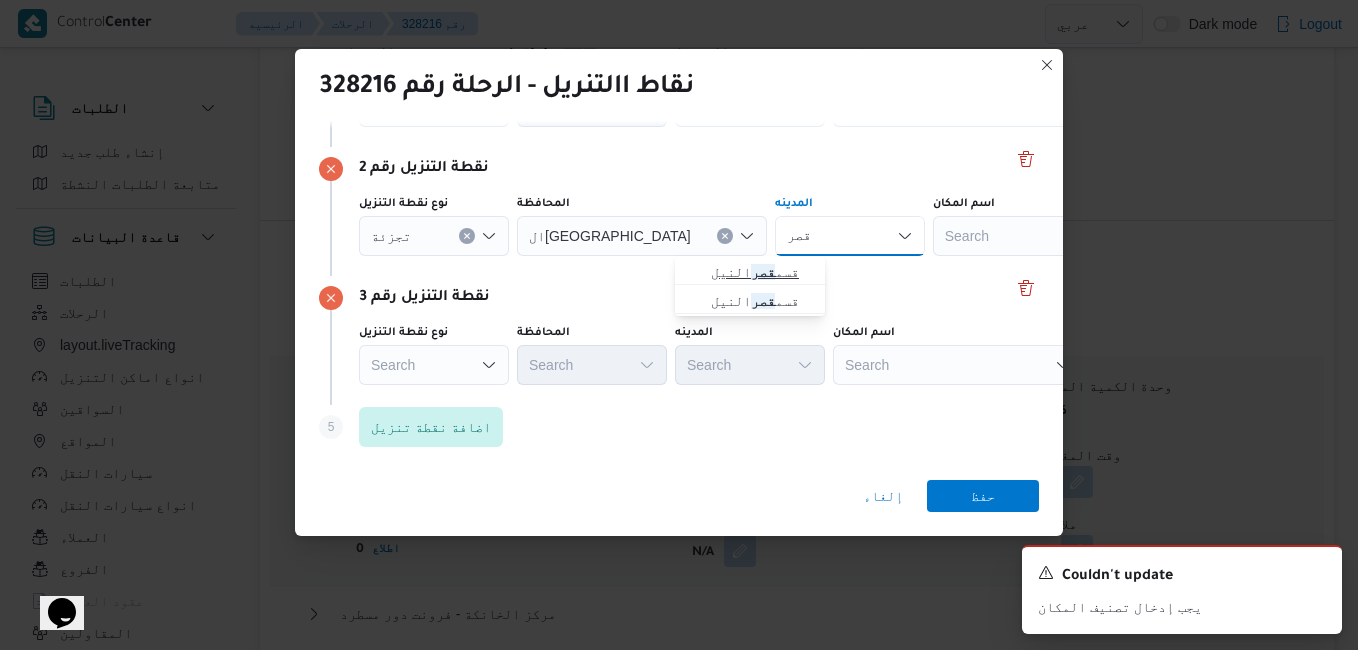 type 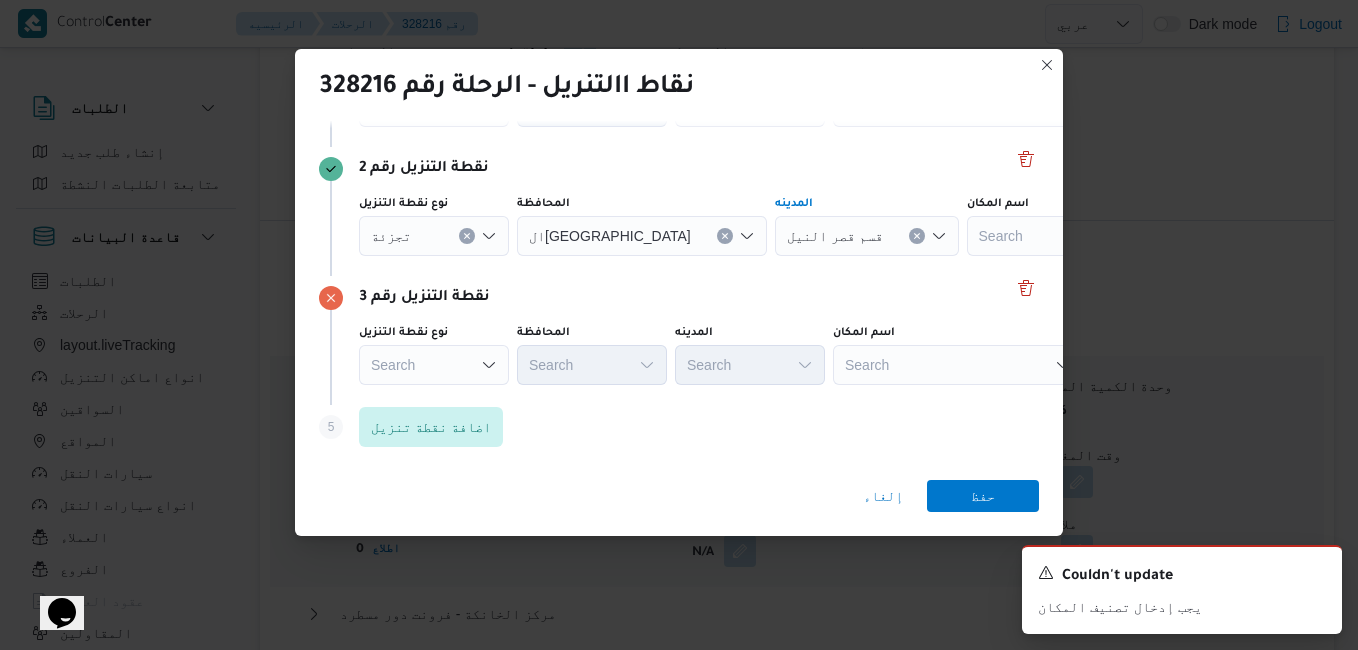 click on "Search" at bounding box center (434, 107) 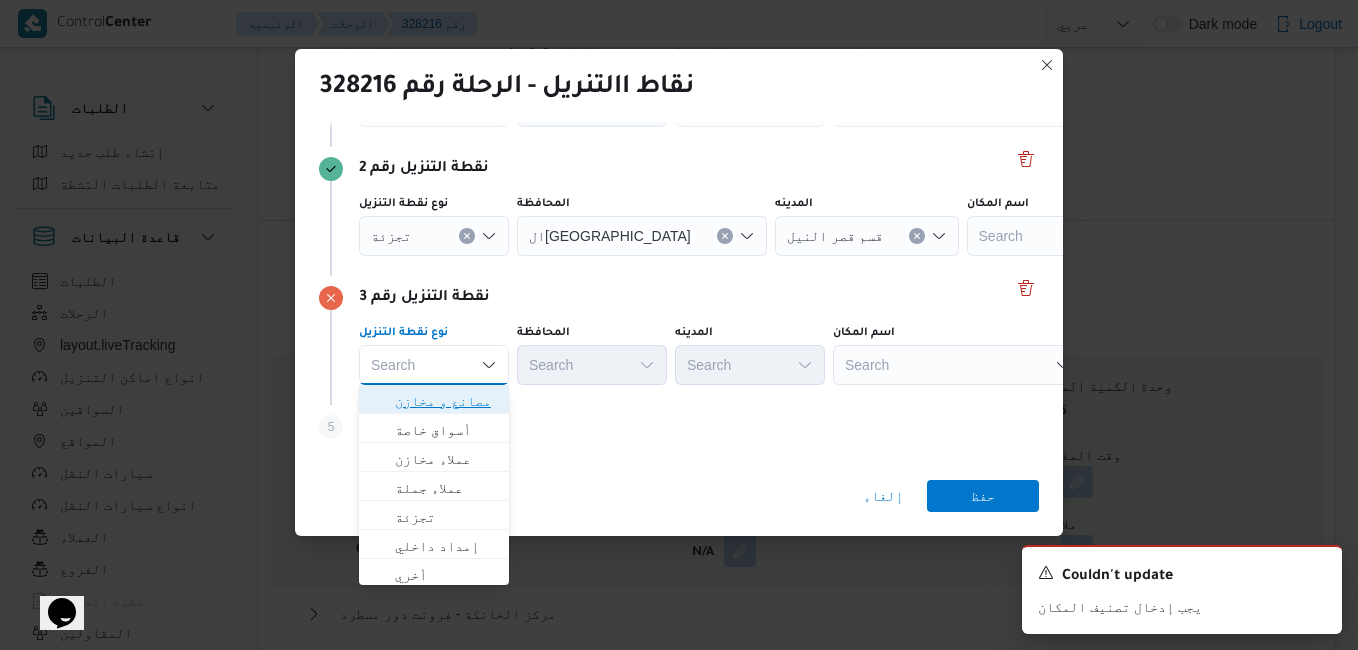 click on "مصانع و مخازن" at bounding box center (446, 401) 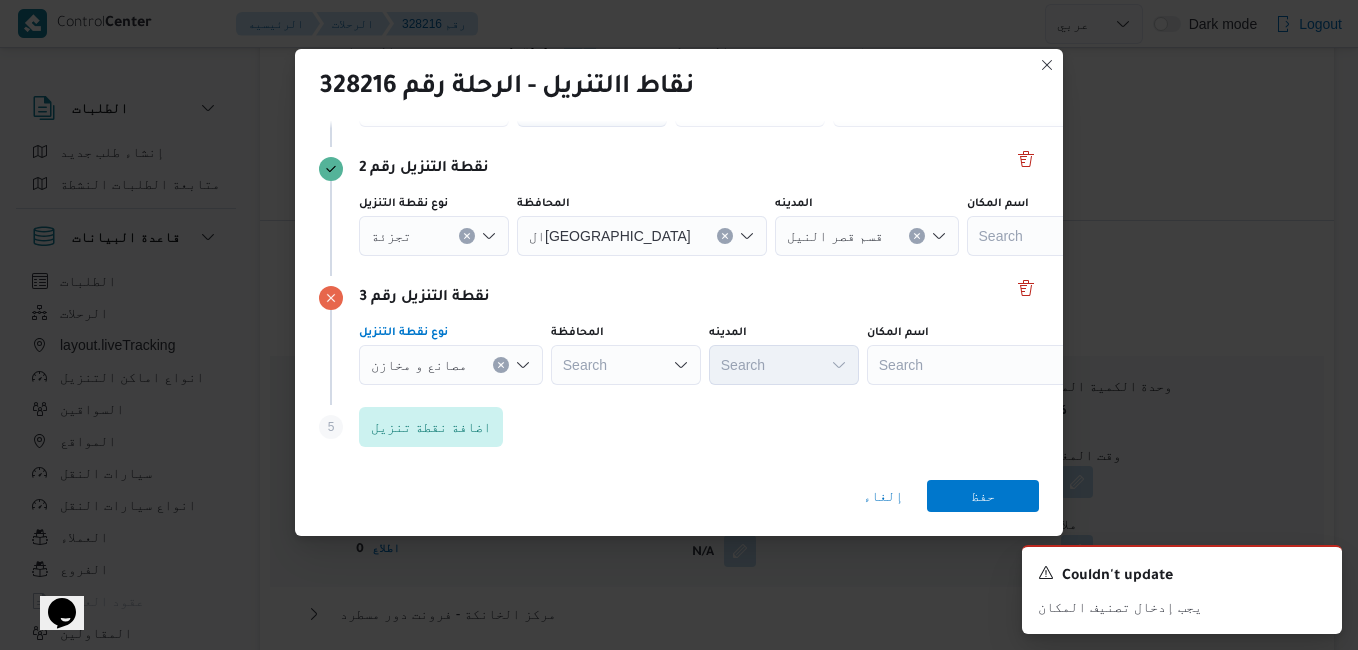 click on "Search" at bounding box center [642, 236] 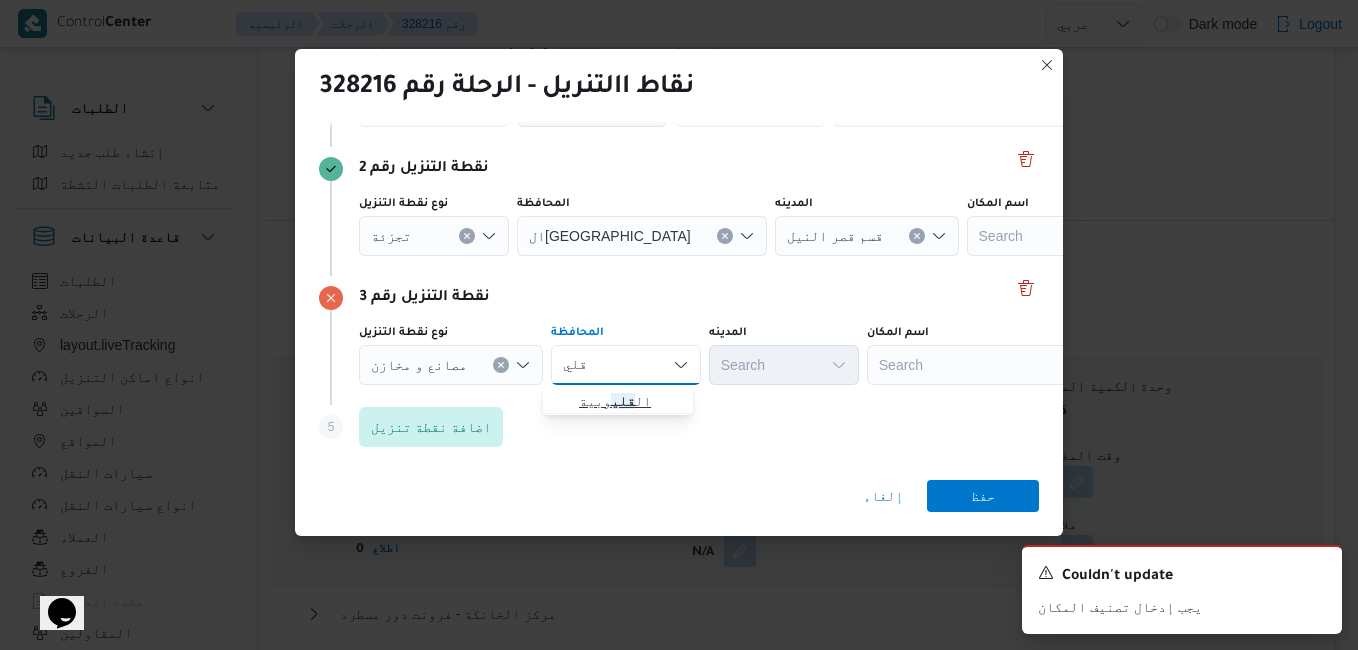 type on "قلي" 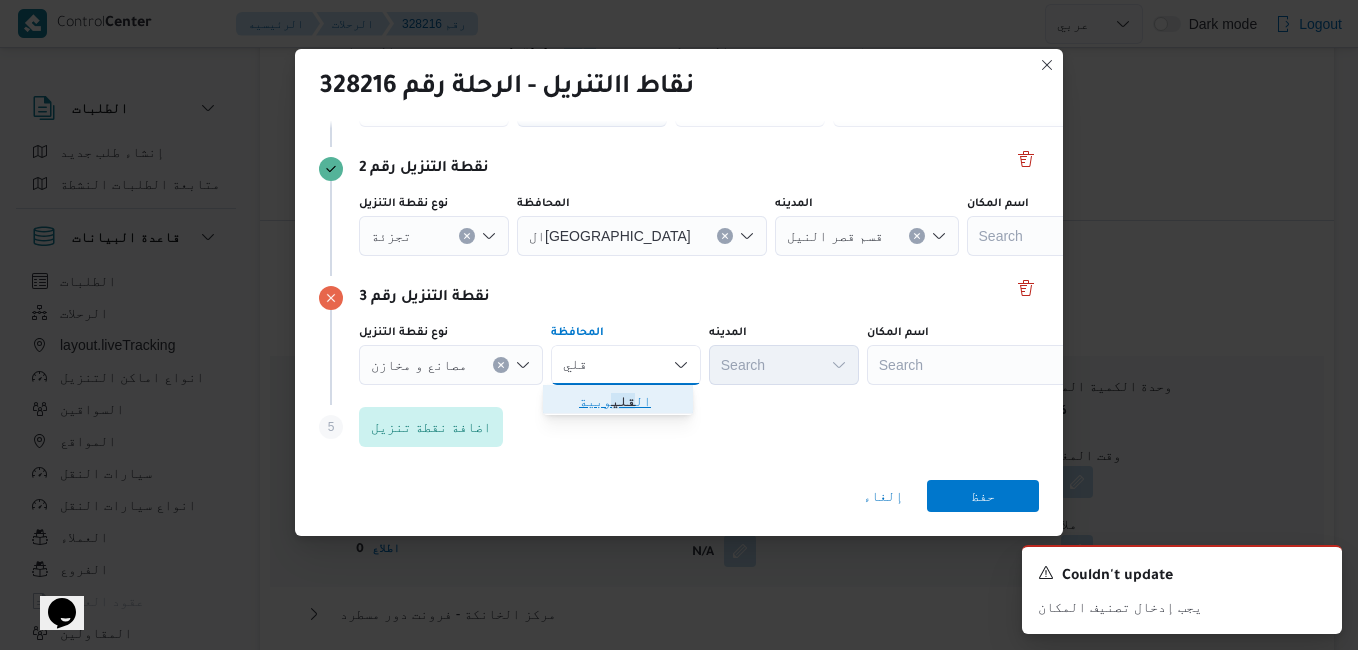 click on "قلي" at bounding box center [623, 401] 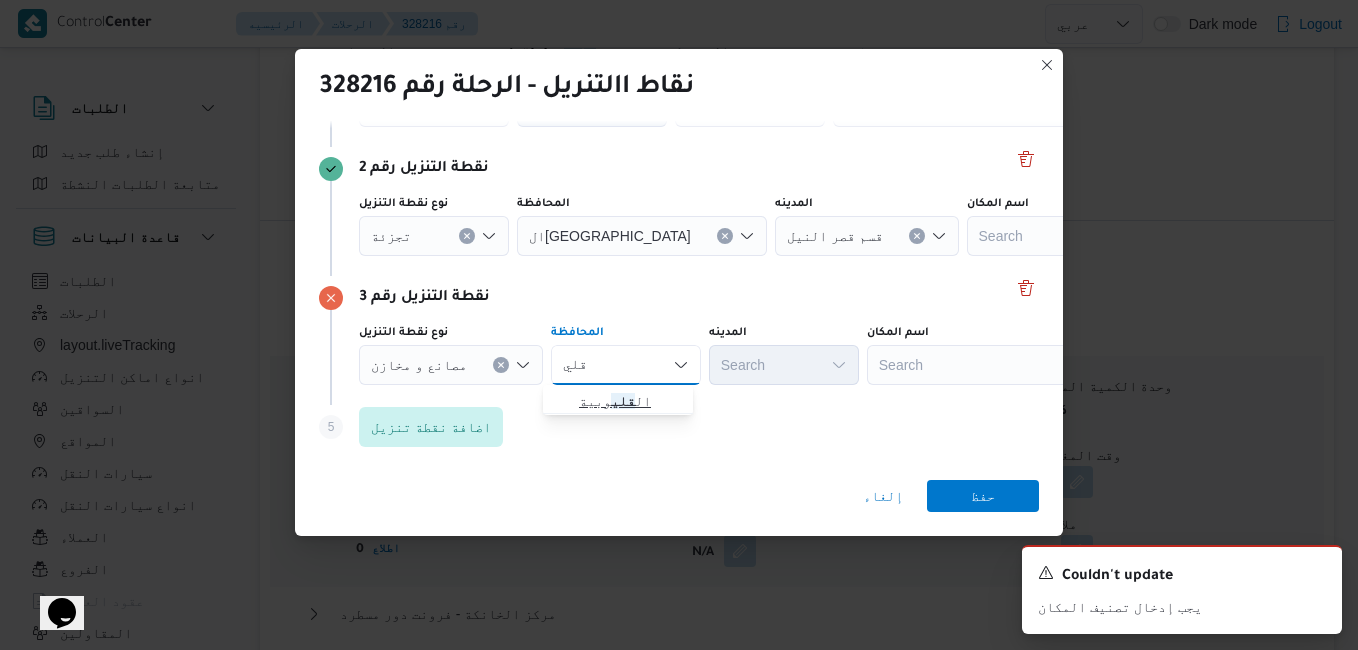 type 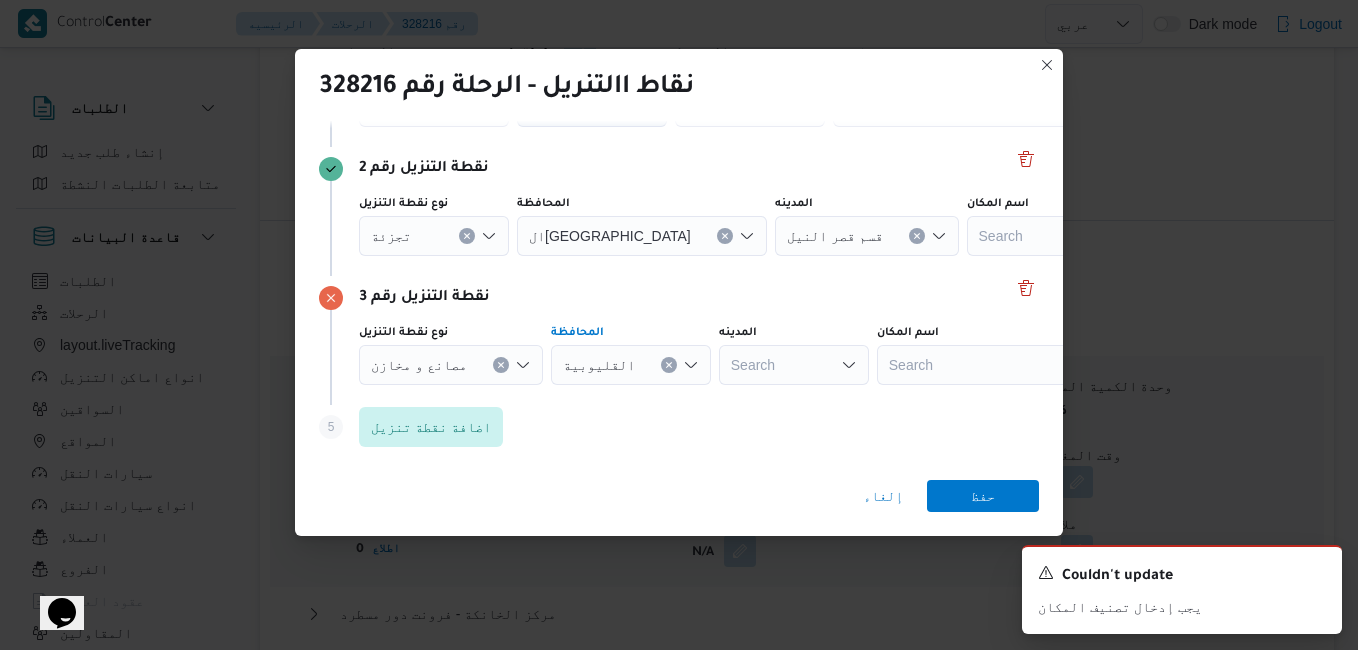 click on "Search" at bounding box center [750, 107] 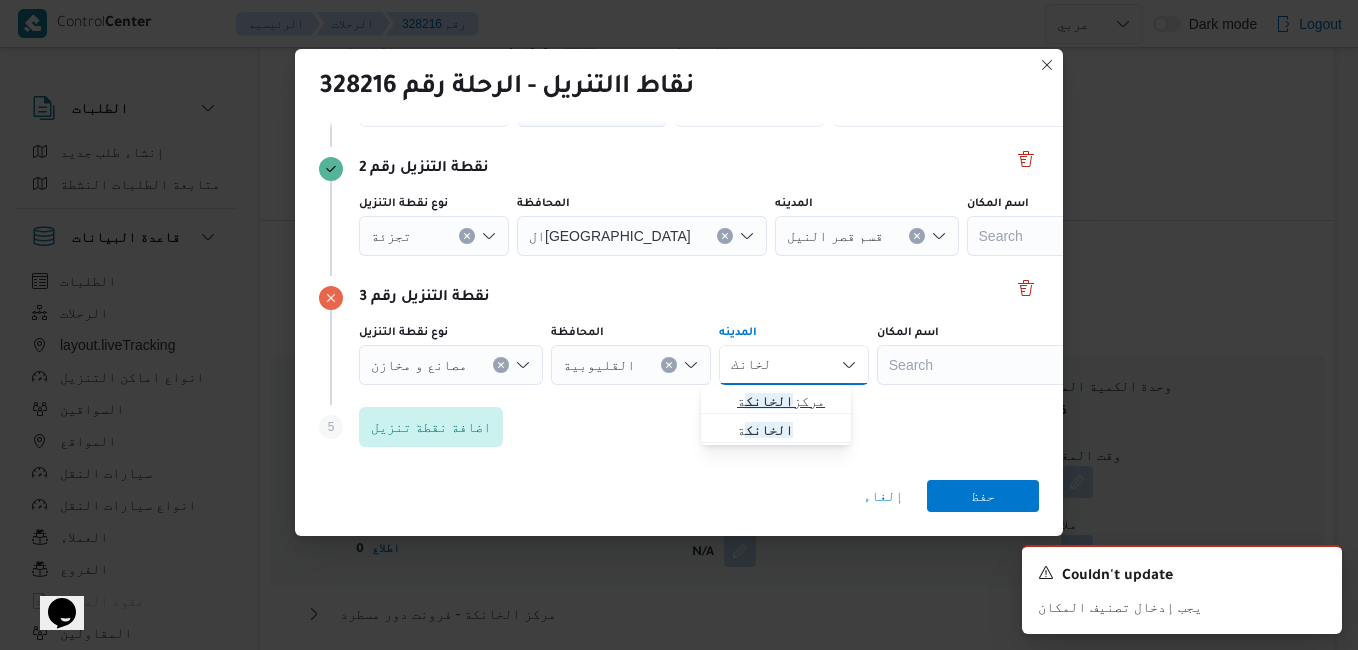 type on "الخانك" 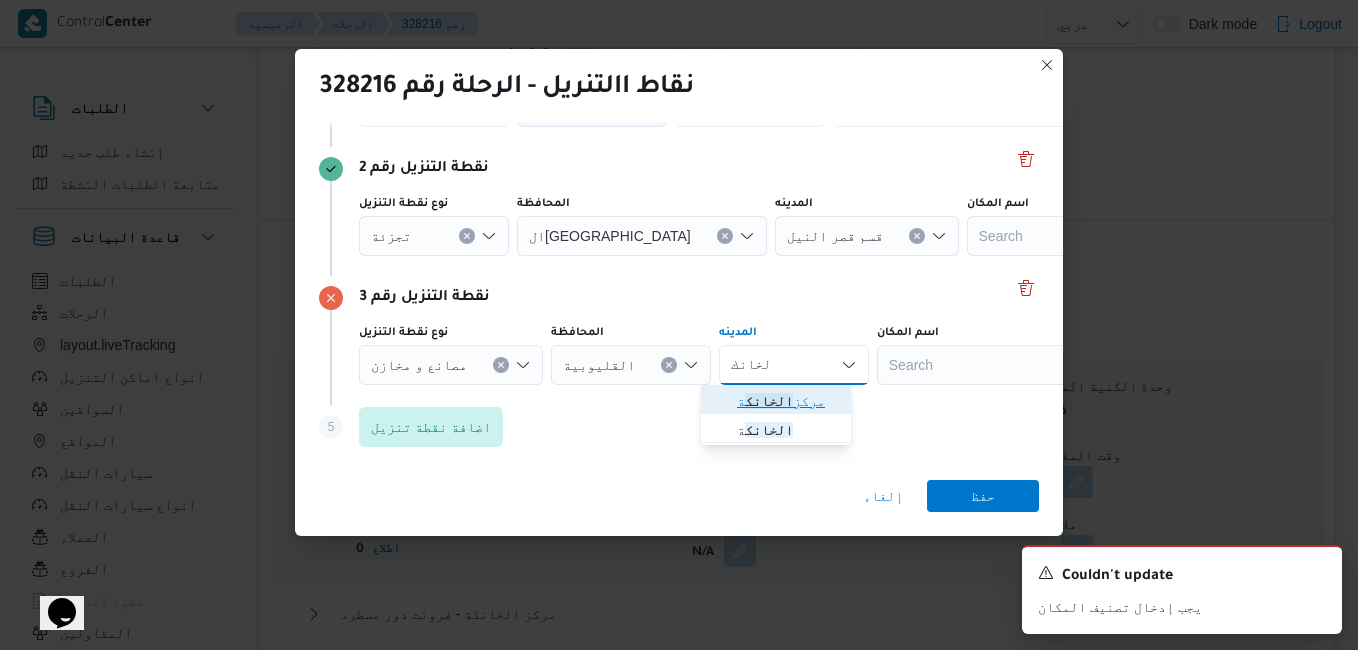click on "الخانك" at bounding box center (769, 401) 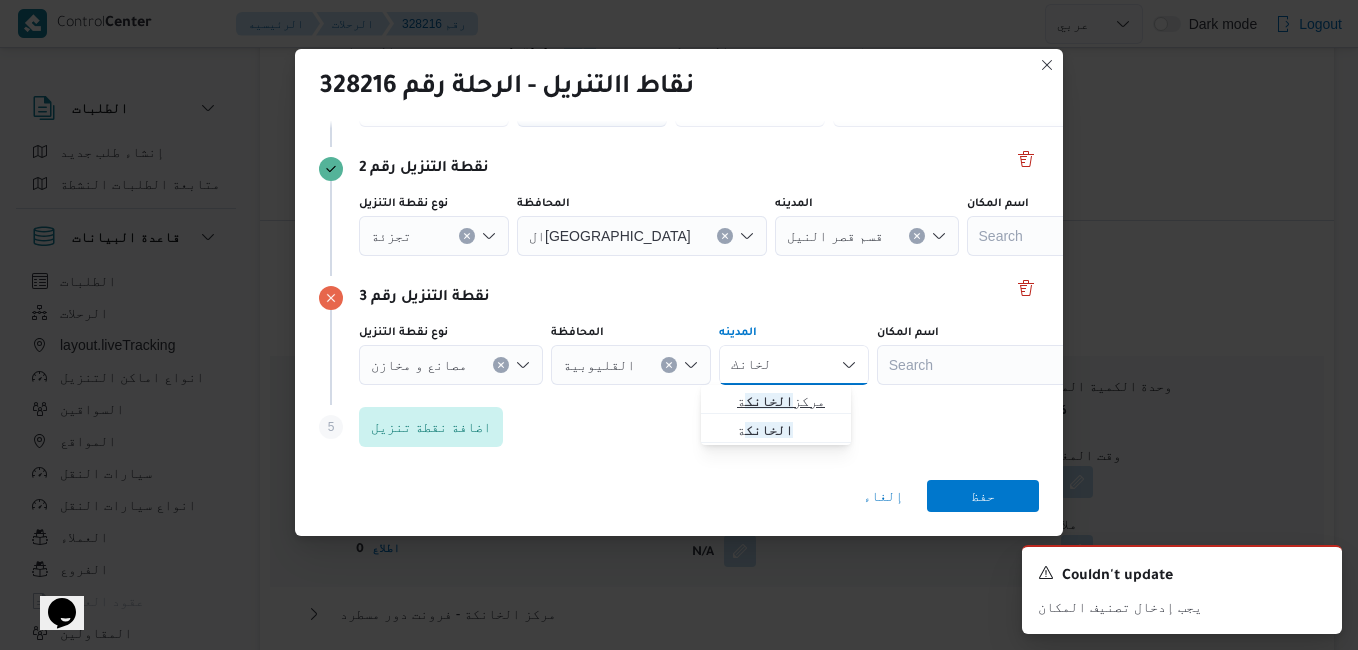 type 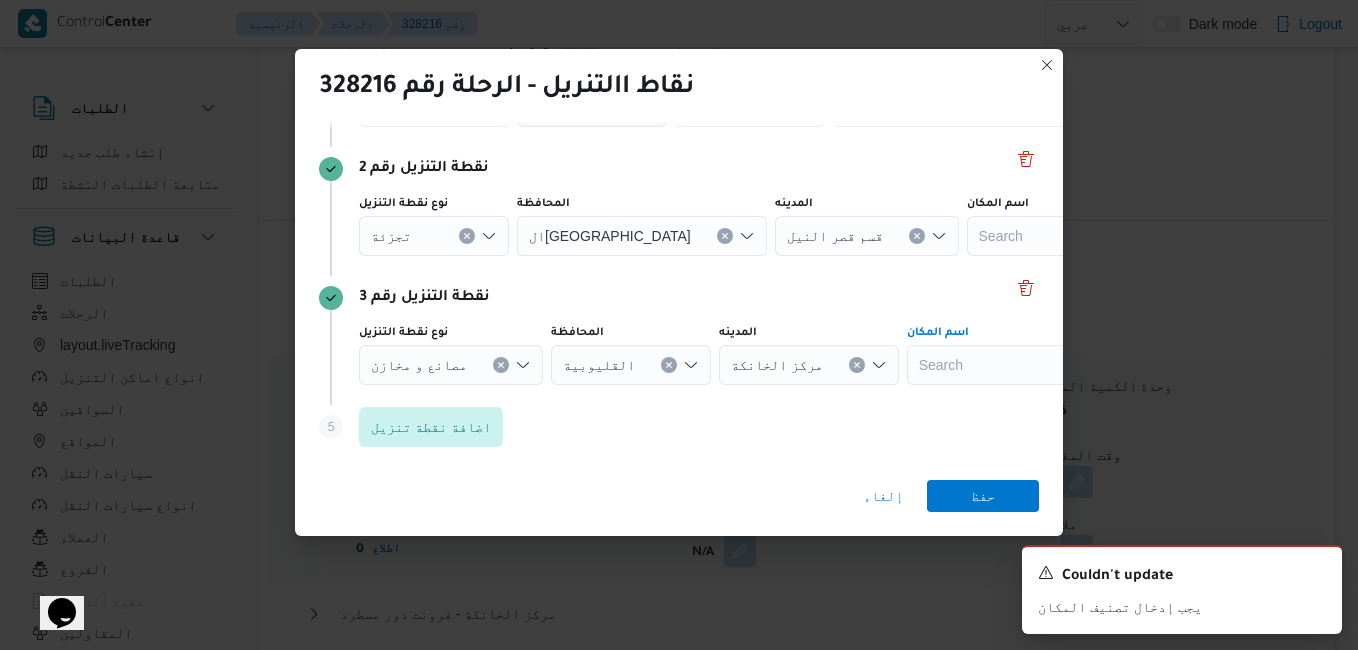 click on "Search" at bounding box center (958, 107) 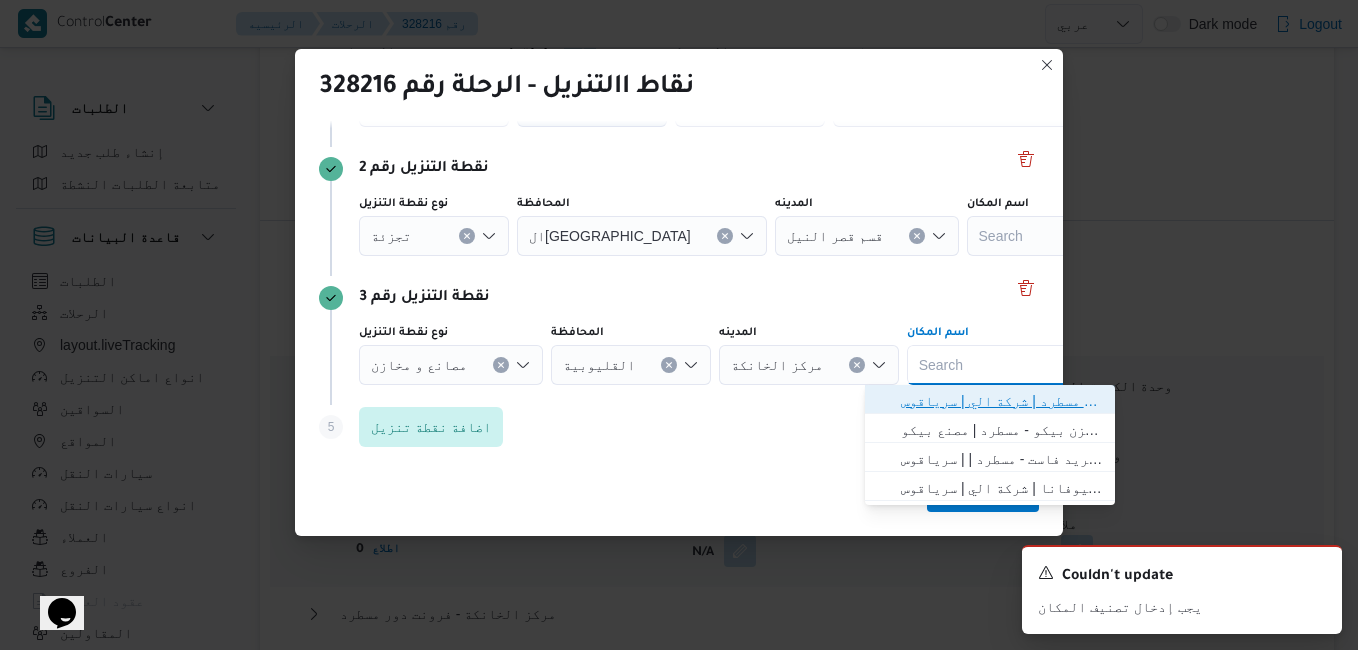 click on "فرونت دور مسطرد | شركة الي | سرياقوس" at bounding box center (1002, 401) 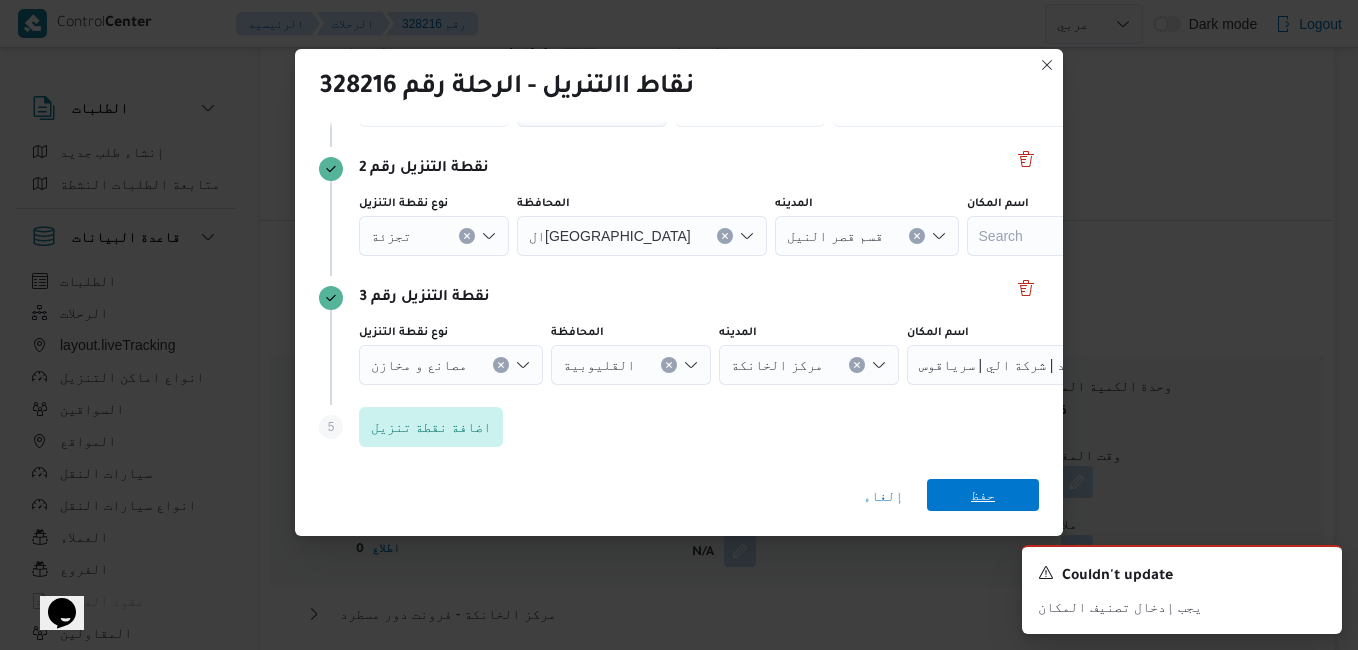 click on "حفظ" at bounding box center (983, 495) 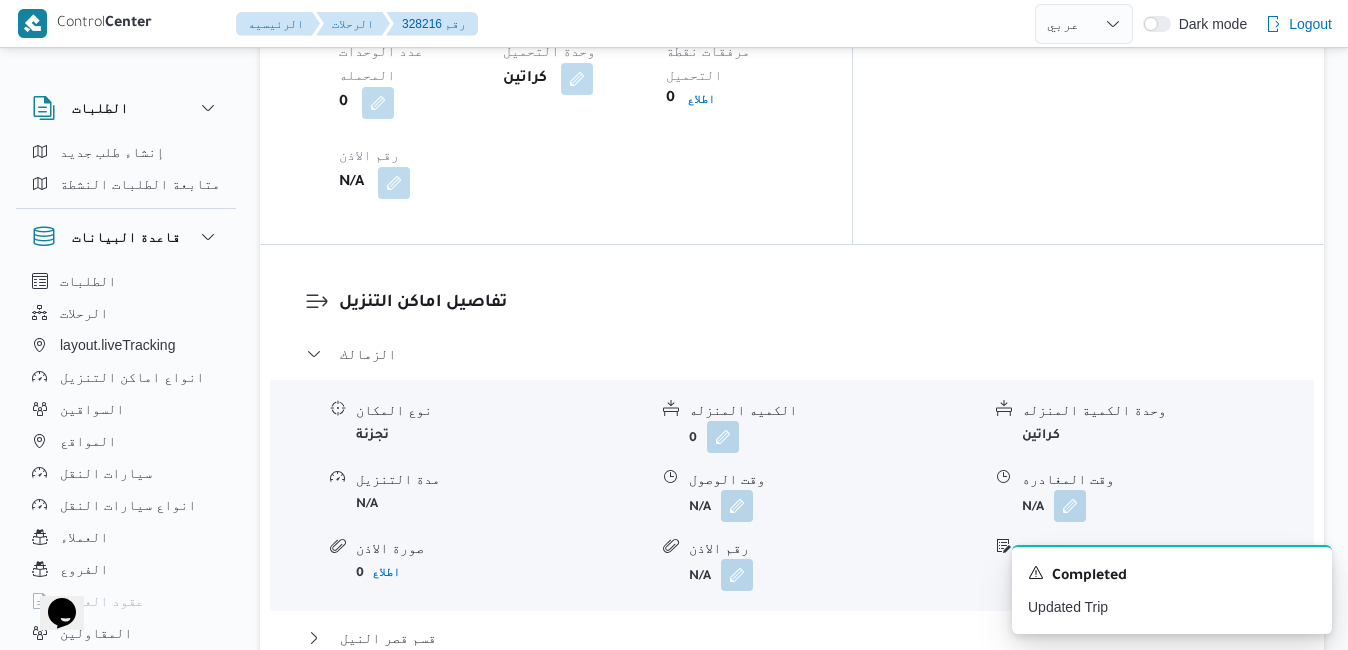 type 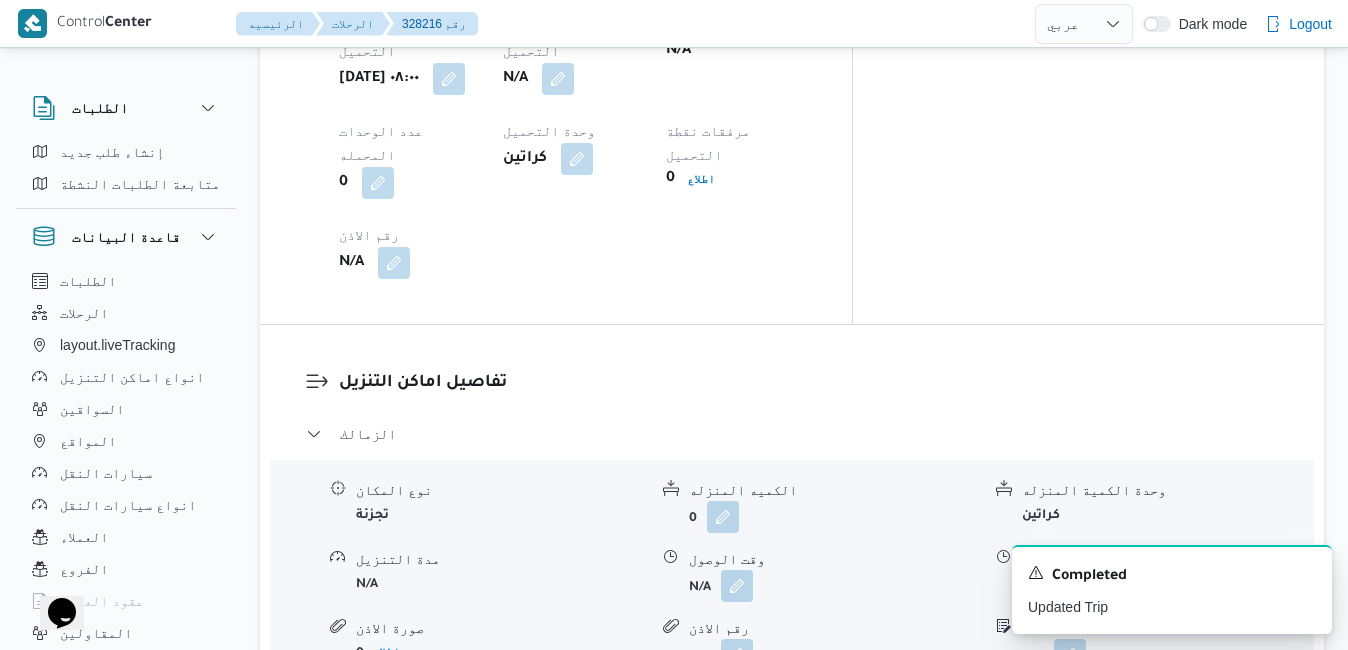 scroll, scrollTop: 1694, scrollLeft: 0, axis: vertical 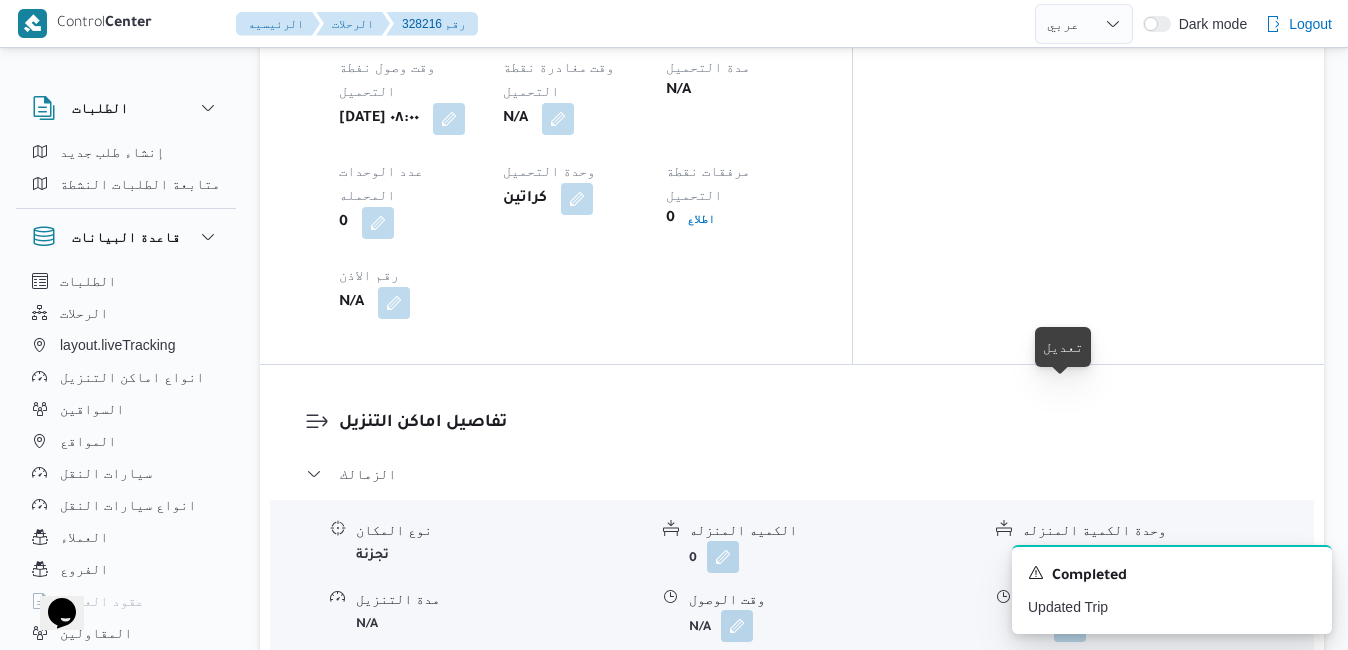 click at bounding box center [1070, 694] 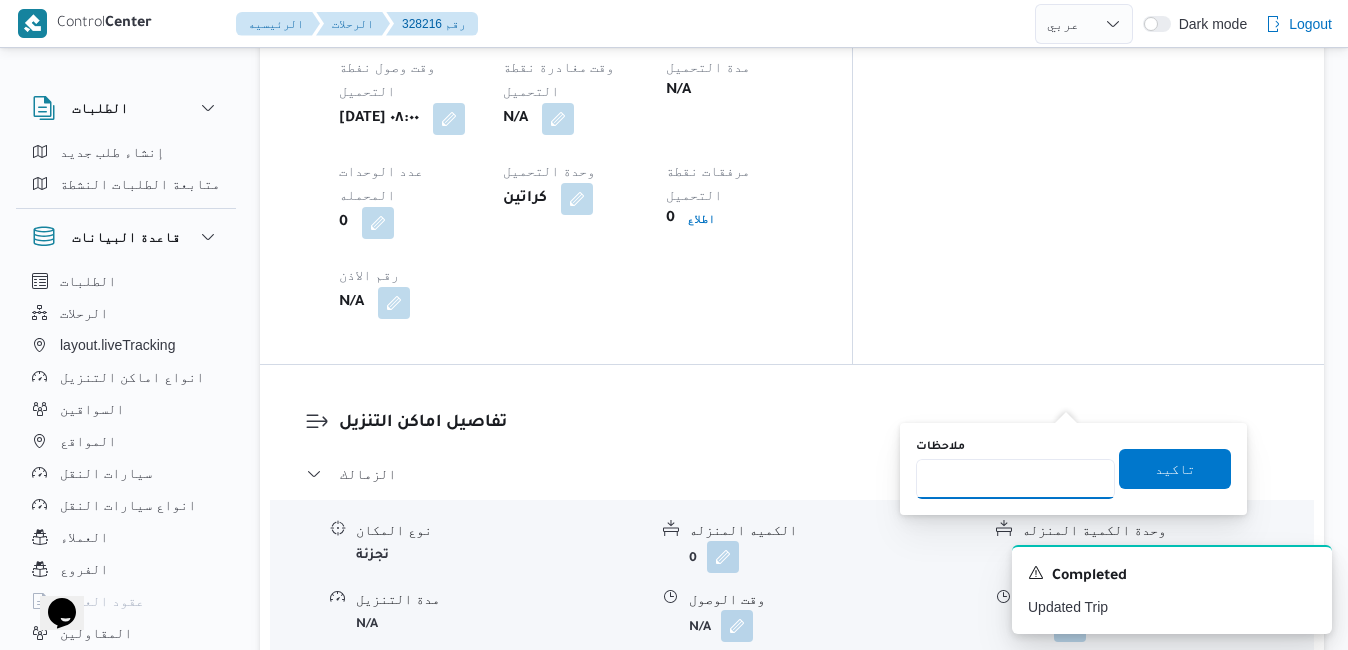 click on "ملاحظات" at bounding box center (1015, 479) 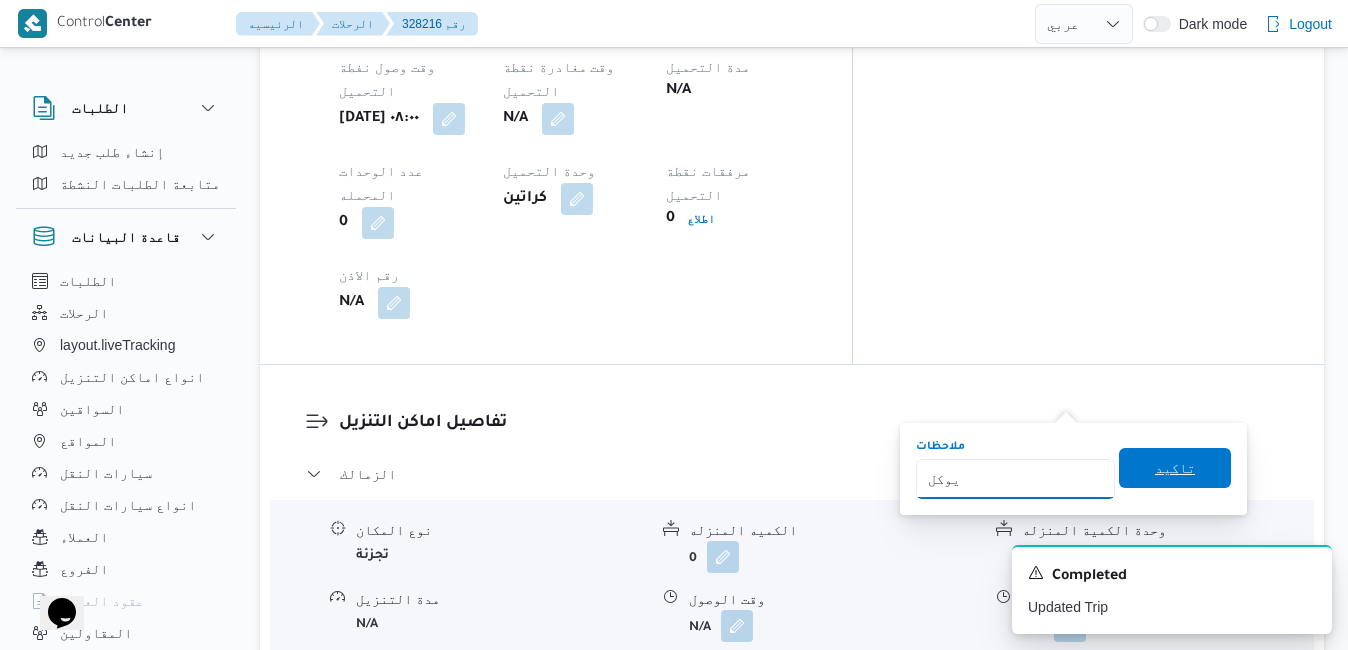 type on "يوكل" 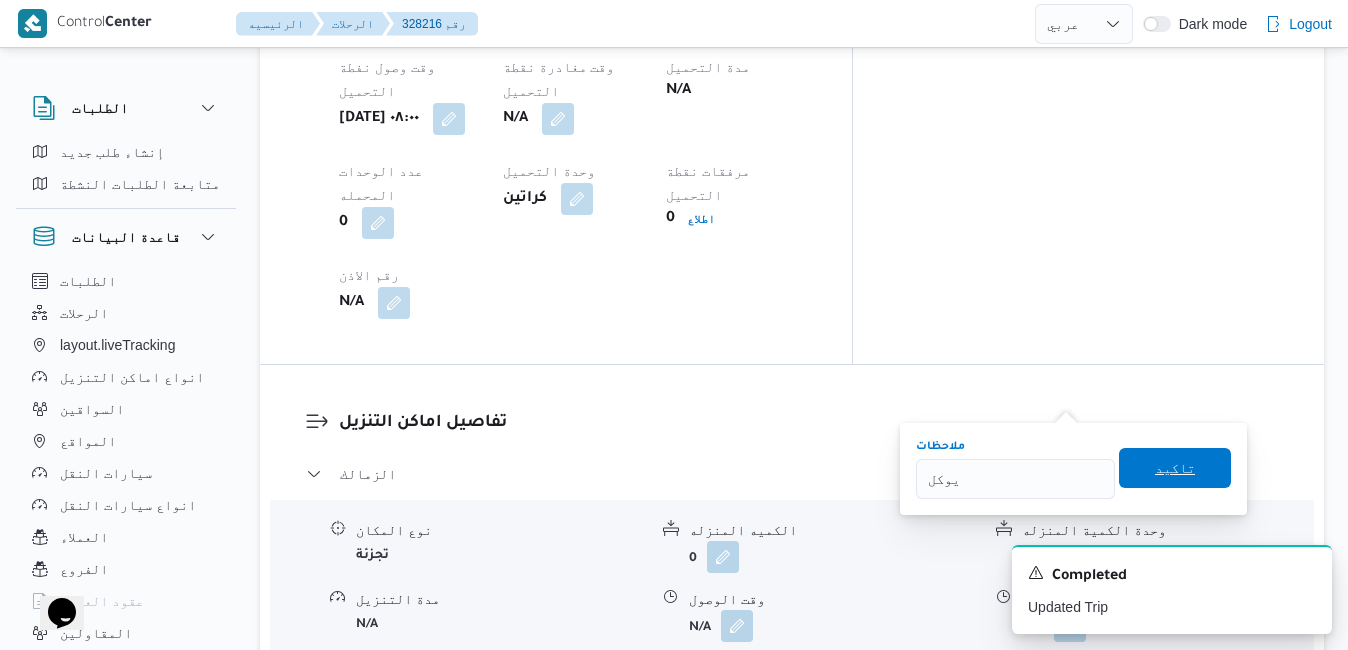 click on "تاكيد" at bounding box center [1175, 468] 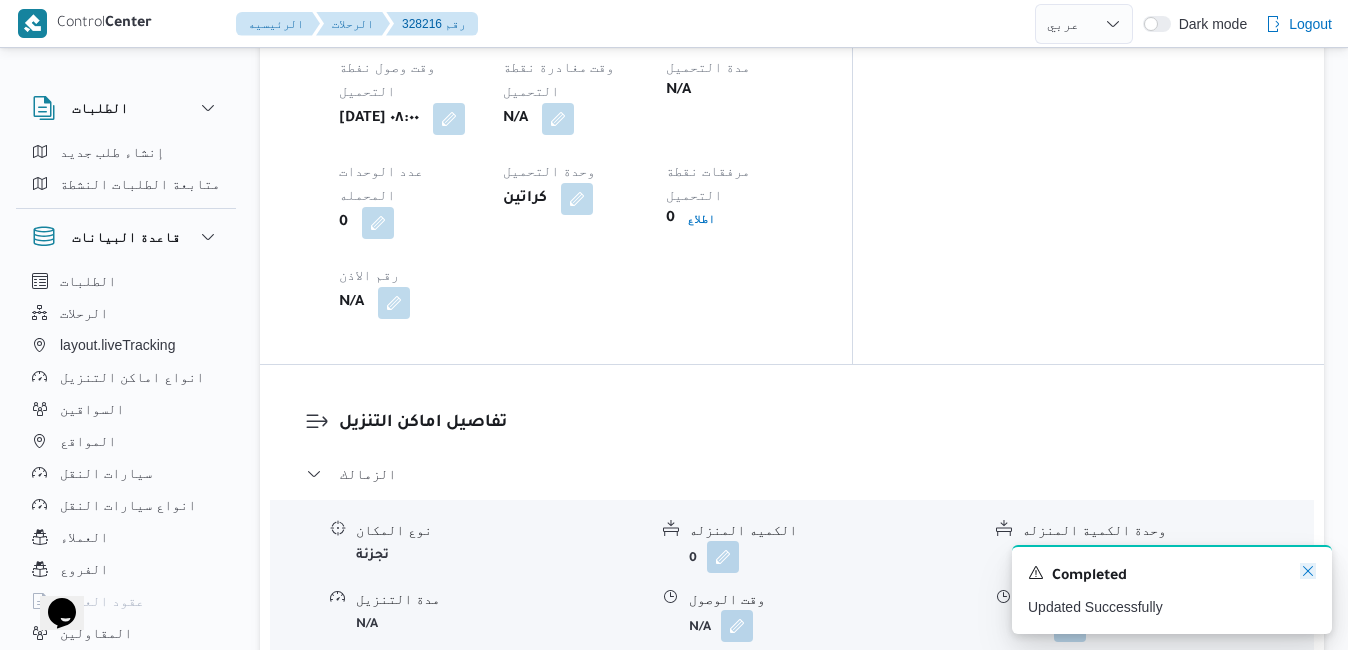 click 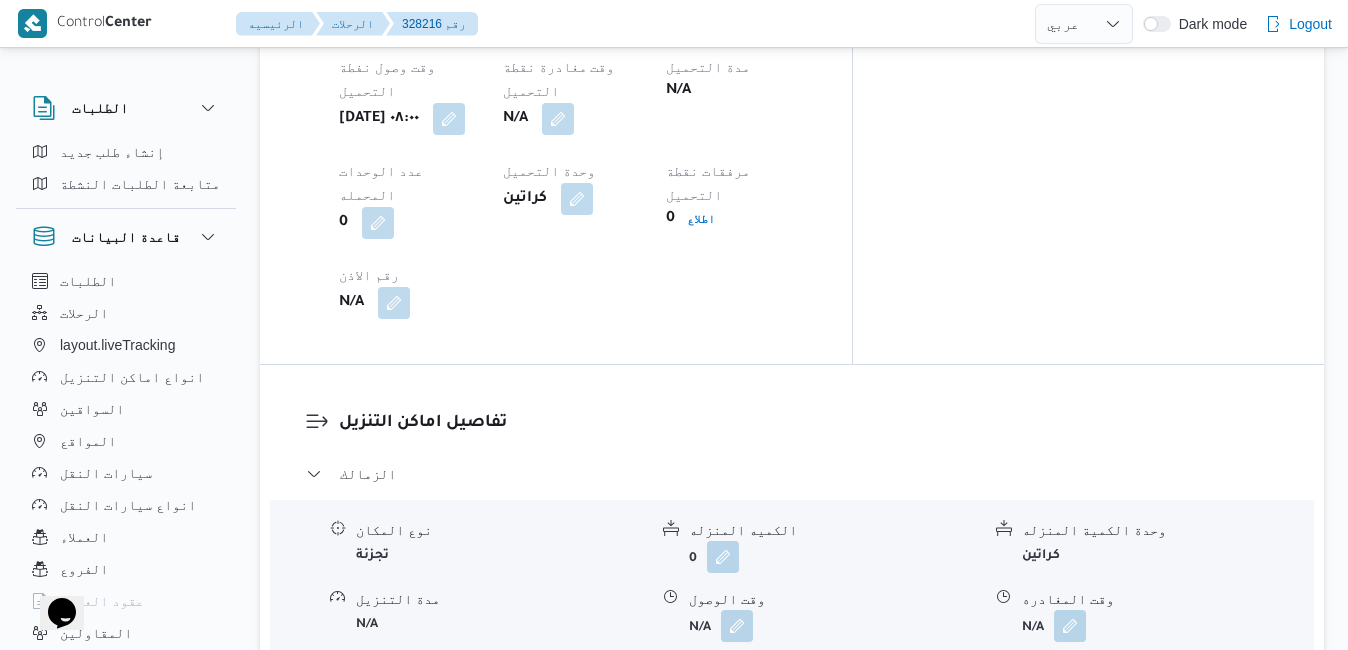 click on "قسم  قصر النيل" at bounding box center [792, 758] 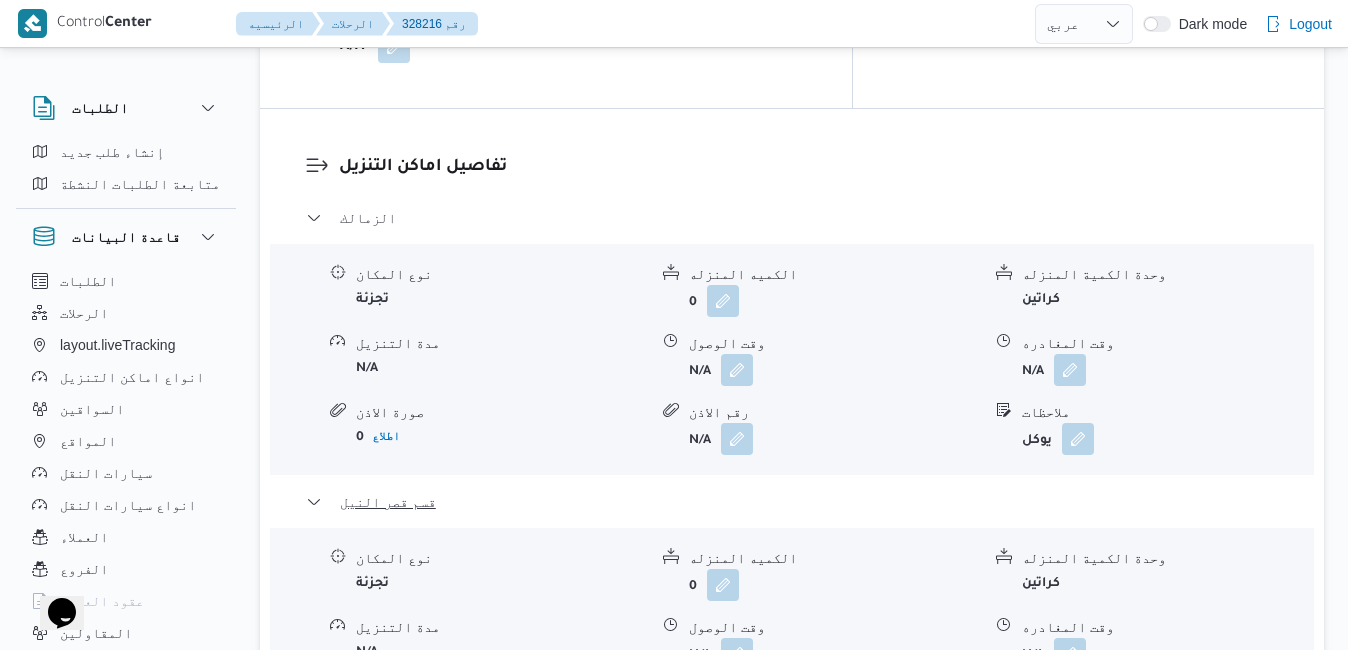 scroll, scrollTop: 2094, scrollLeft: 0, axis: vertical 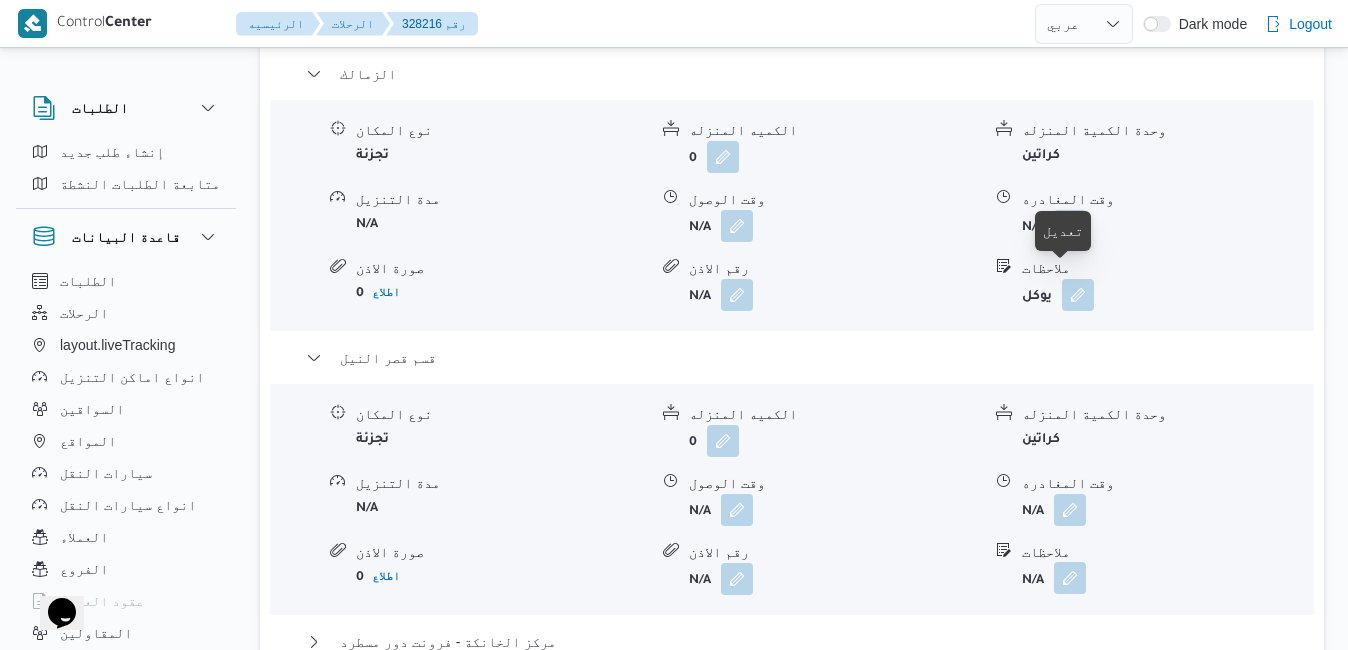 click at bounding box center [1070, 578] 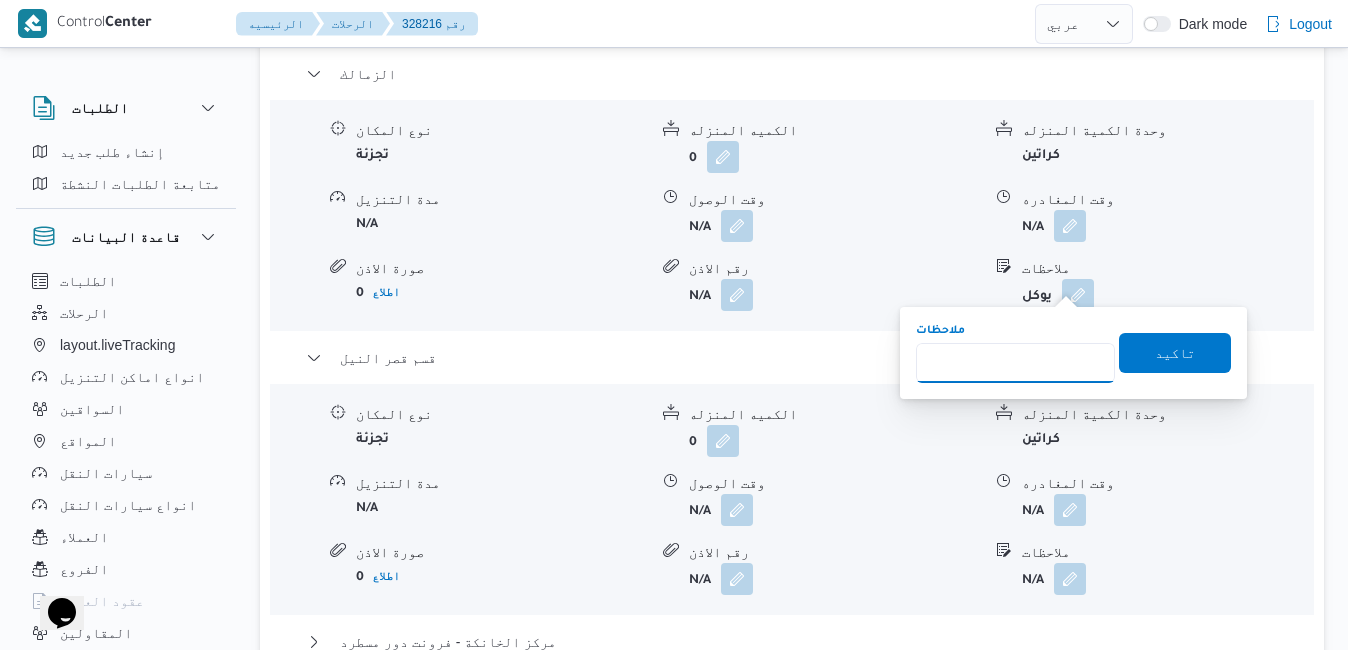 click on "ملاحظات" at bounding box center [1015, 363] 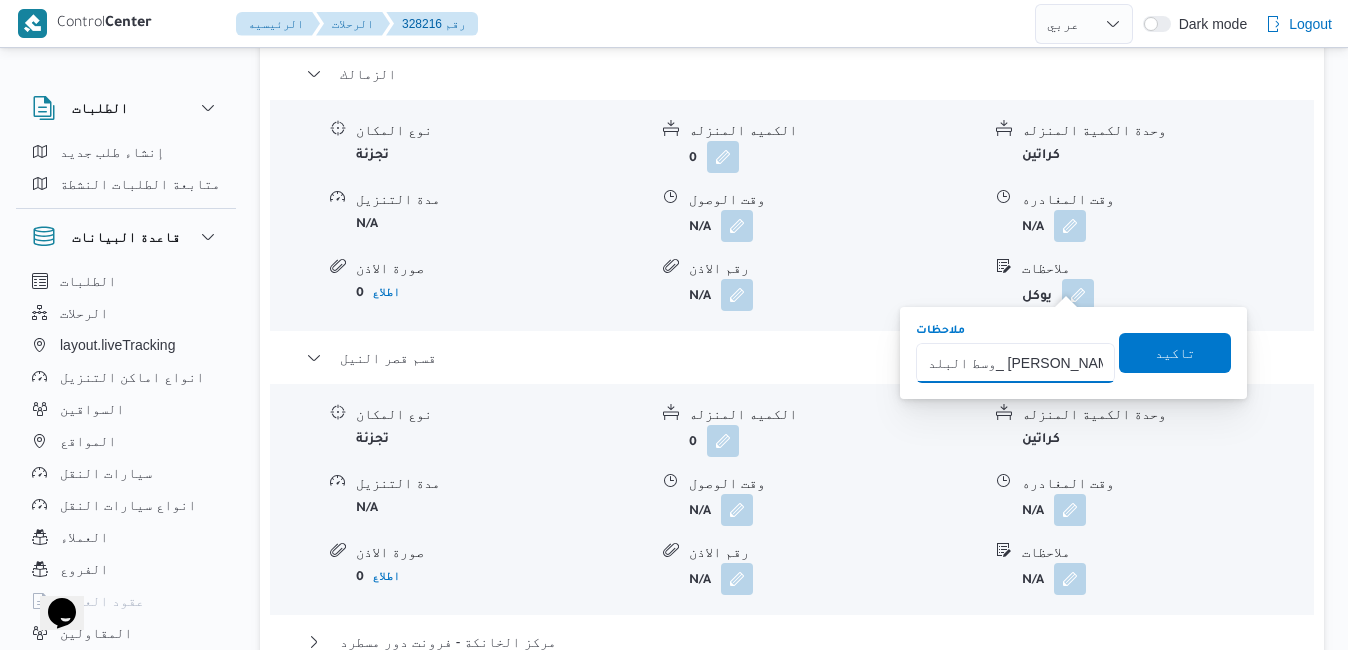 type on "وسط البلد_ طلعت حرب" 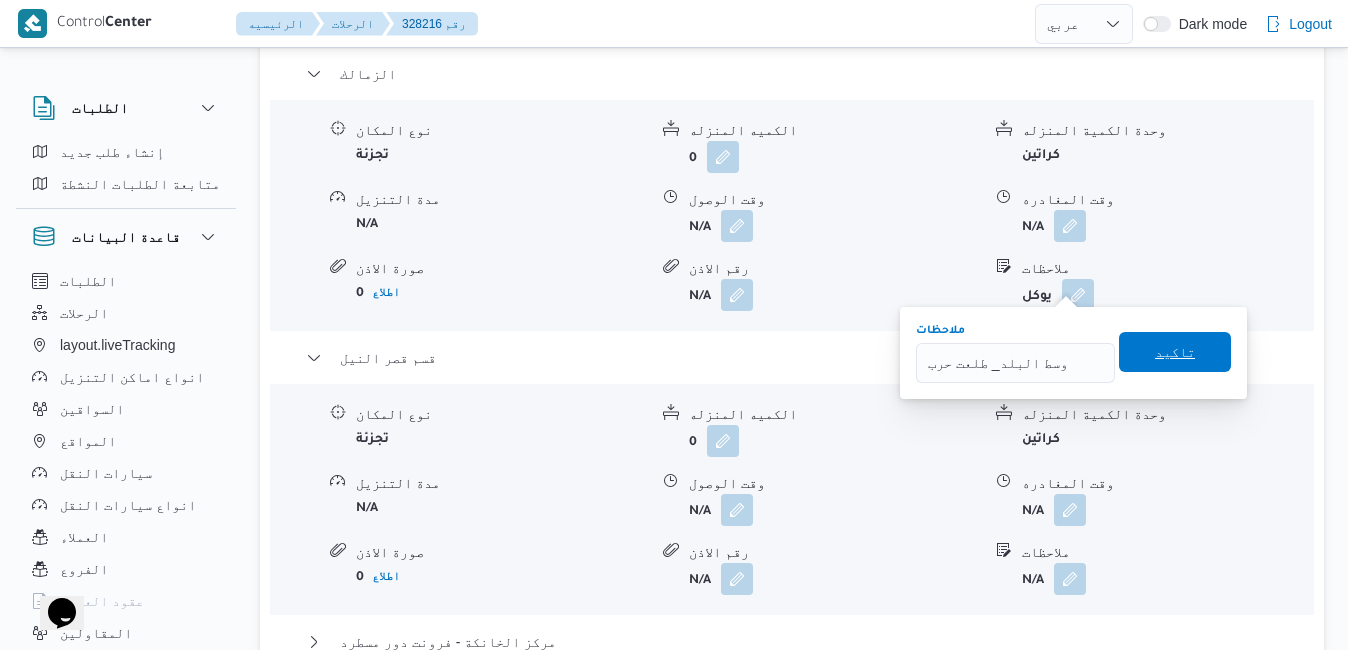 click on "تاكيد" at bounding box center [1175, 352] 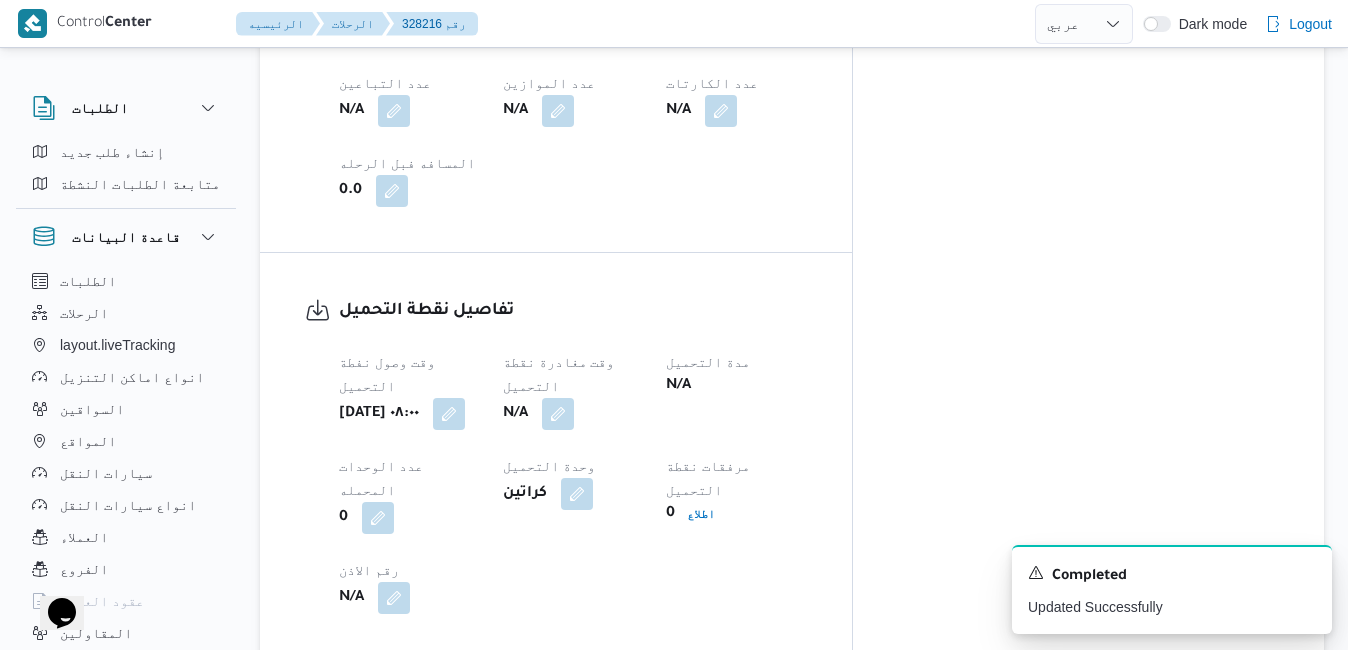 scroll, scrollTop: 1174, scrollLeft: 0, axis: vertical 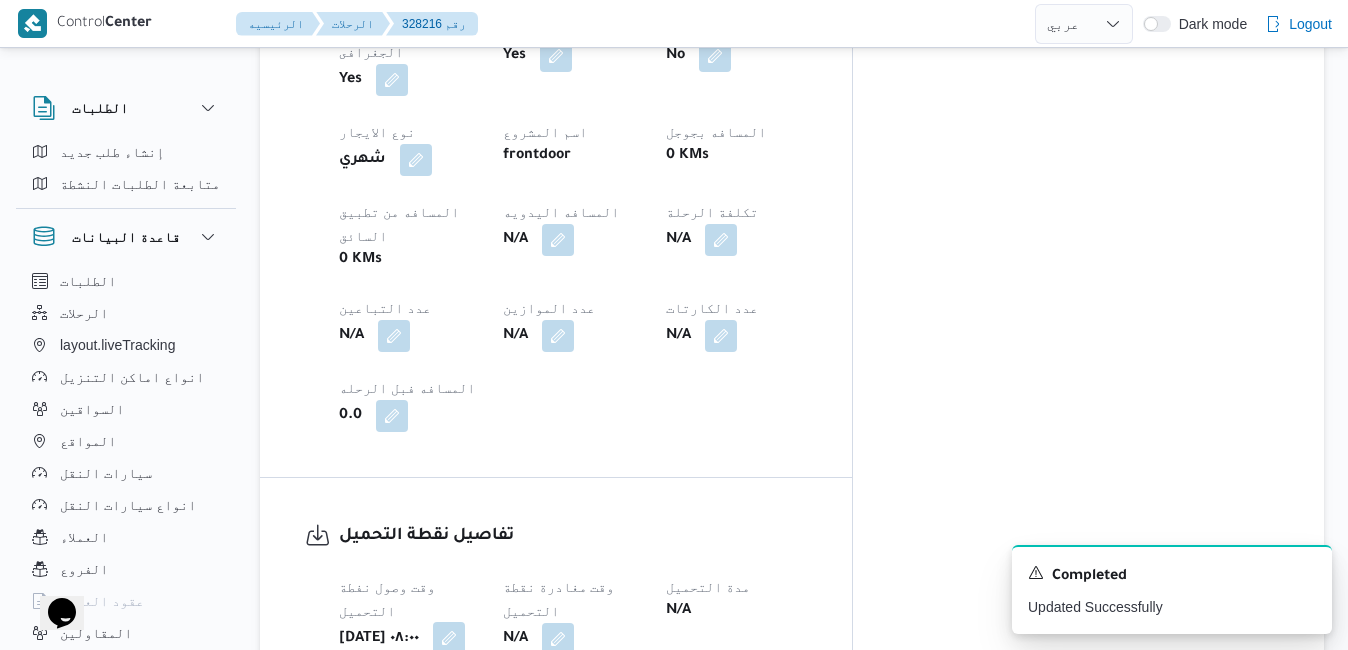 click at bounding box center [449, 638] 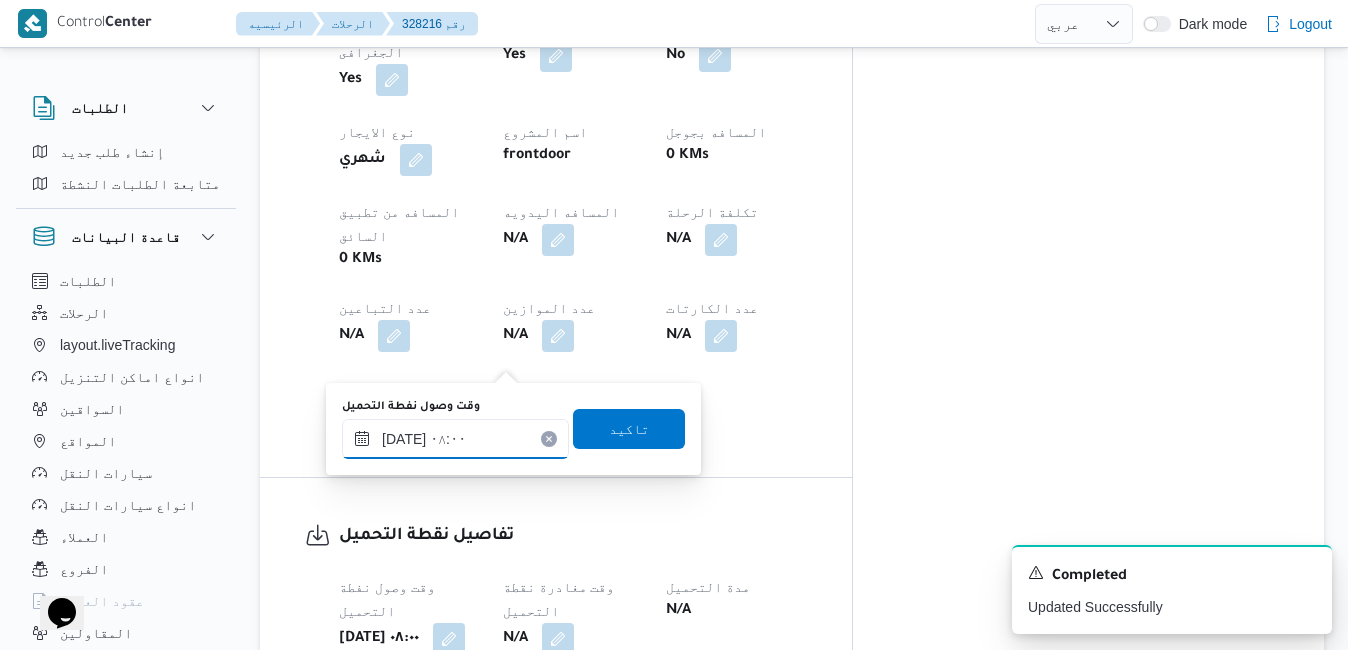 click on "٣٠/٠٧/٢٠٢٥ ٠٨:٠٠" at bounding box center [455, 439] 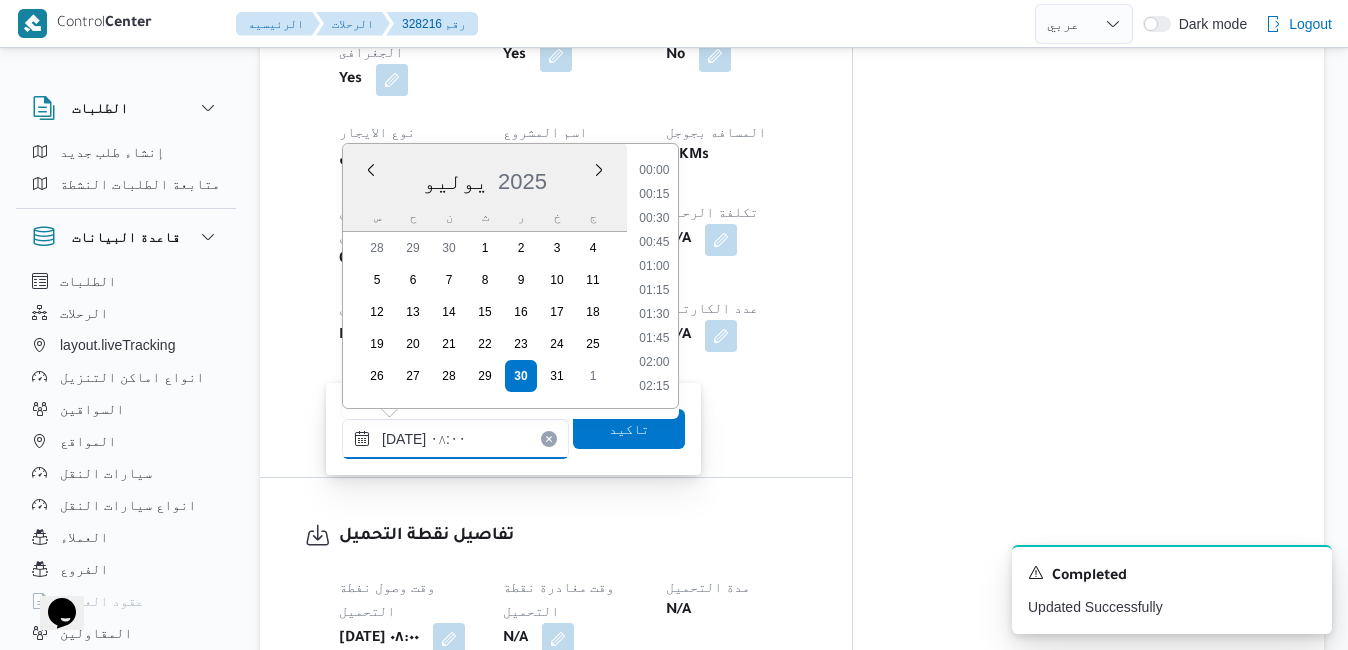 scroll, scrollTop: 646, scrollLeft: 0, axis: vertical 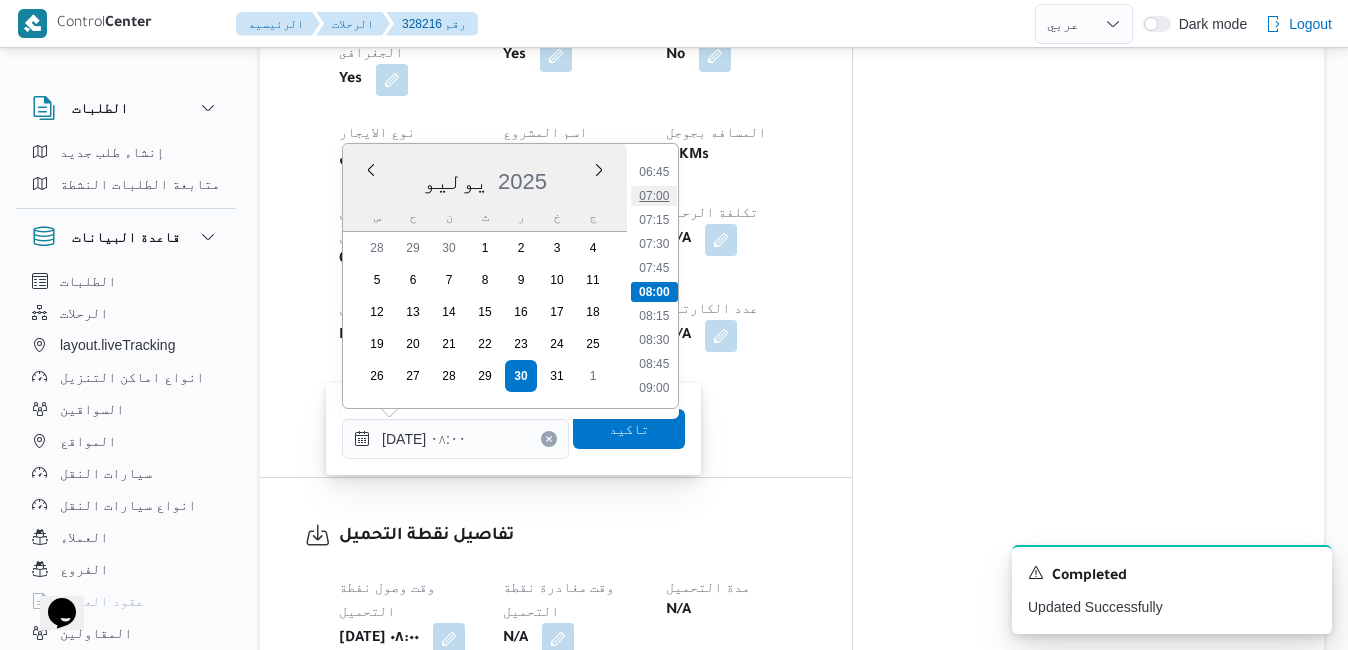 click on "07:00" at bounding box center (654, 196) 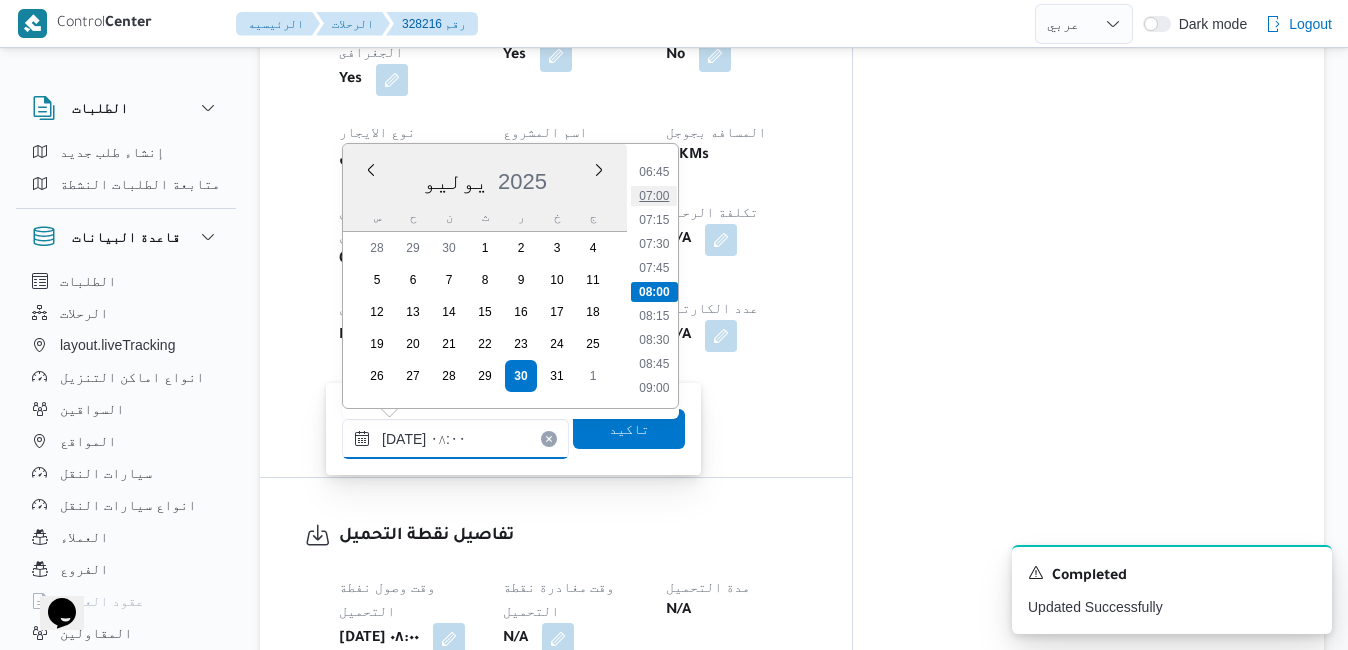 type on "٣٠/٠٧/٢٠٢٥ ٠٧:٠٠" 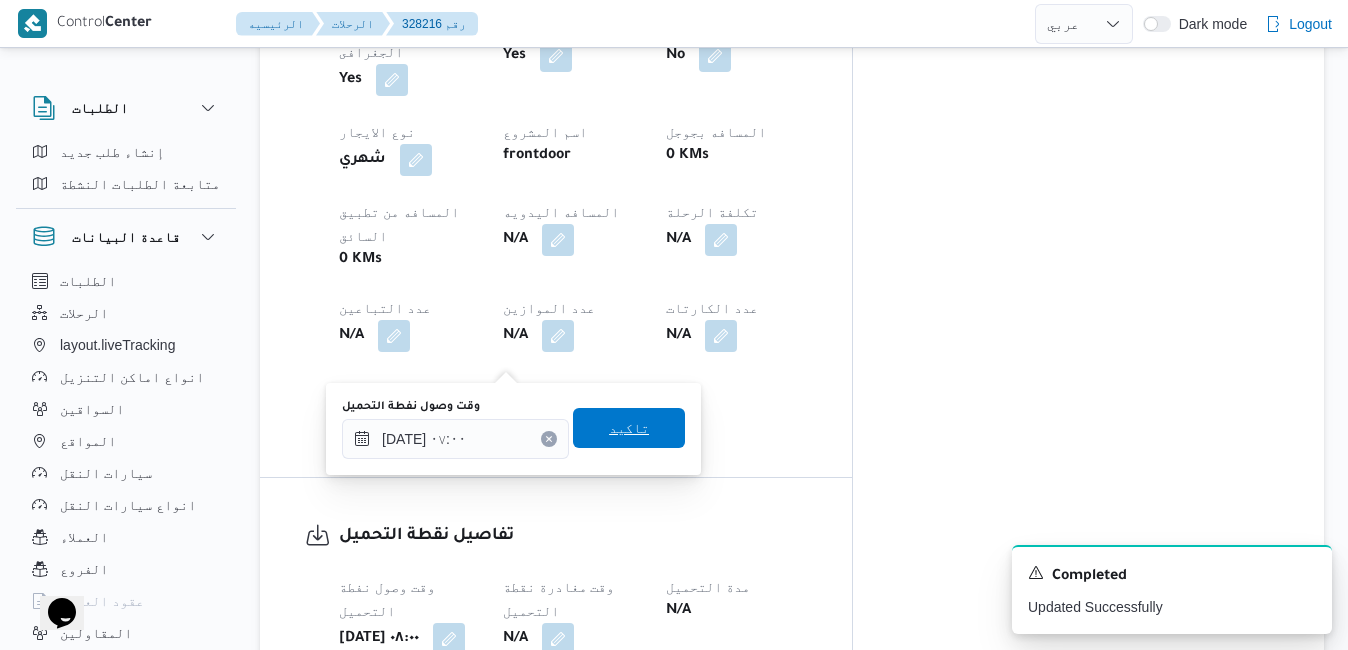 click on "تاكيد" at bounding box center (629, 428) 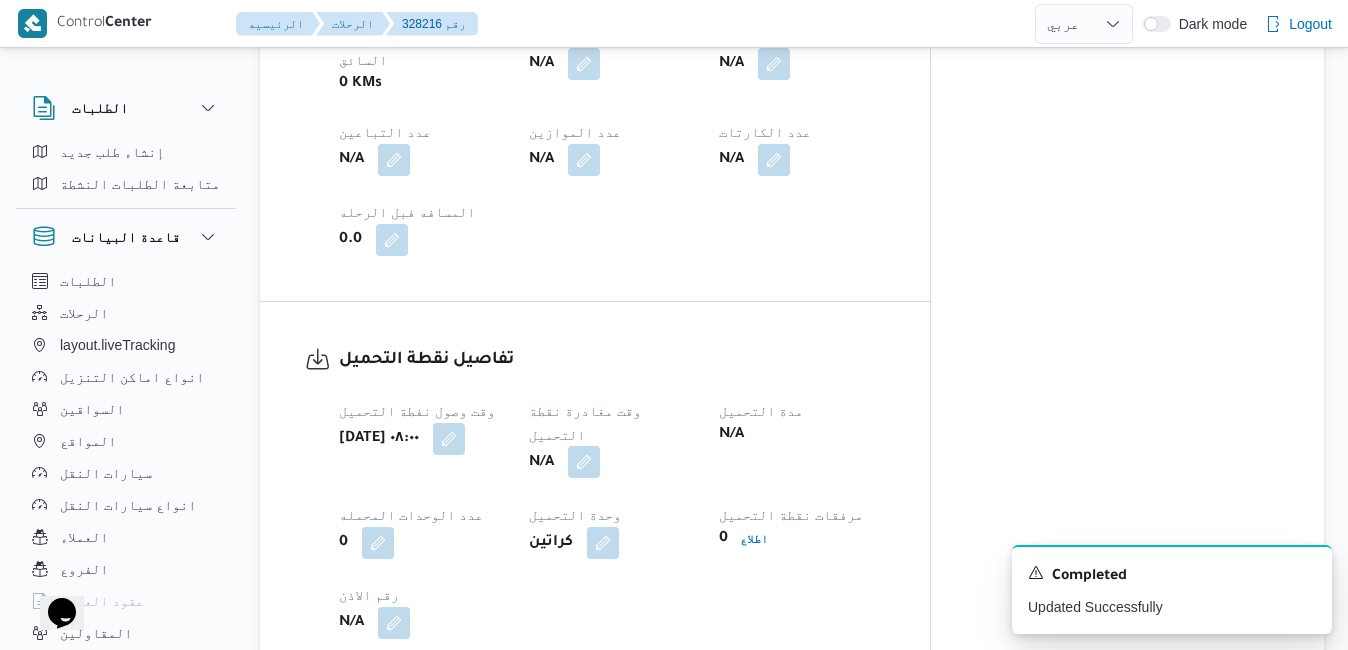click at bounding box center (584, 462) 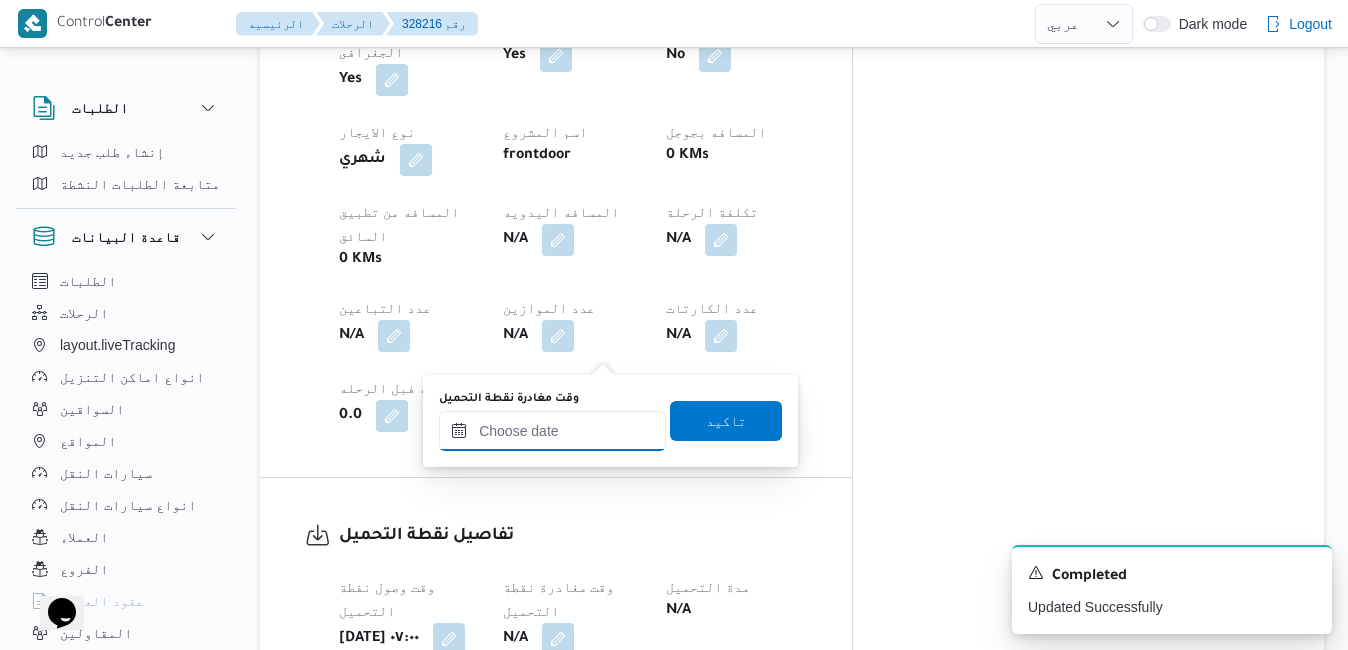 click on "وقت مغادرة نقطة التحميل" at bounding box center (552, 431) 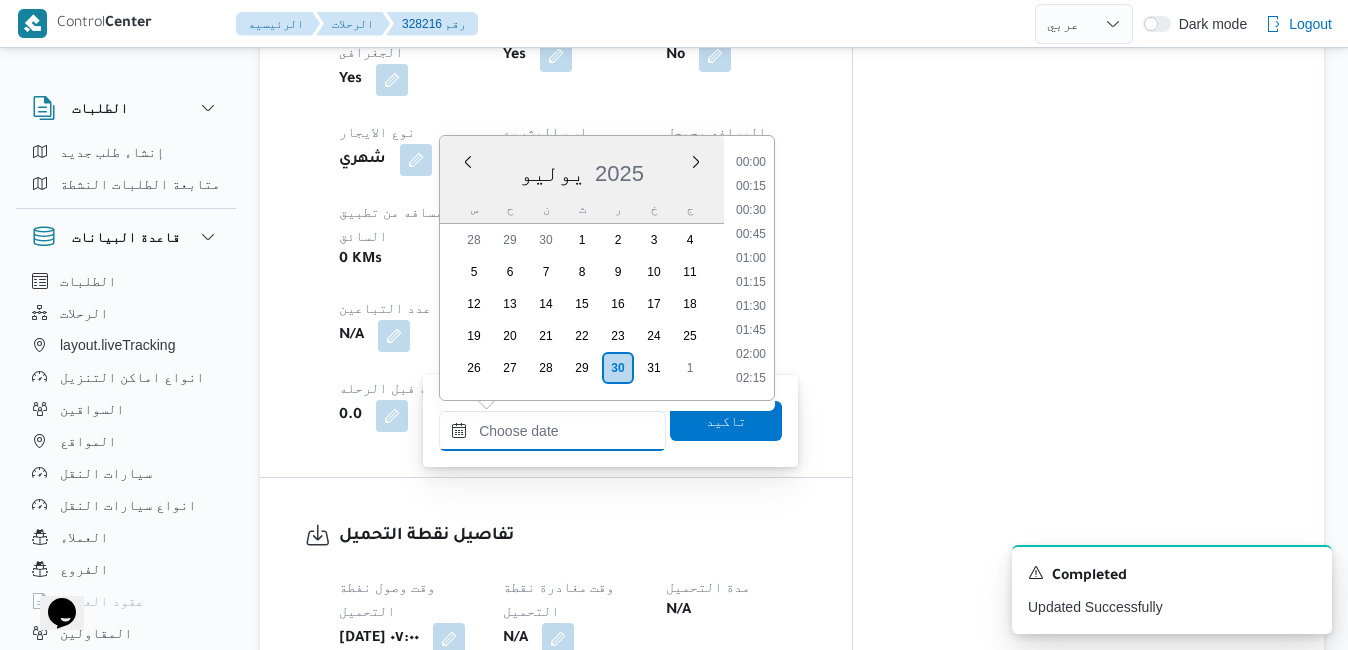 scroll, scrollTop: 934, scrollLeft: 0, axis: vertical 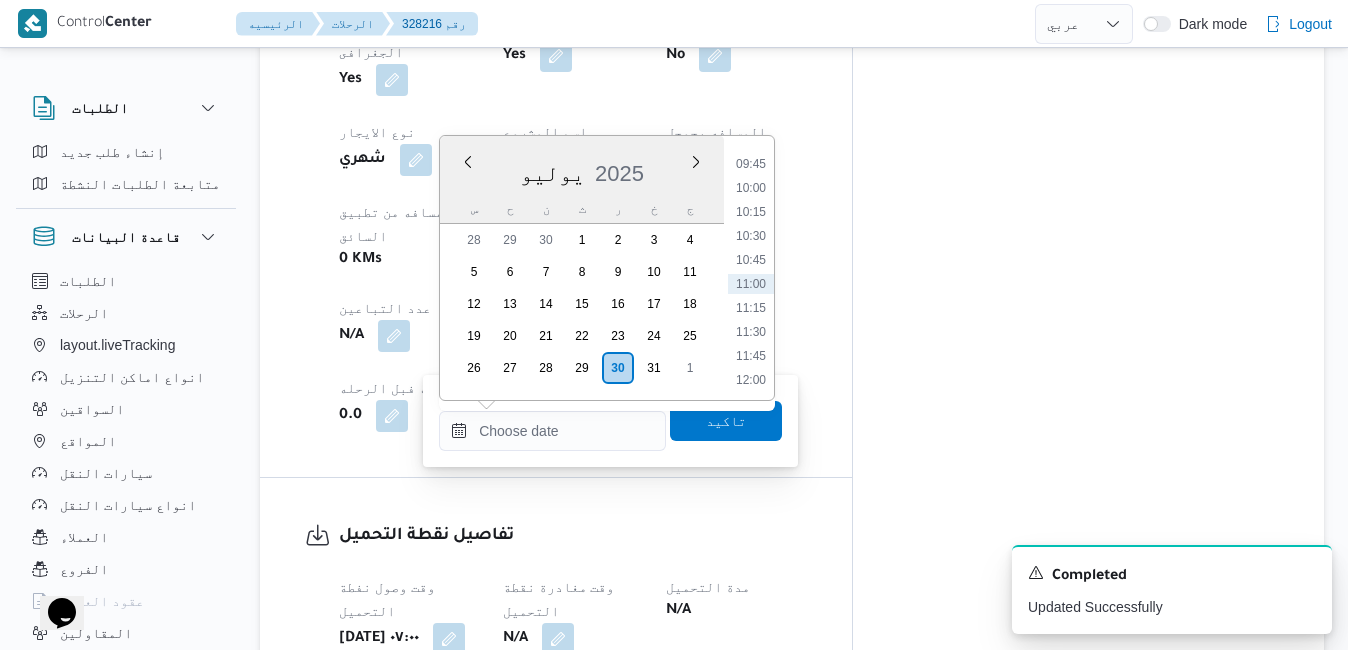 click on "يوليو 2025" at bounding box center (582, 169) 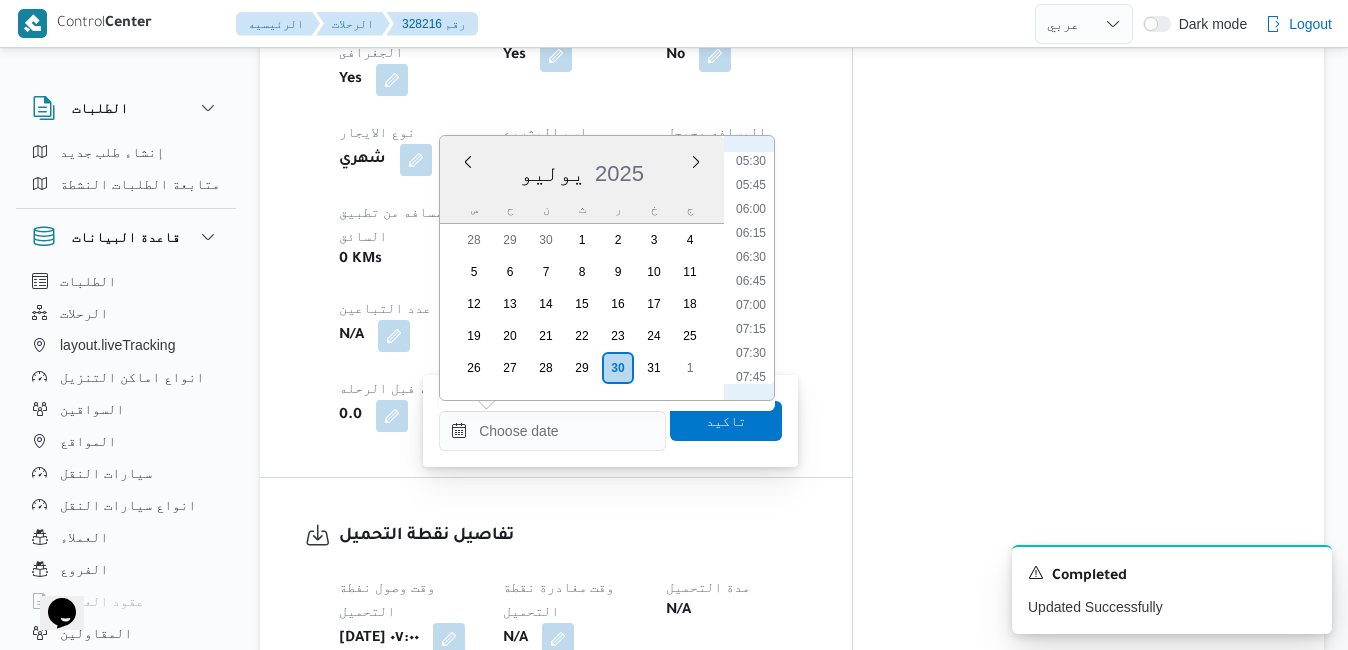 scroll, scrollTop: 528, scrollLeft: 0, axis: vertical 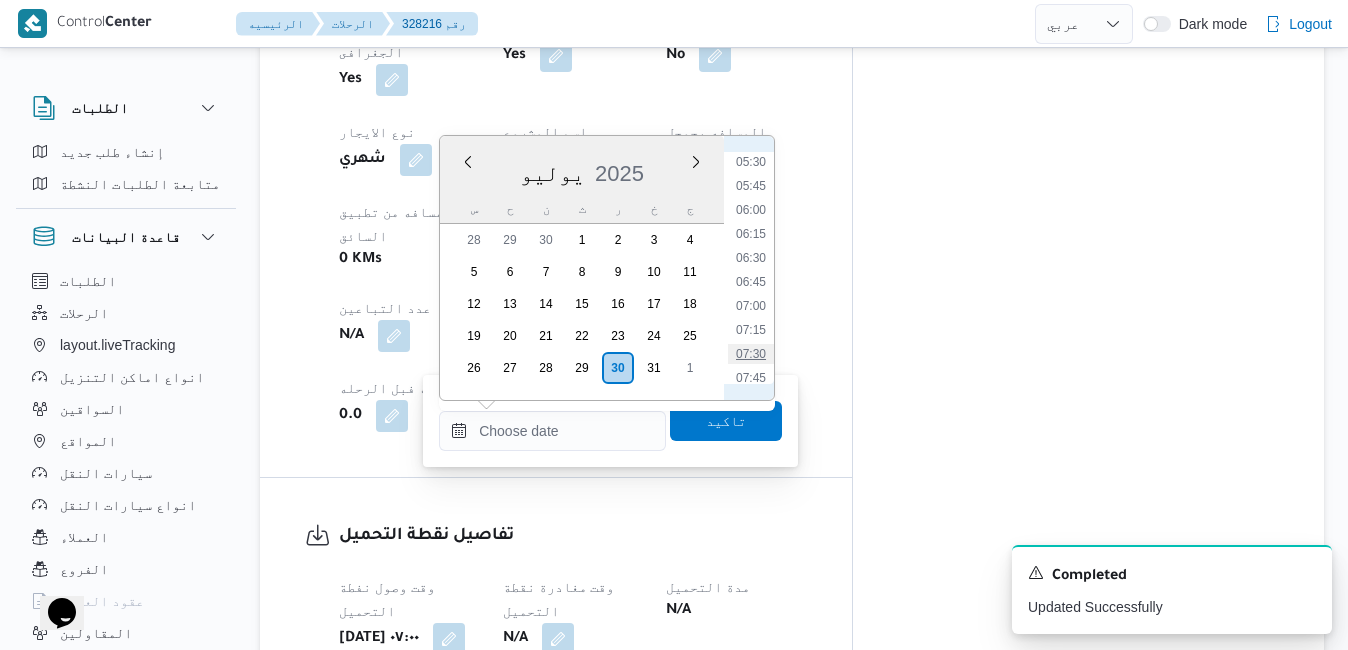 click on "07:30" at bounding box center (751, 354) 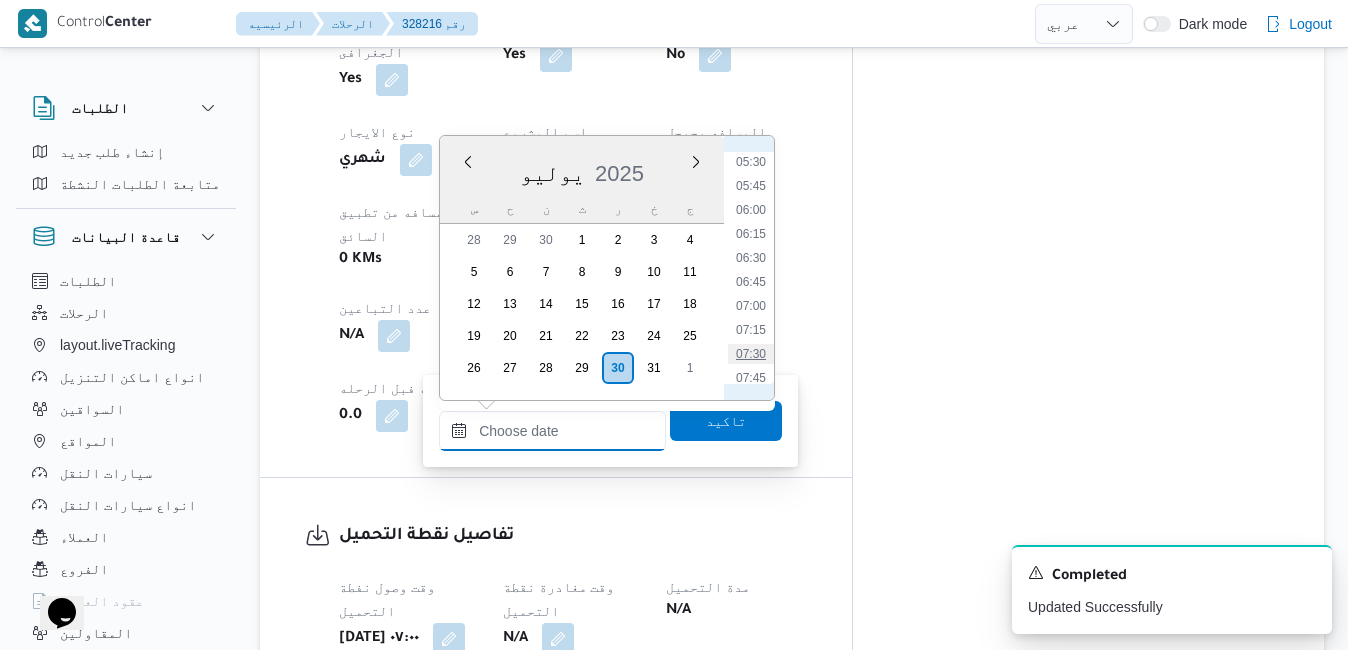 type on "٣٠/٠٧/٢٠٢٥ ٠٧:٣٠" 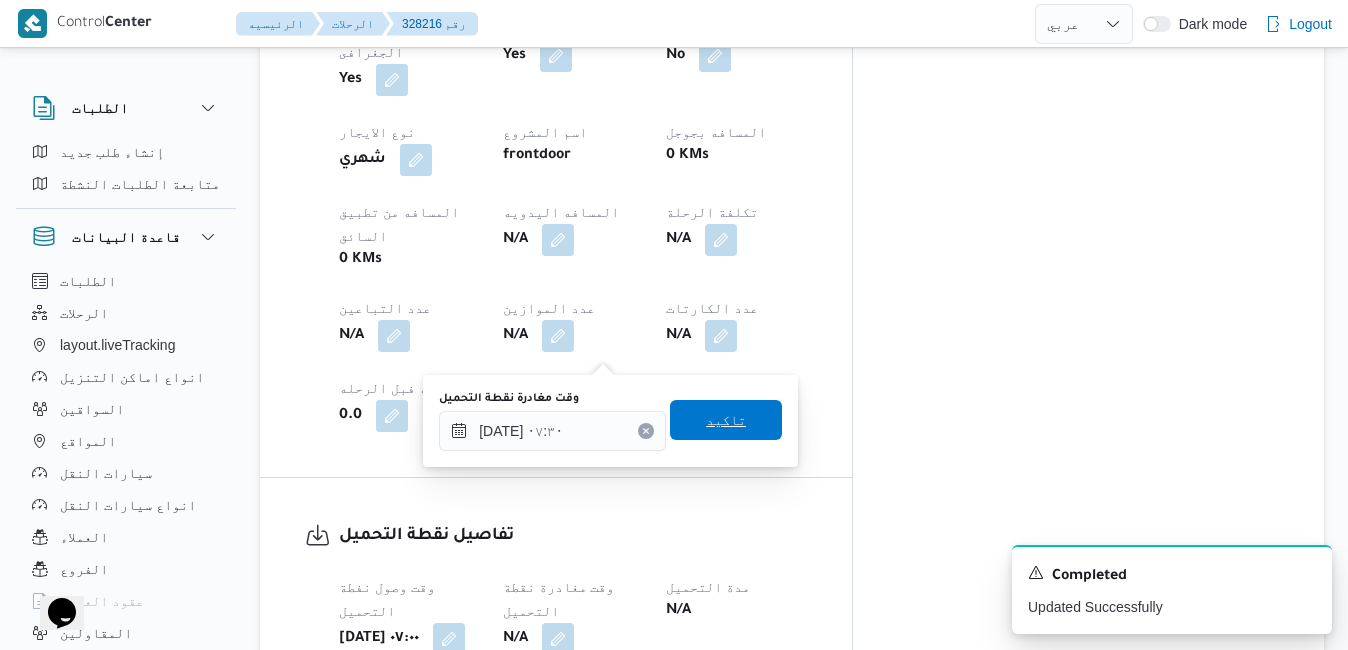 click on "تاكيد" at bounding box center [726, 420] 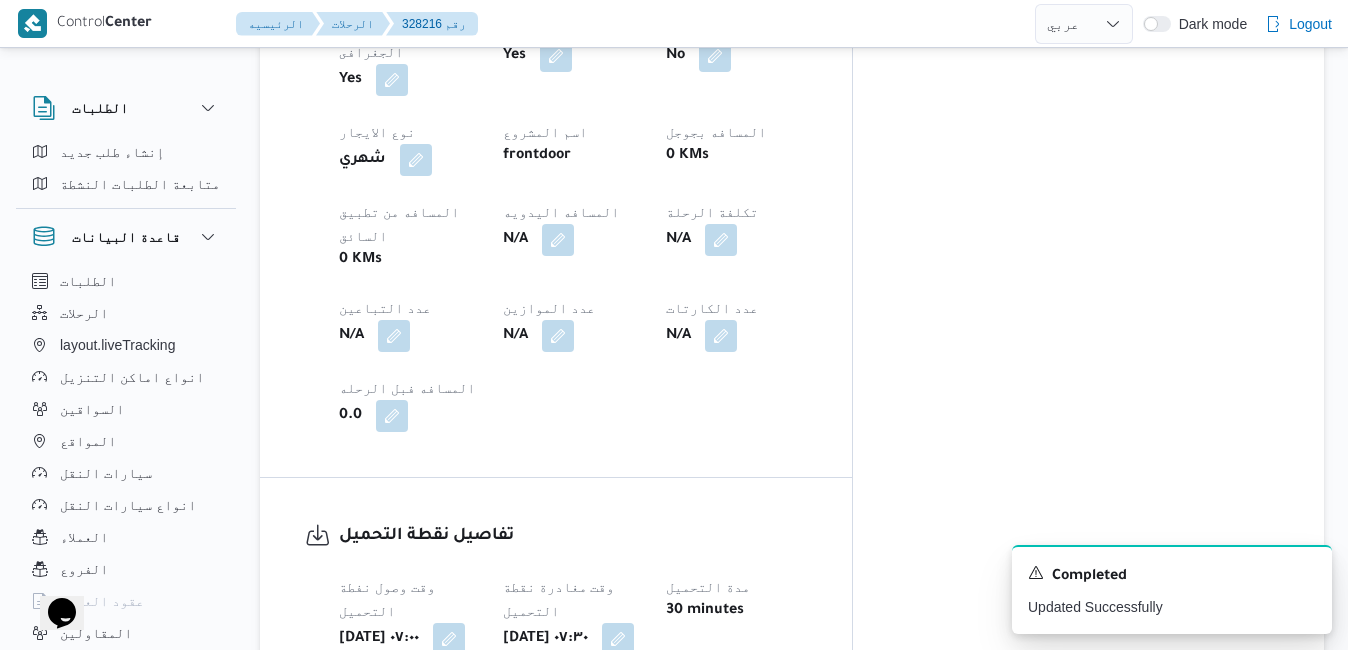 click on "تفاصيل نقطة التحميل" at bounding box center (573, 536) 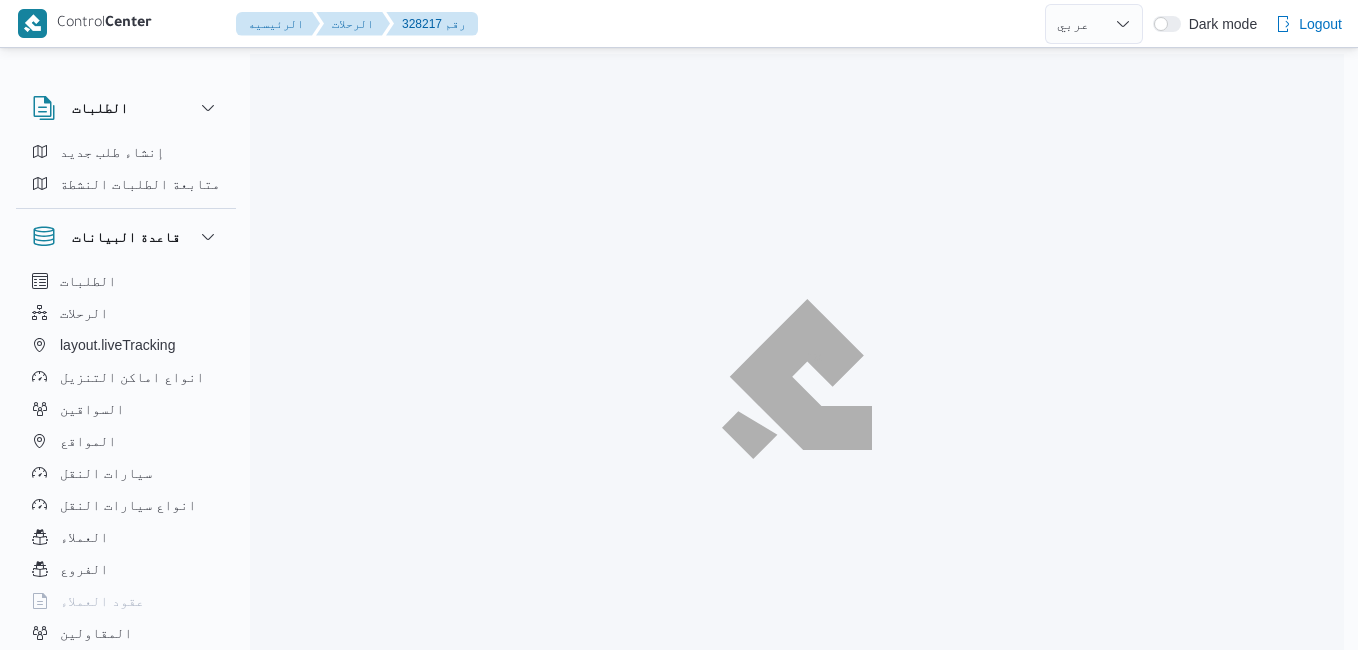 select on "ar" 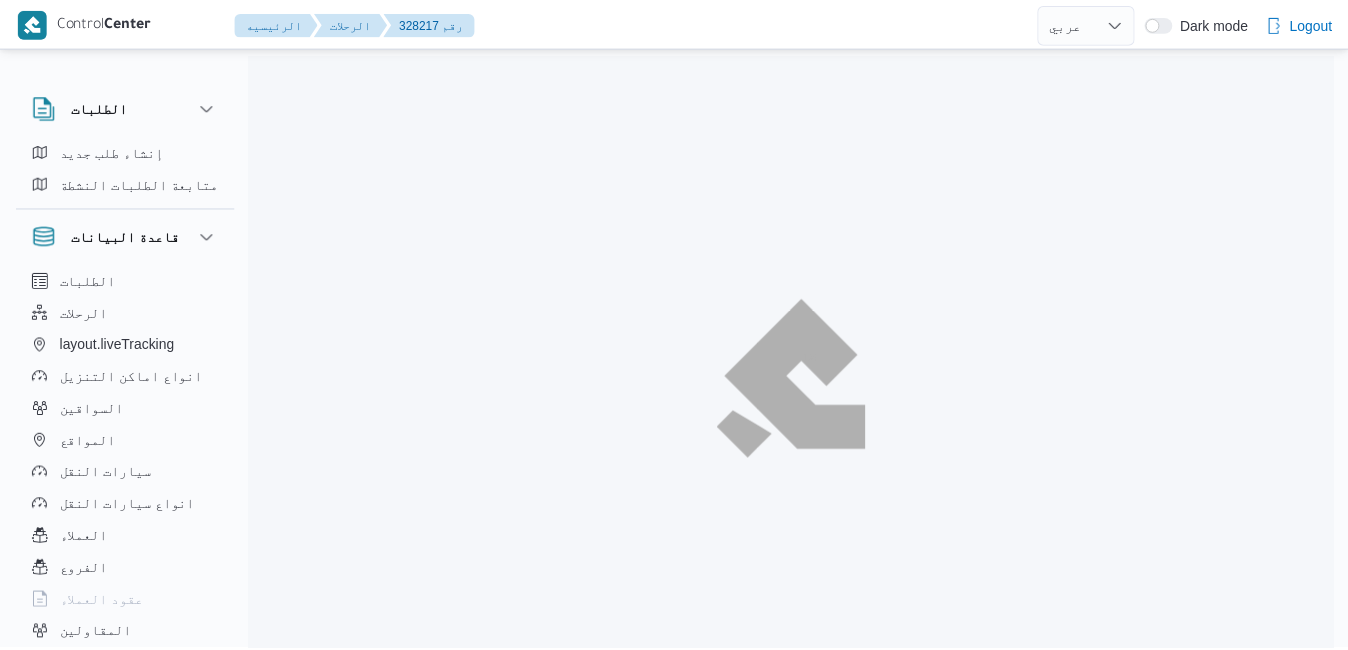 scroll, scrollTop: 0, scrollLeft: 0, axis: both 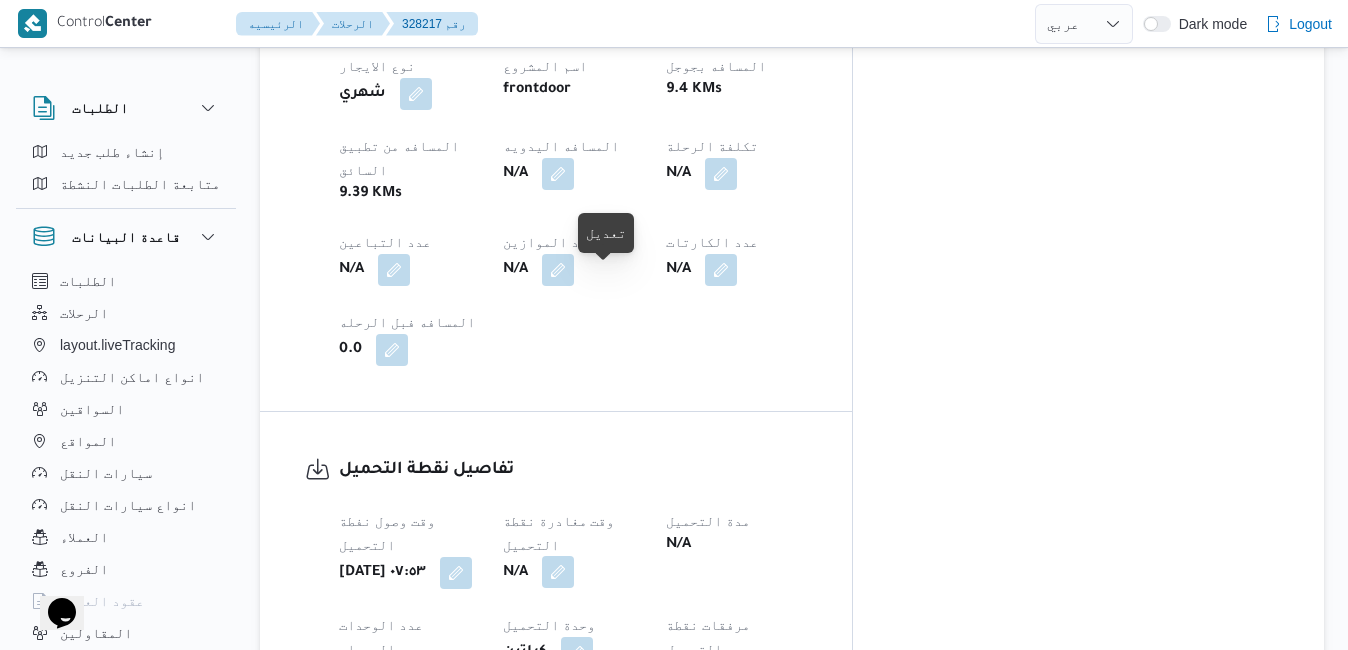 click at bounding box center (558, 572) 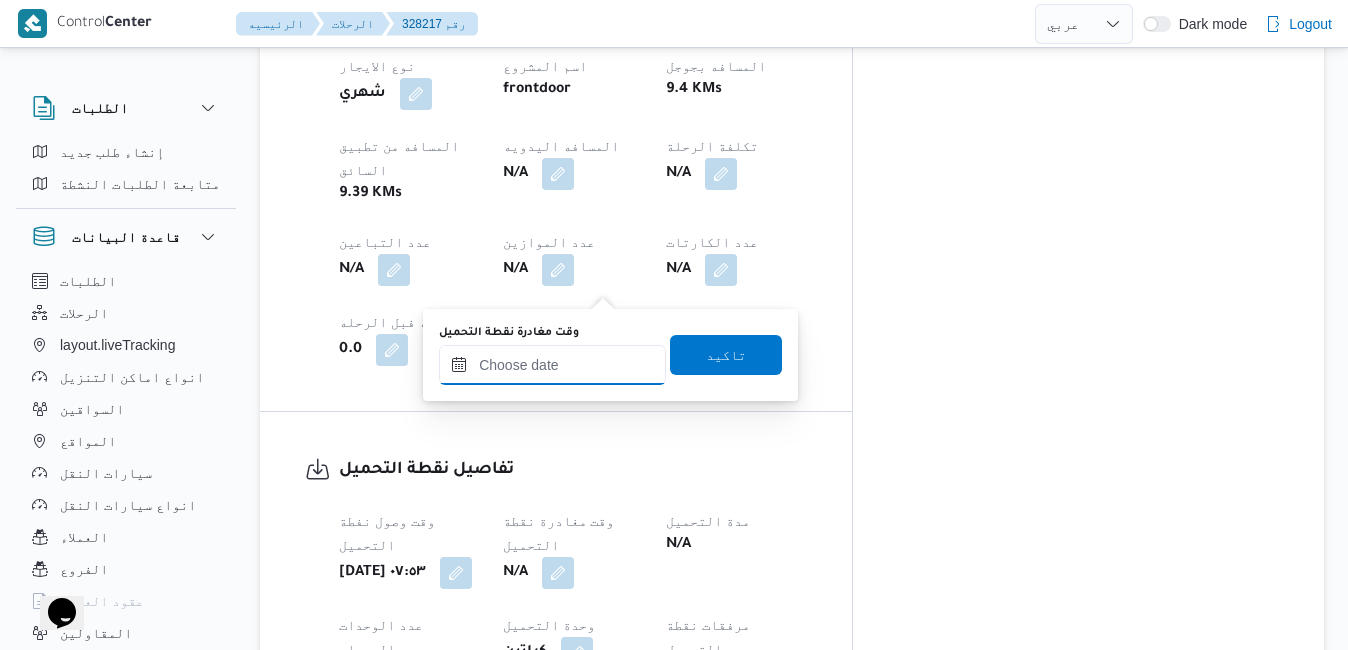 click on "وقت مغادرة نقطة التحميل" at bounding box center [552, 365] 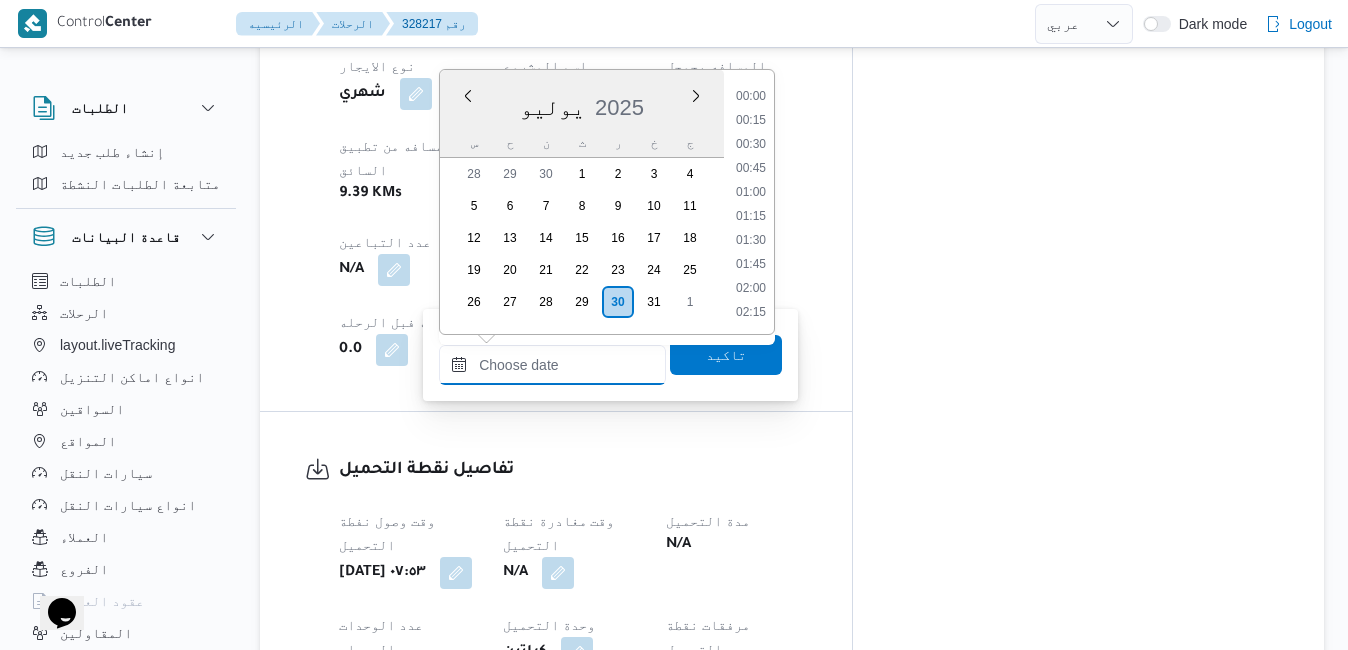 scroll, scrollTop: 934, scrollLeft: 0, axis: vertical 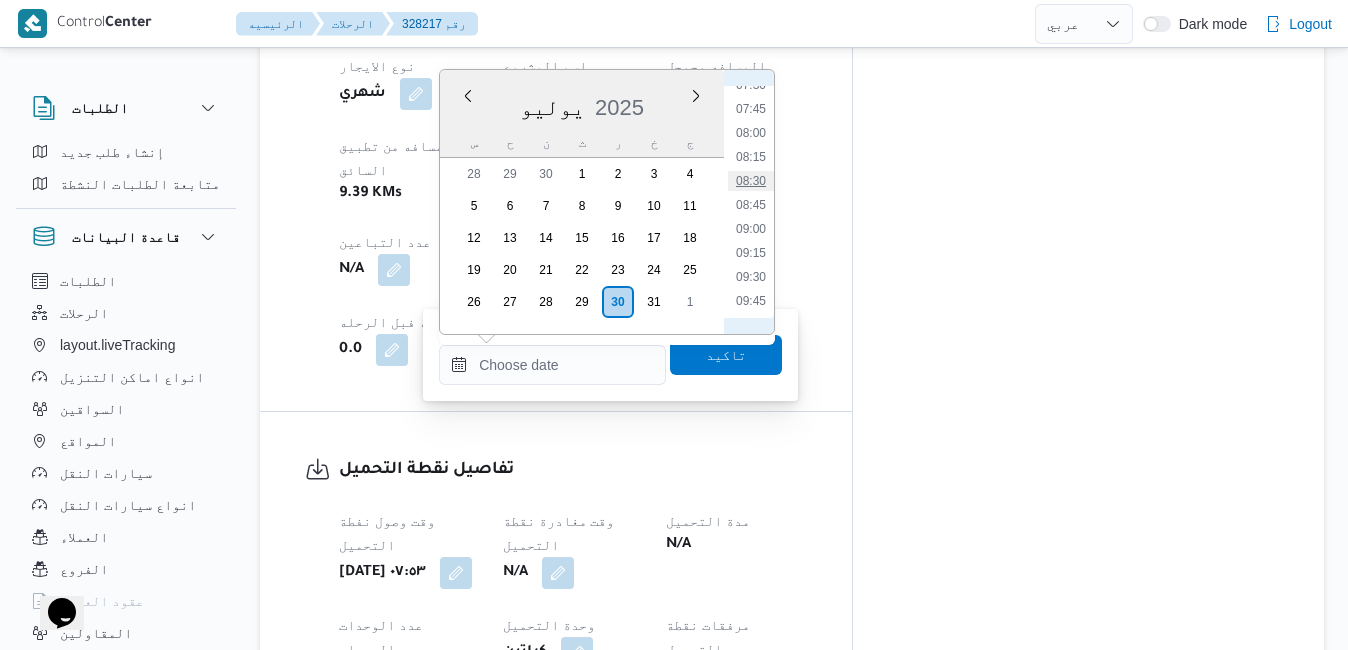 click on "08:30" at bounding box center (751, 181) 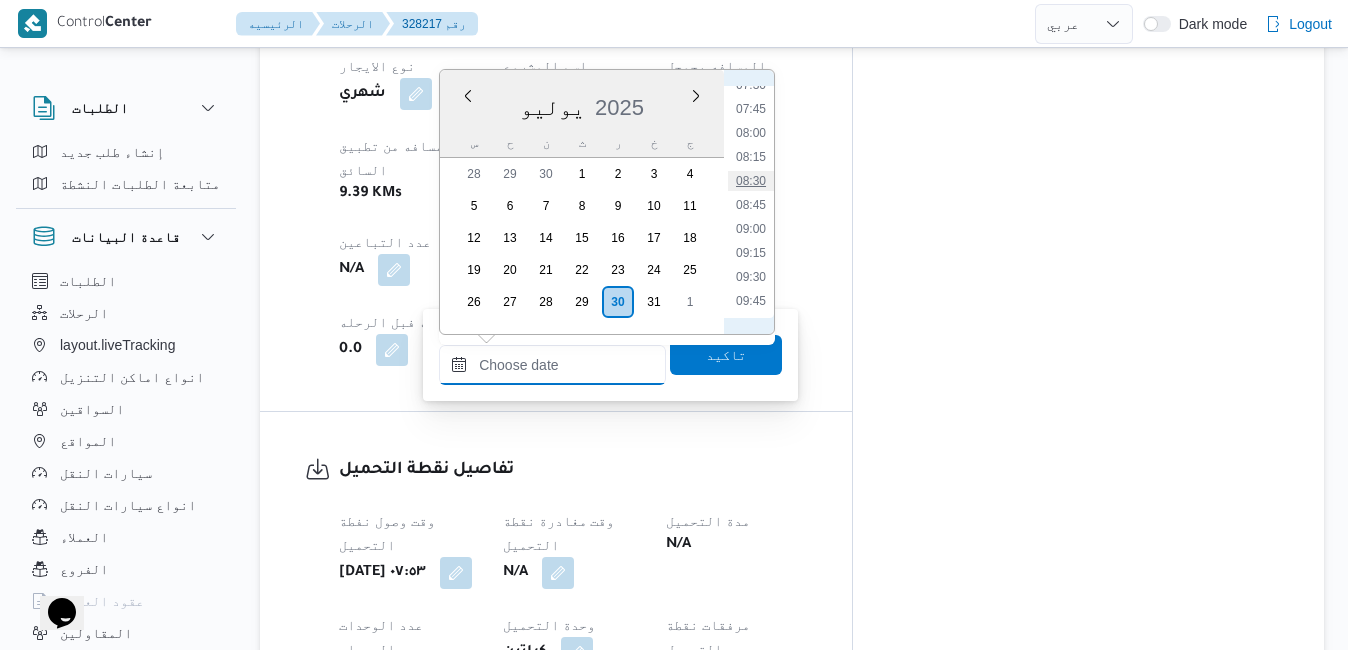 type on "٣٠/٠٧/٢٠٢٥ ٠٨:٣٠" 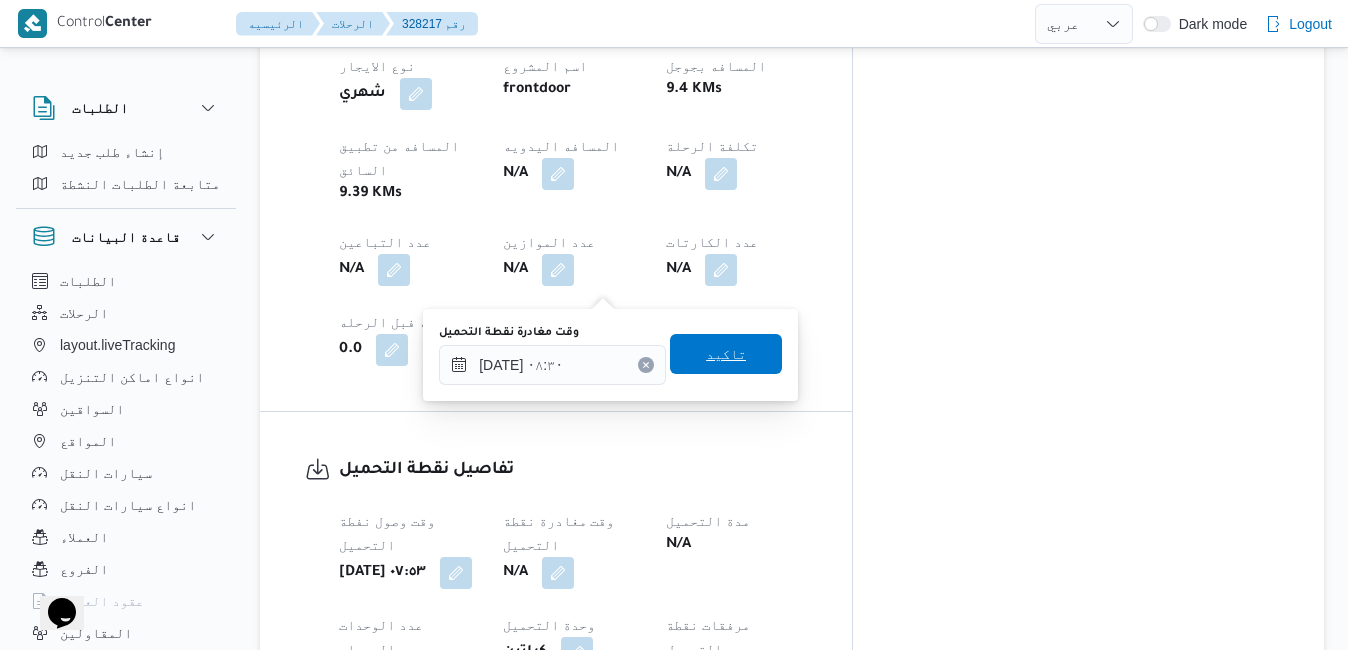 click on "تاكيد" at bounding box center (726, 354) 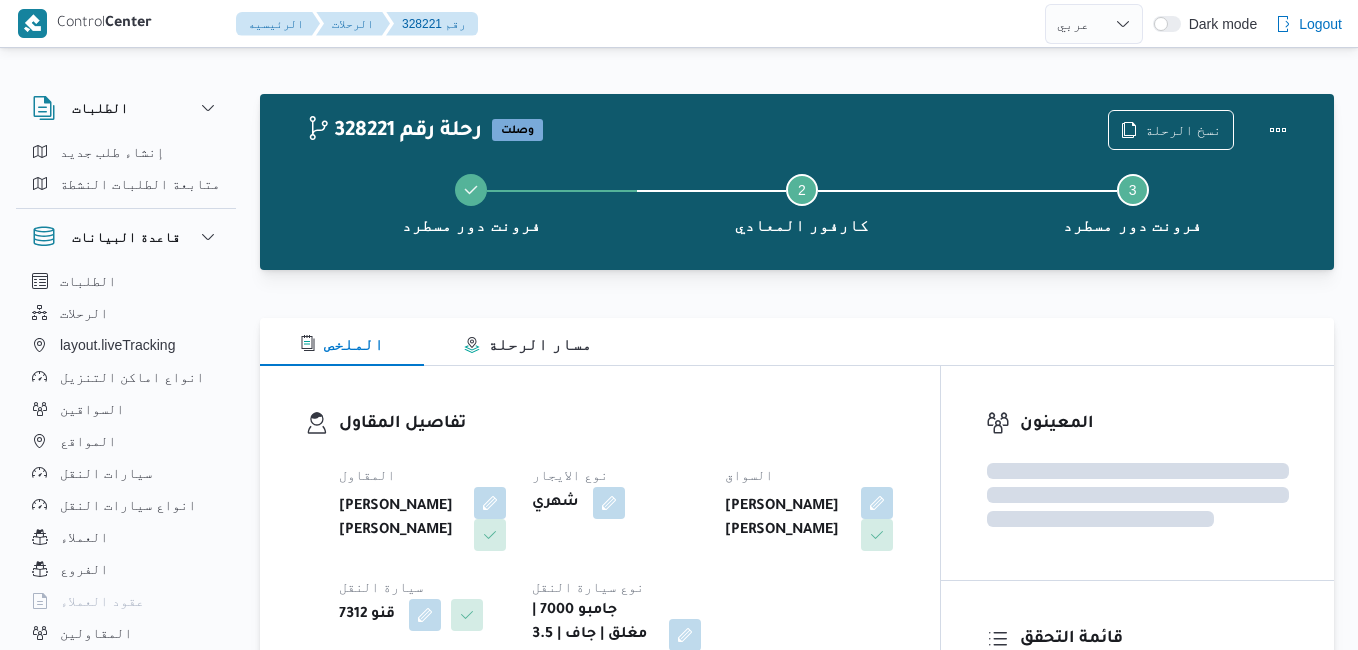 select on "ar" 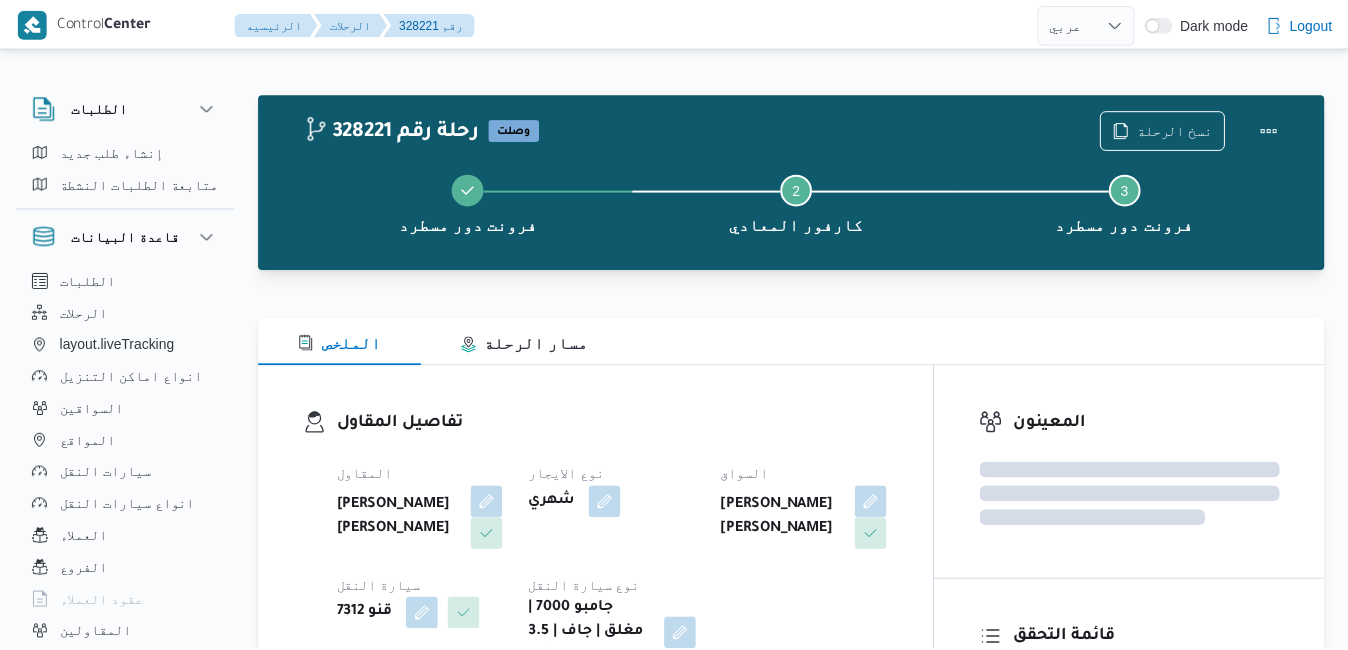 scroll, scrollTop: 0, scrollLeft: 0, axis: both 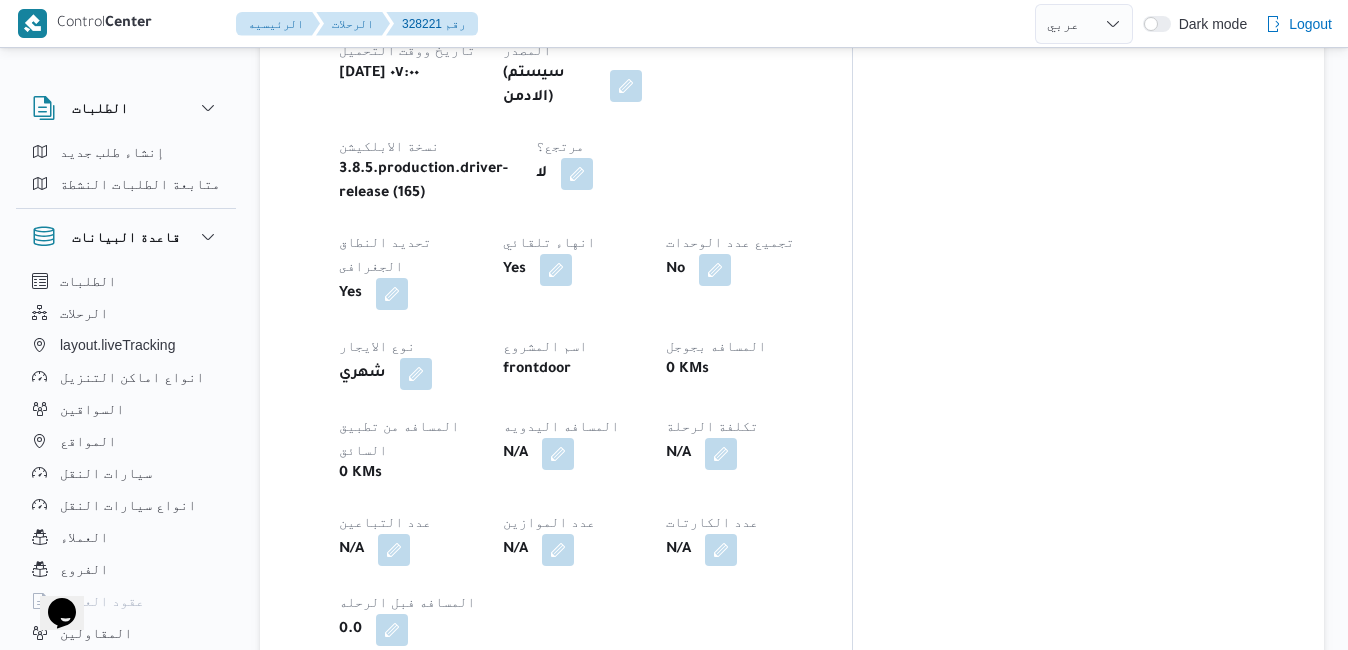 click at bounding box center (558, 852) 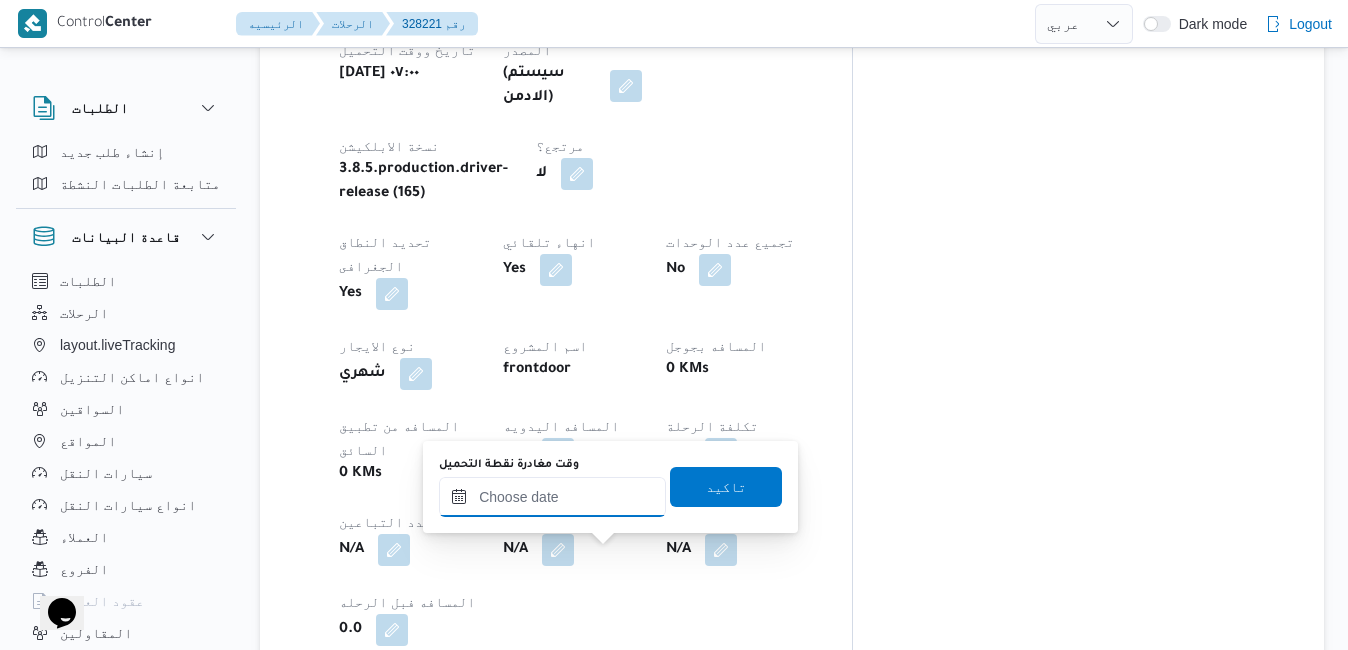 click on "وقت مغادرة نقطة التحميل" at bounding box center (552, 497) 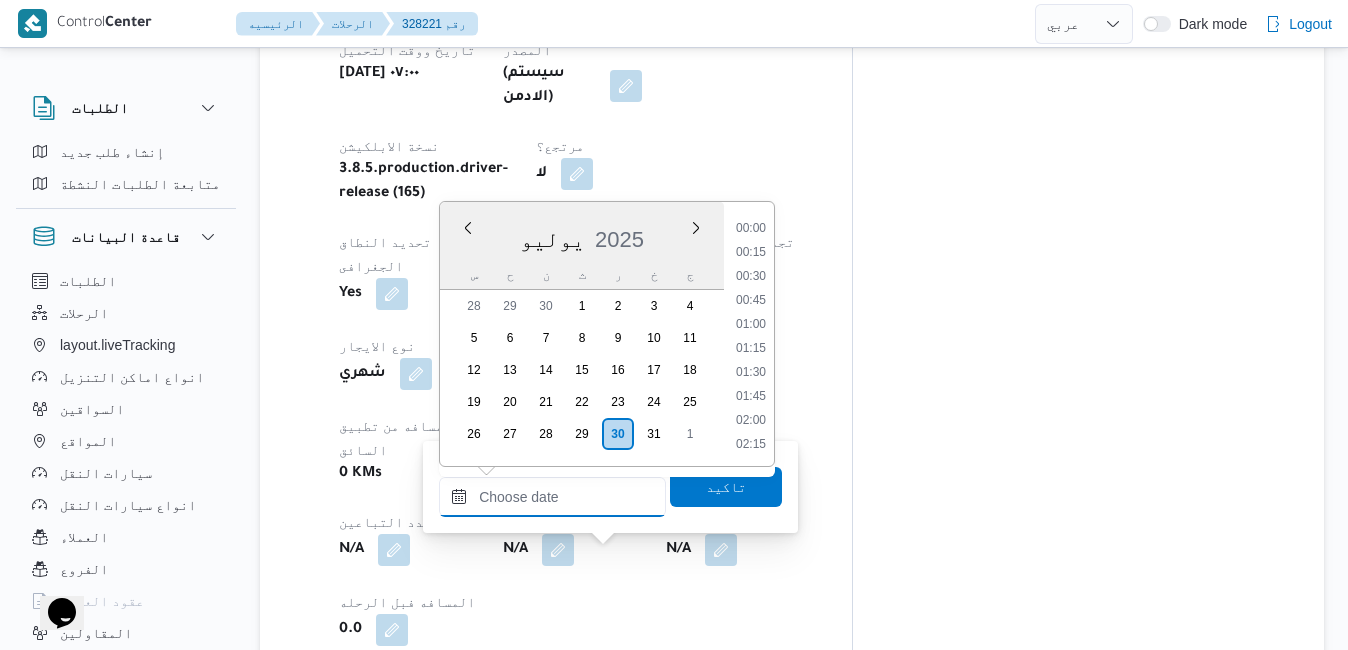 scroll, scrollTop: 958, scrollLeft: 0, axis: vertical 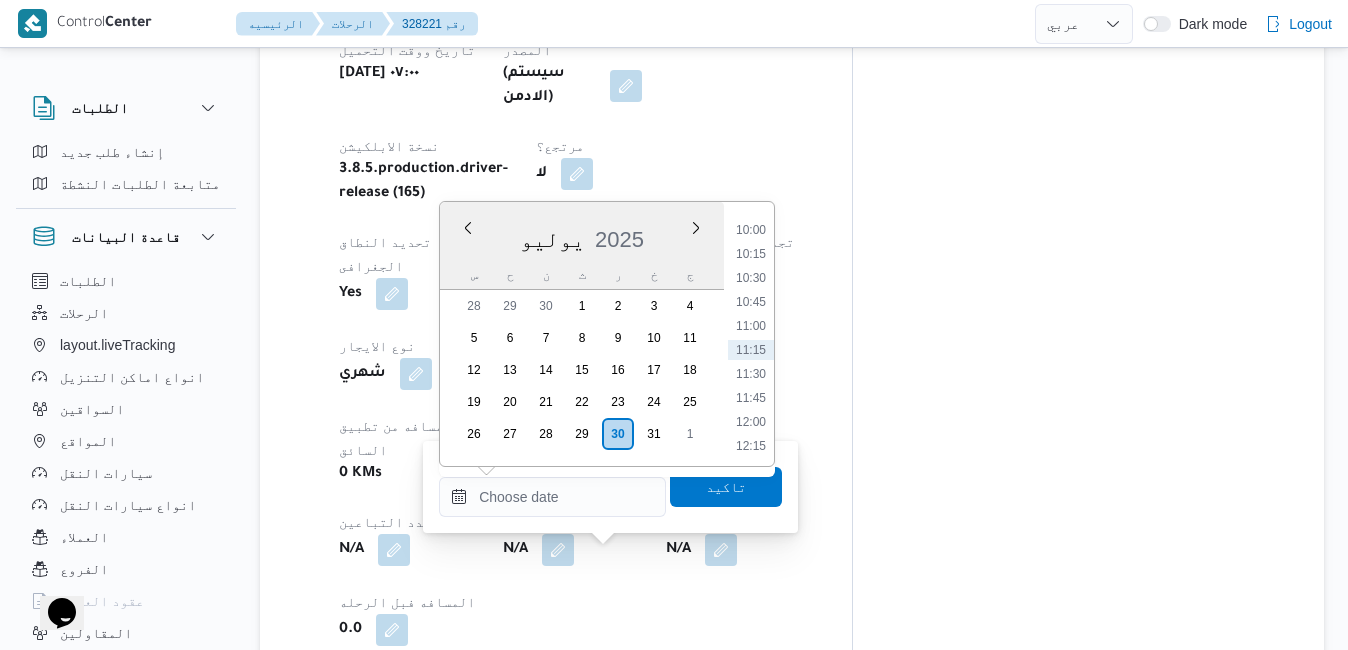 click on "يوليو ٢٠٢٥ يوليو 2025 س ح ن ث ر خ ج" at bounding box center [582, 246] 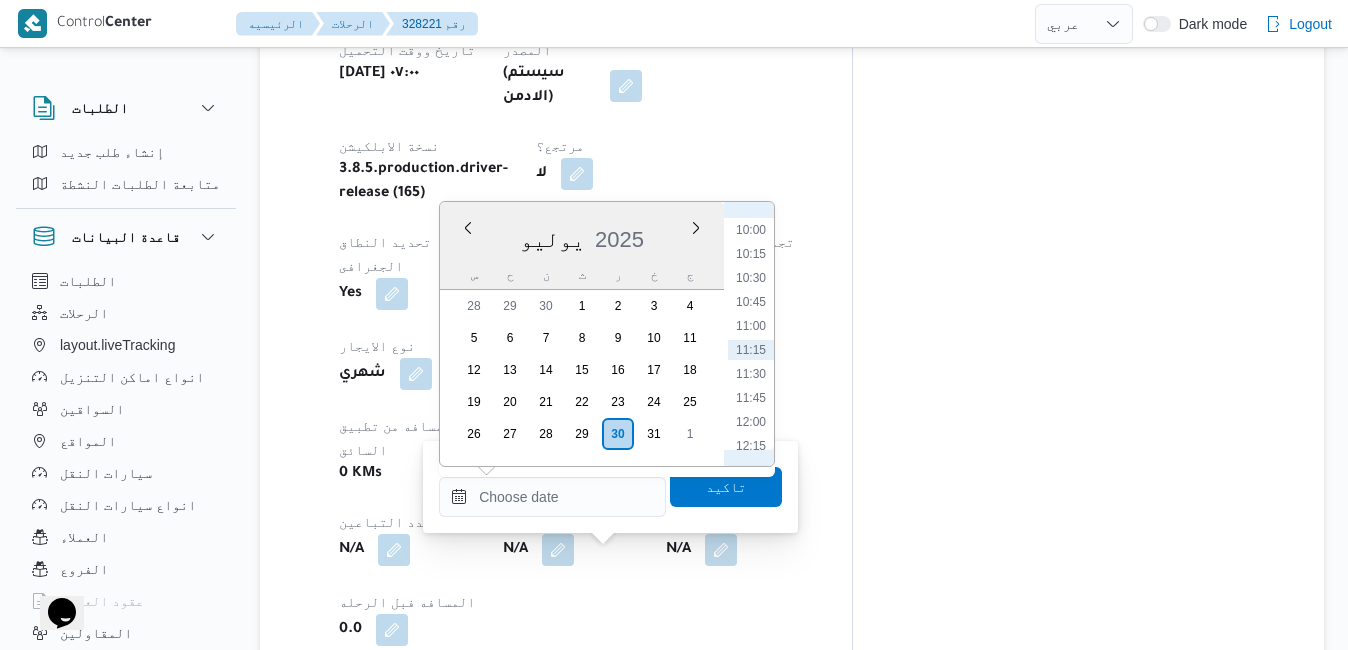 scroll, scrollTop: 755, scrollLeft: 0, axis: vertical 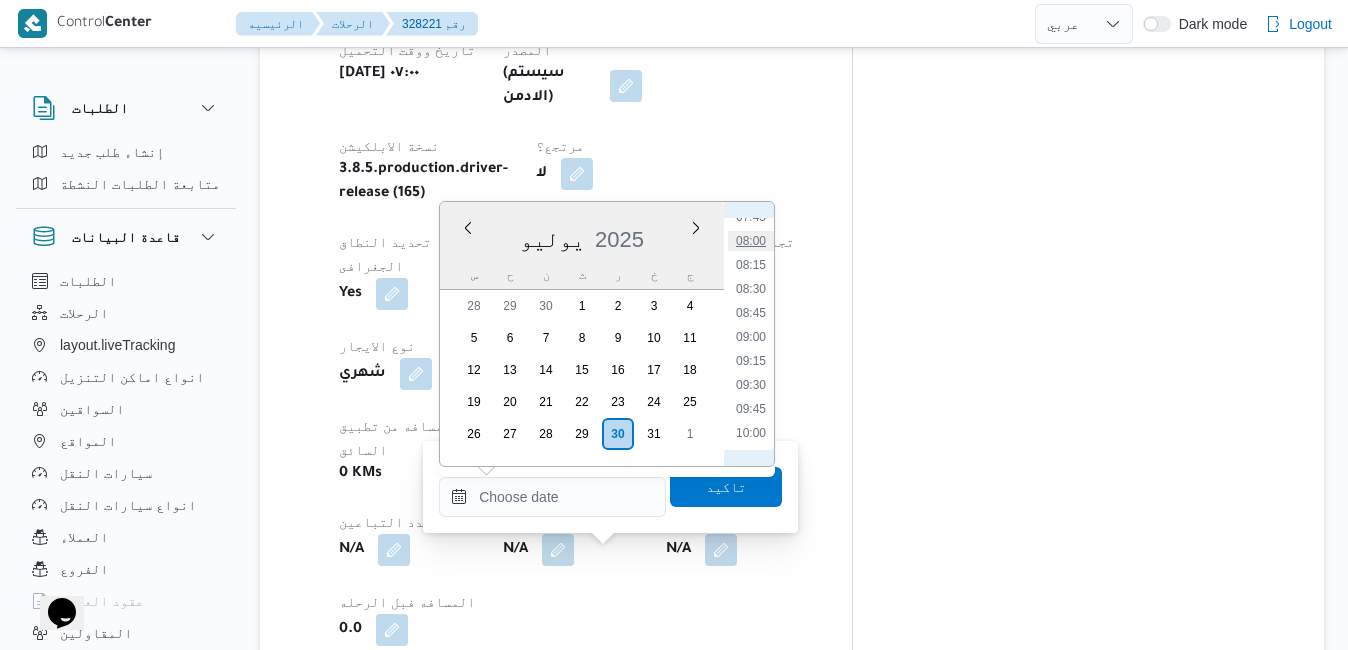 click on "08:00" at bounding box center [751, 241] 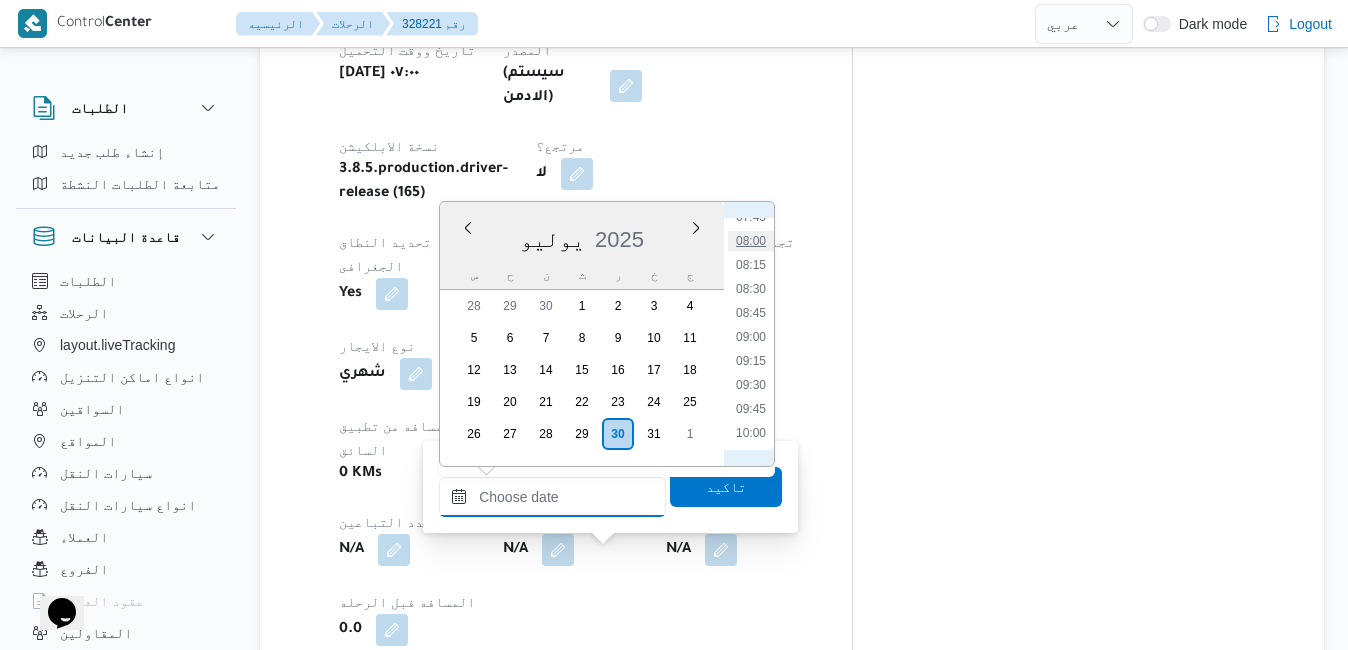 type on "[DATE] ٠٨:٠٠" 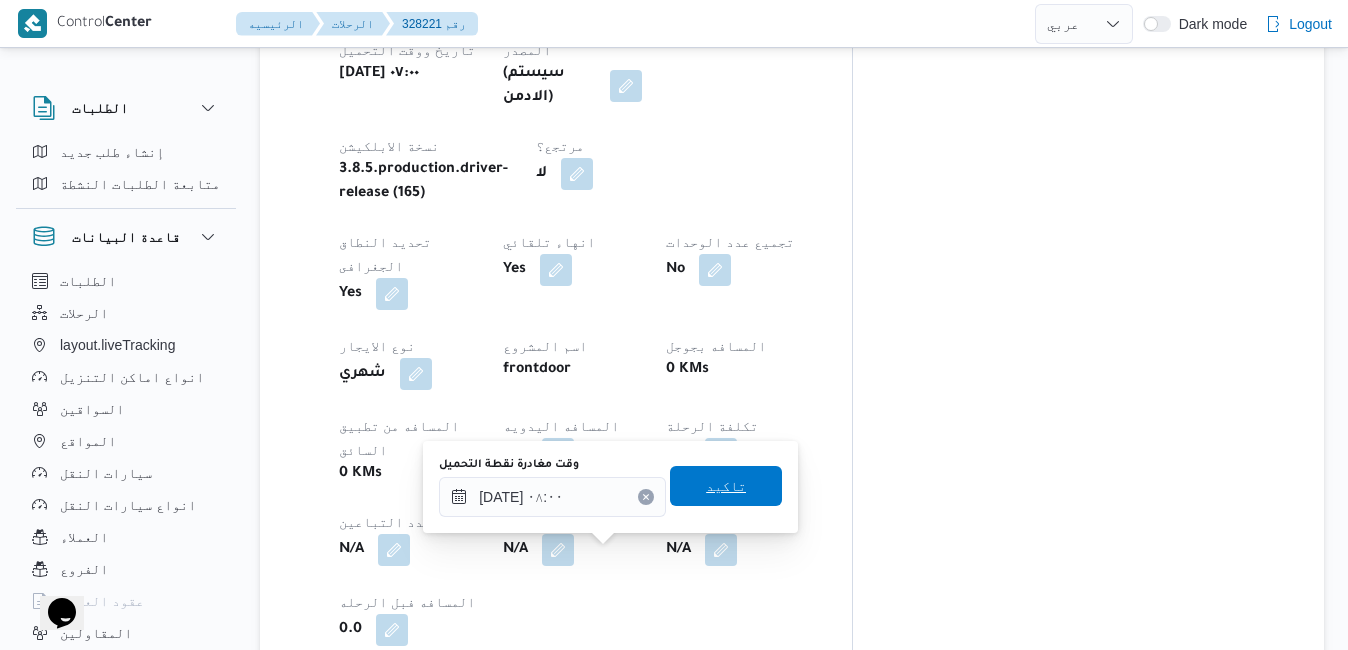 click on "تاكيد" at bounding box center [726, 486] 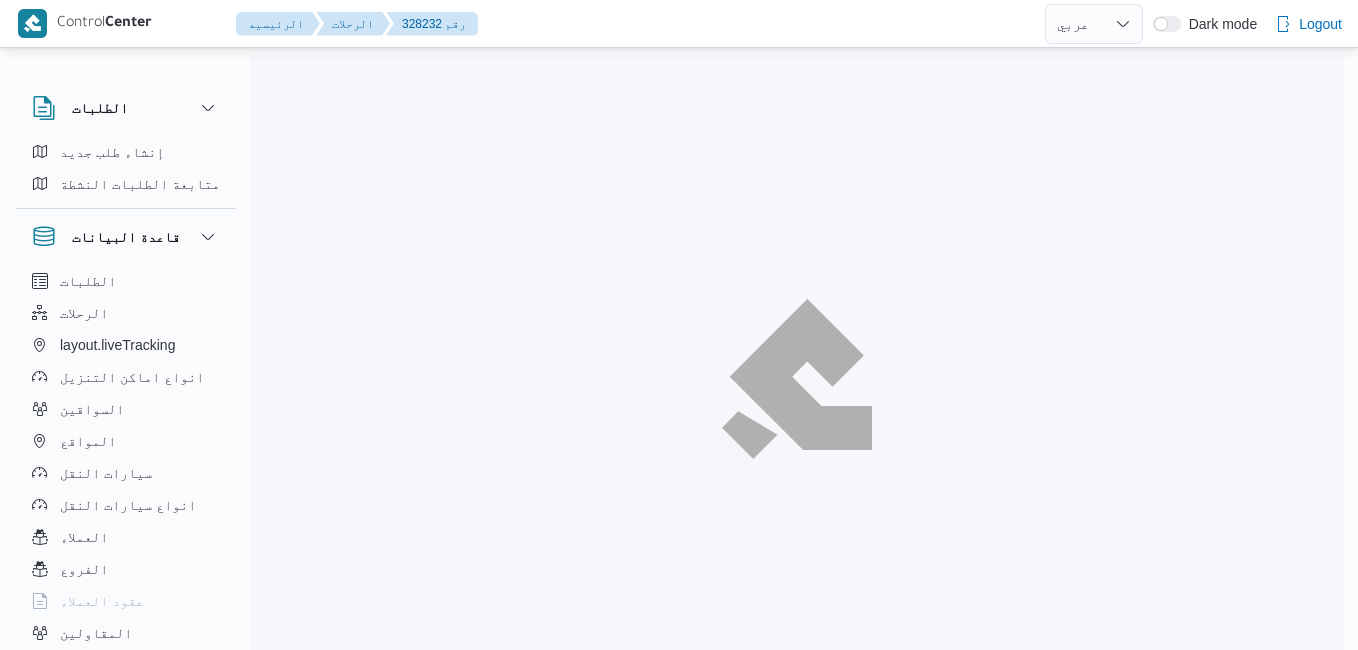 select on "ar" 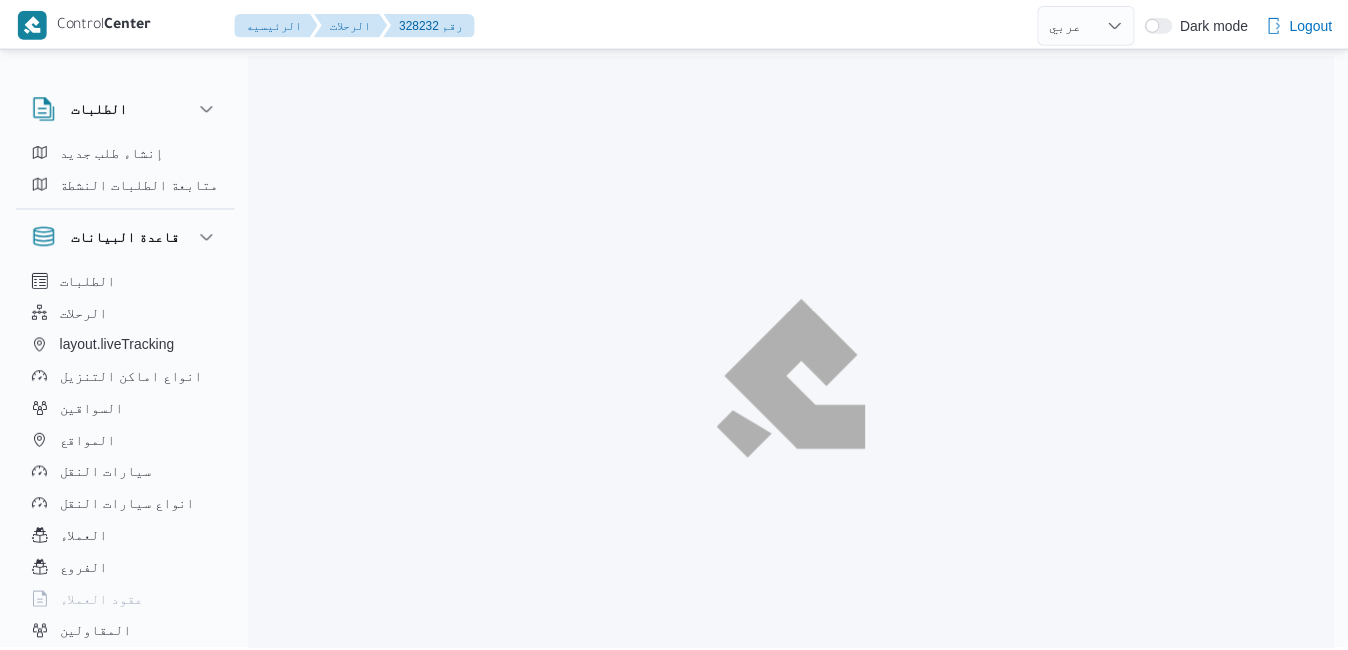 scroll, scrollTop: 0, scrollLeft: 0, axis: both 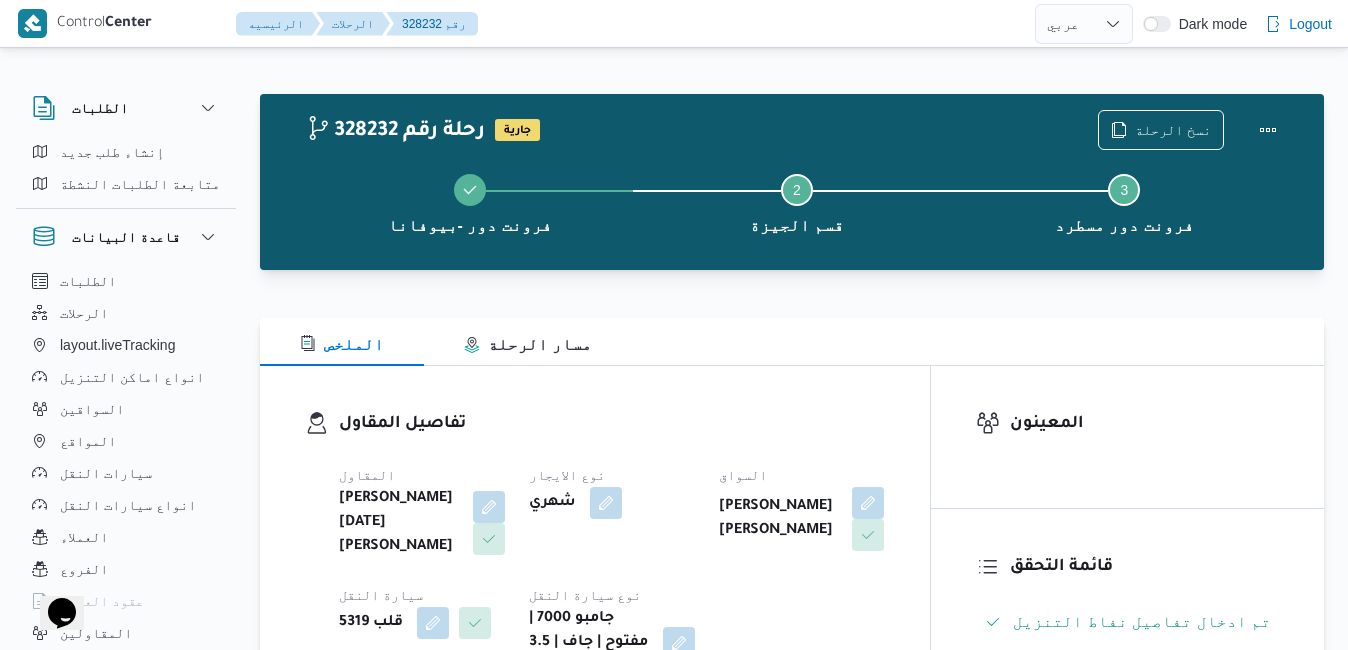 click on "تفاصيل المقاول" at bounding box center [612, 424] 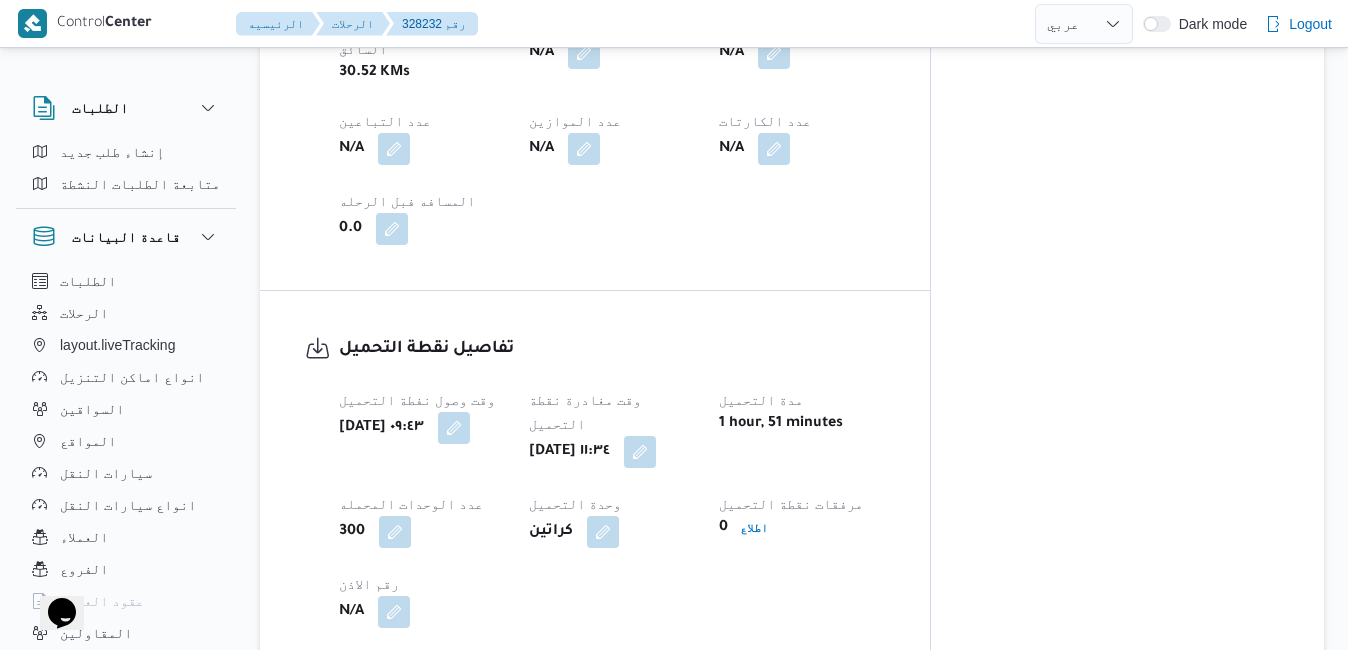 scroll, scrollTop: 1240, scrollLeft: 0, axis: vertical 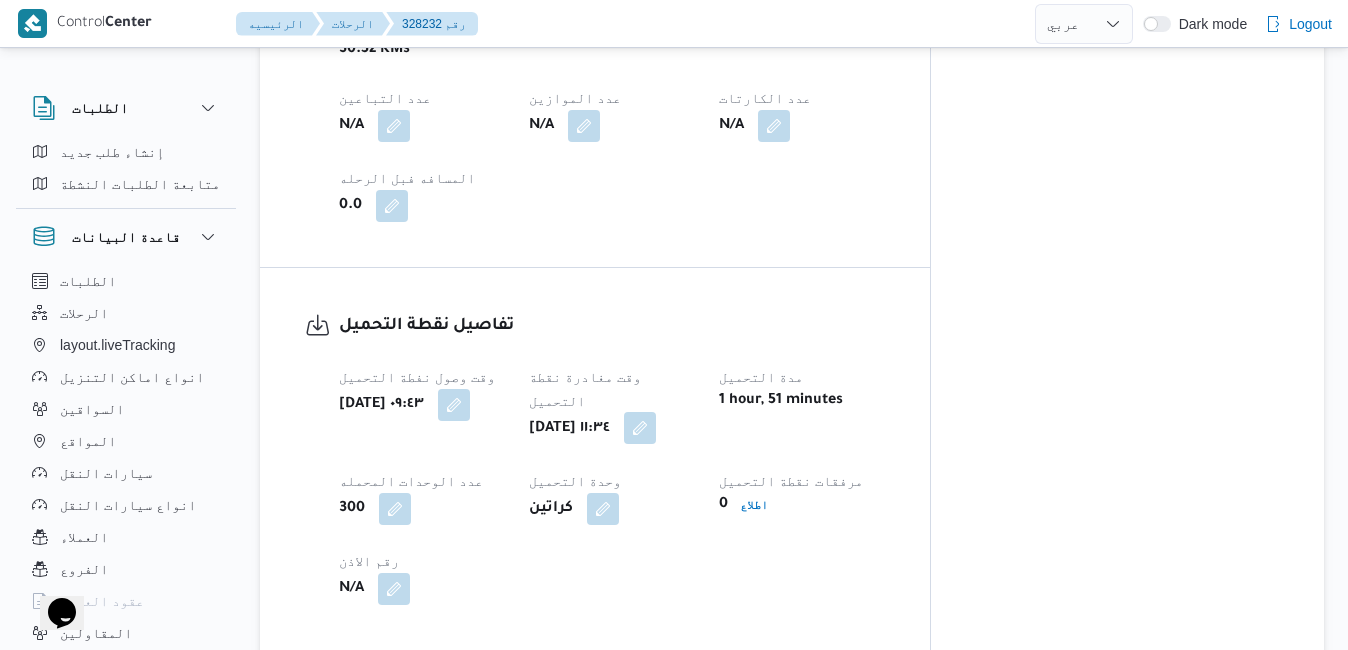 click at bounding box center [640, 428] 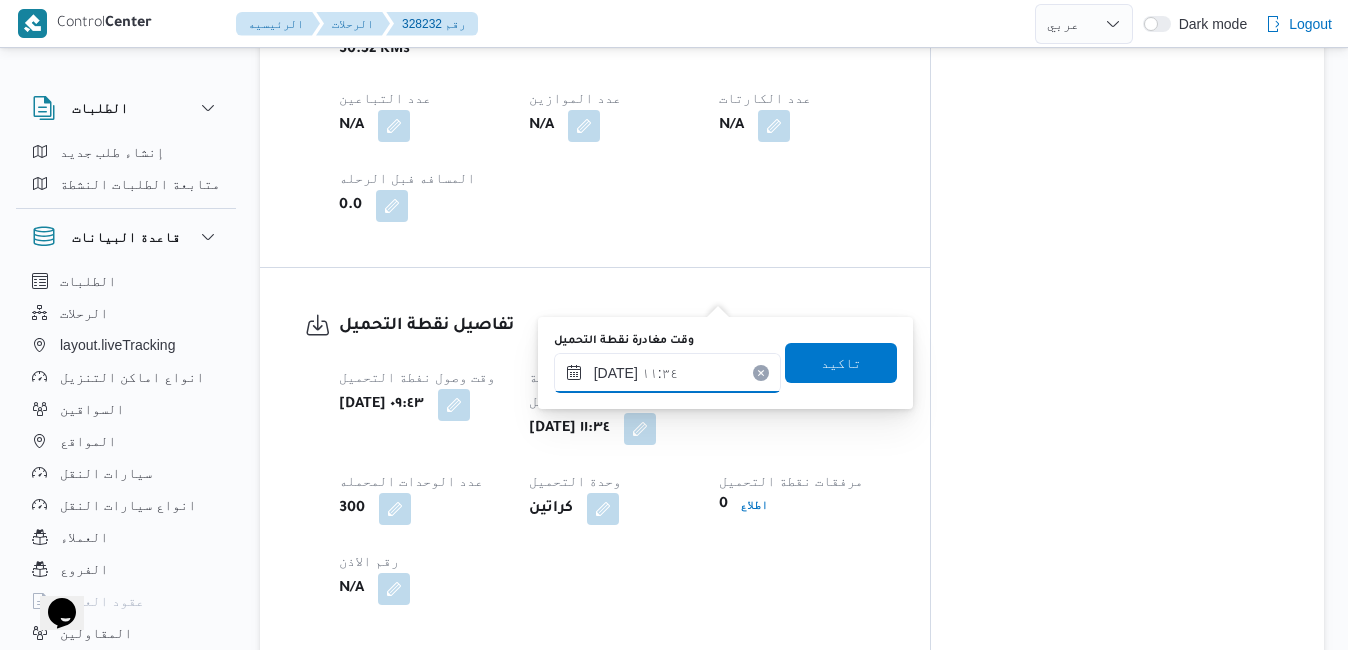 click on "٣٠/٠٧/٢٠٢٥ ١١:٣٤" at bounding box center [667, 373] 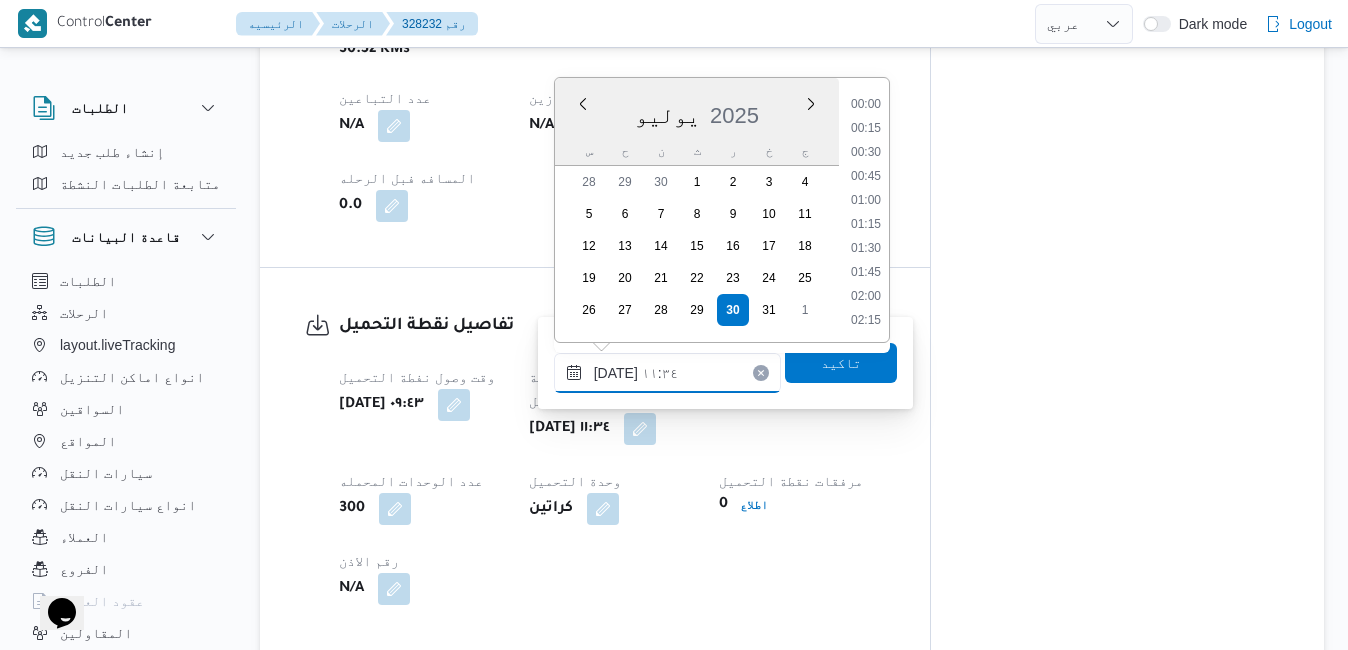 scroll, scrollTop: 982, scrollLeft: 0, axis: vertical 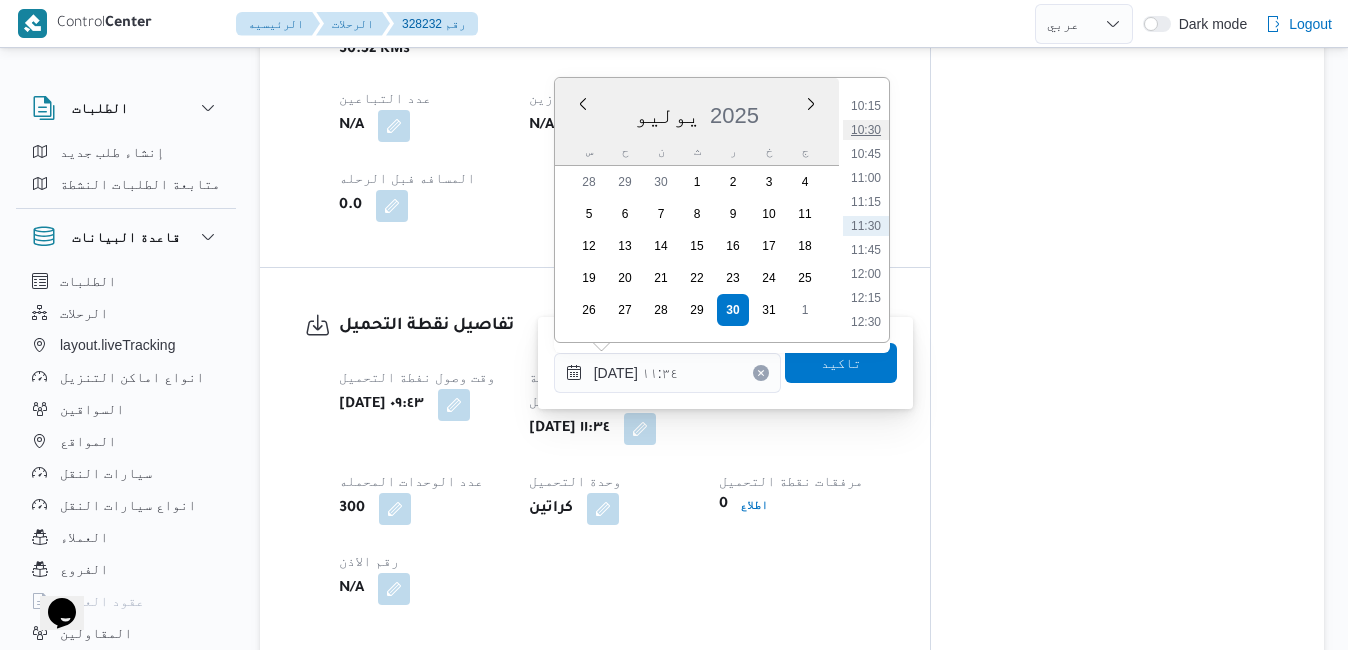 click on "10:30" at bounding box center [866, 130] 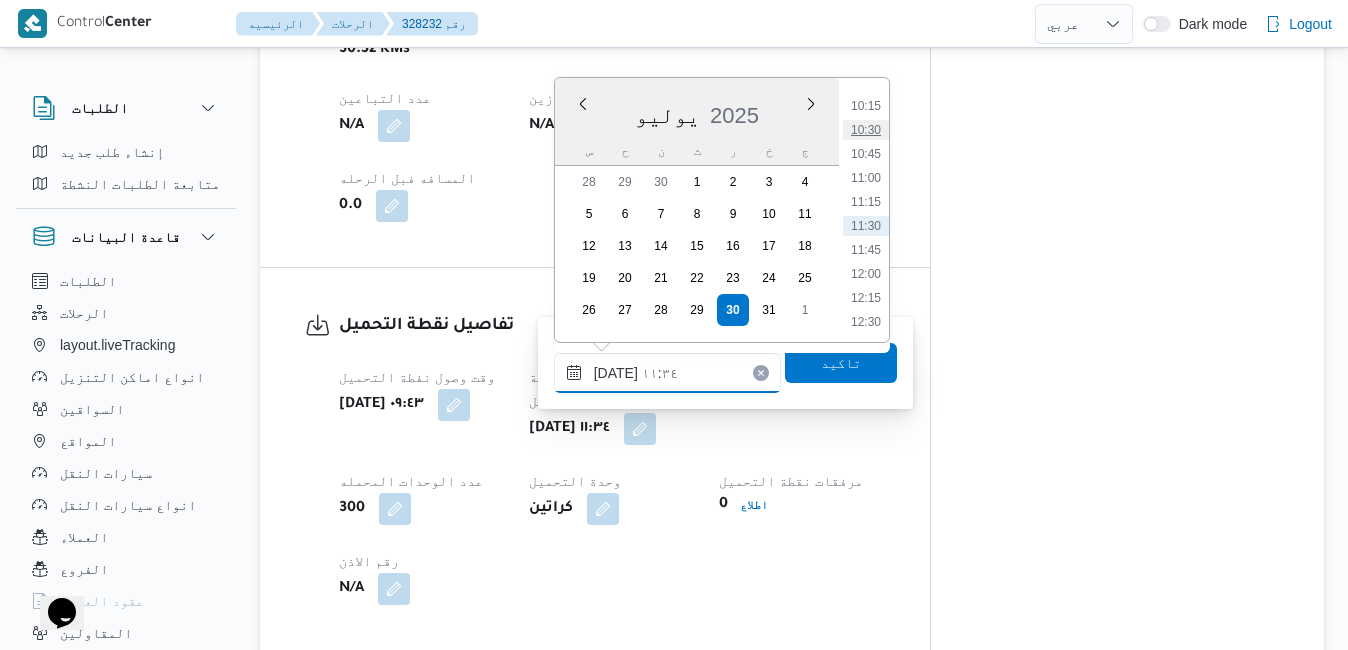 type on "٣٠/٠٧/٢٠٢٥ ١٠:٣٠" 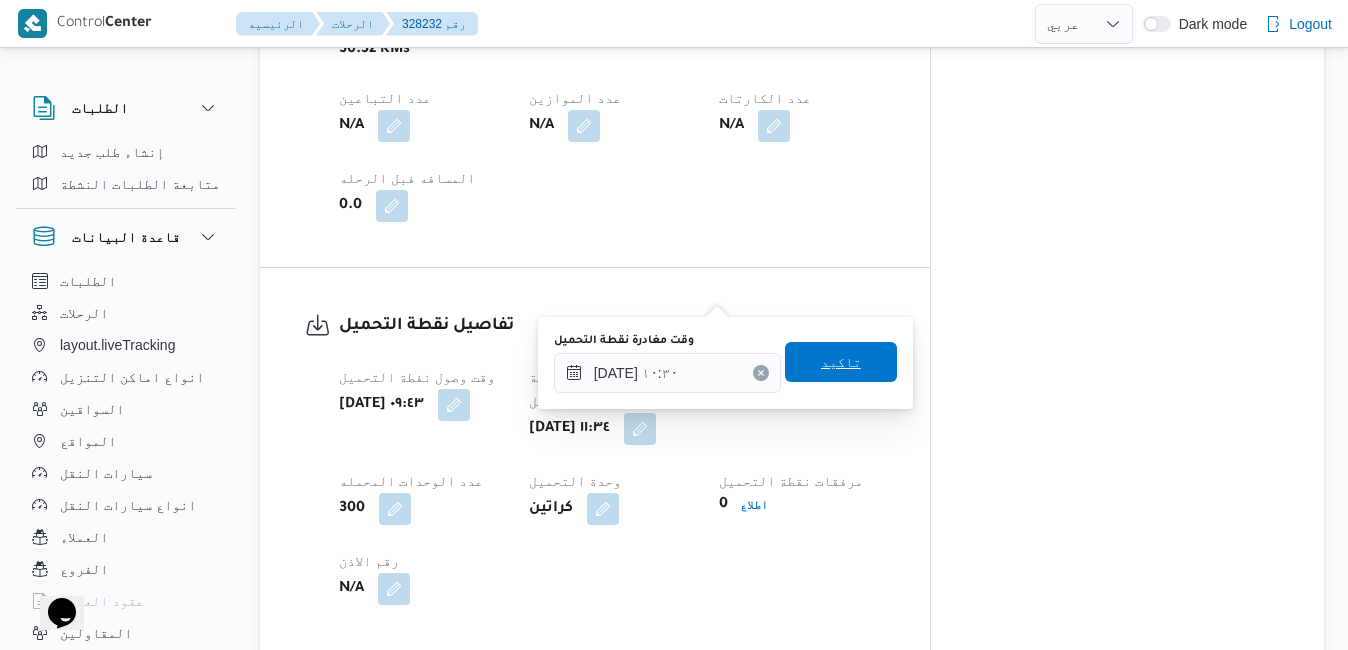 click on "تاكيد" at bounding box center [841, 362] 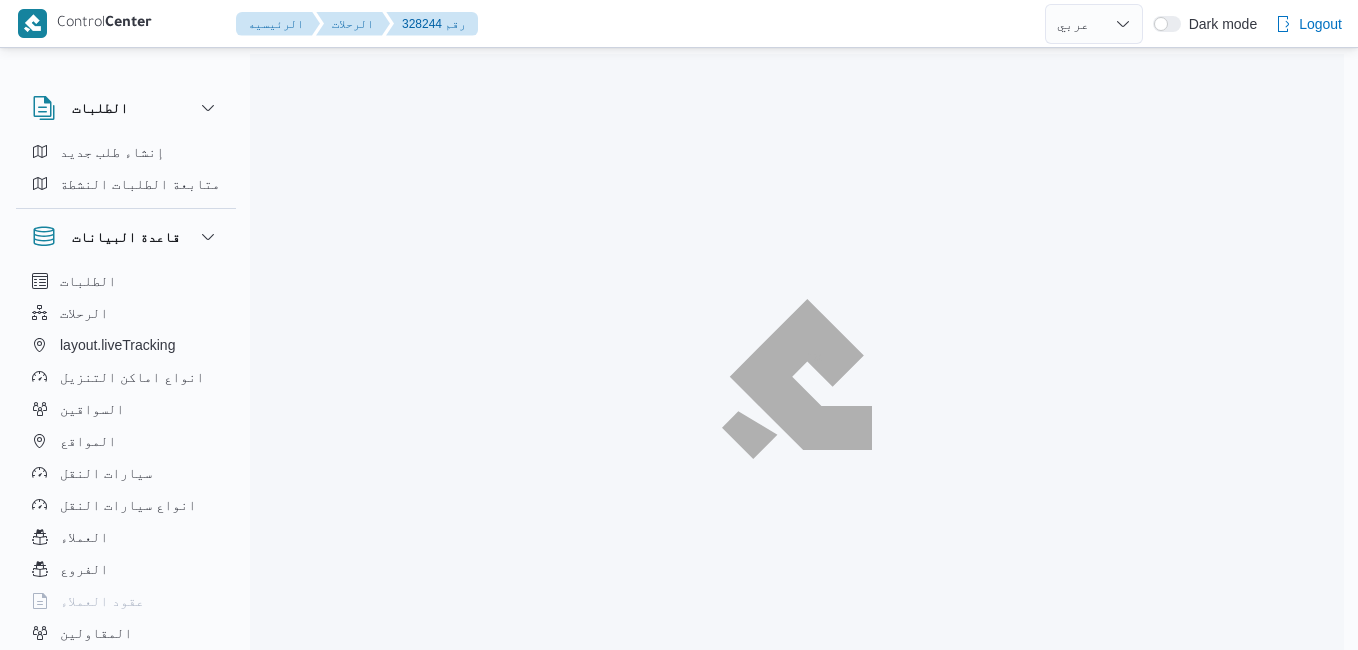 select on "ar" 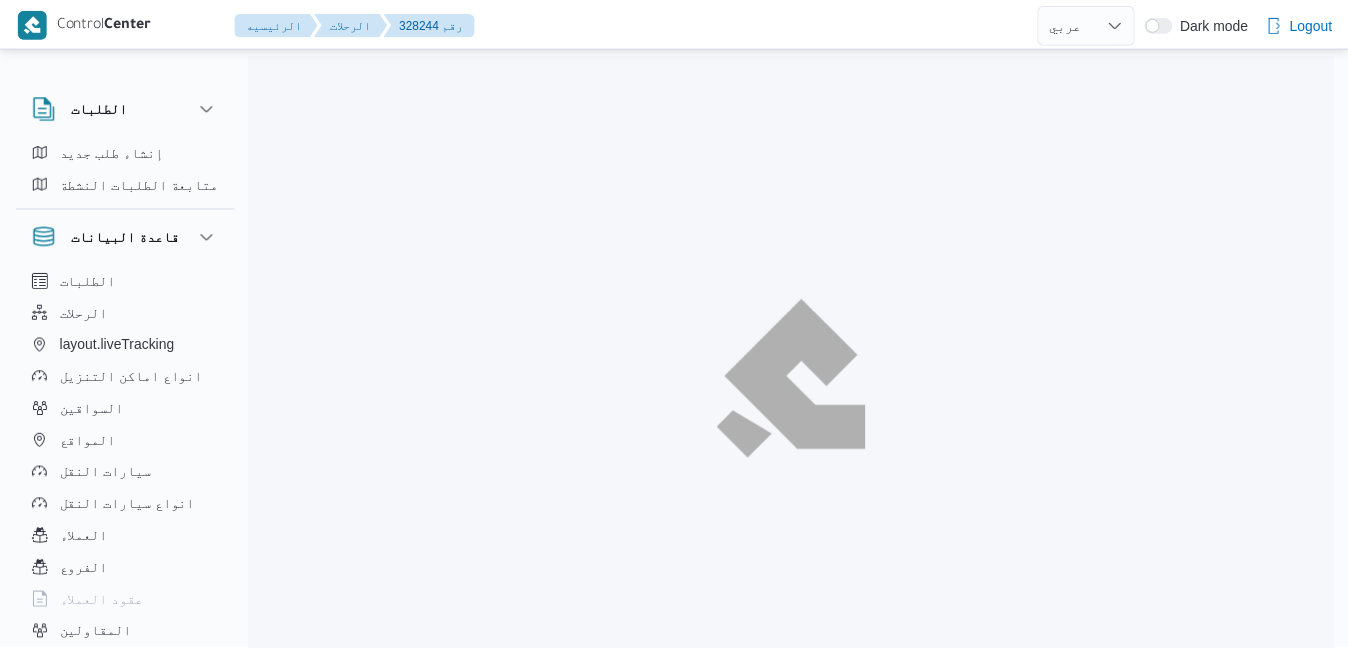 scroll, scrollTop: 0, scrollLeft: 0, axis: both 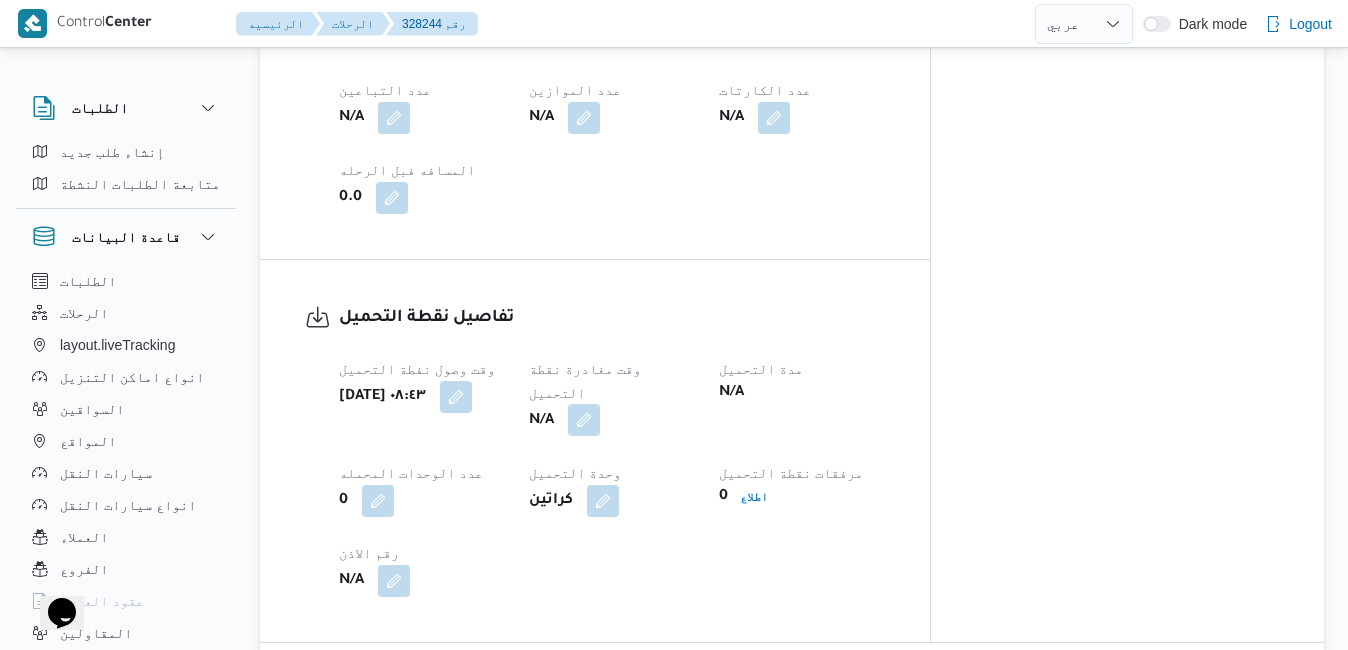 click at bounding box center (584, 420) 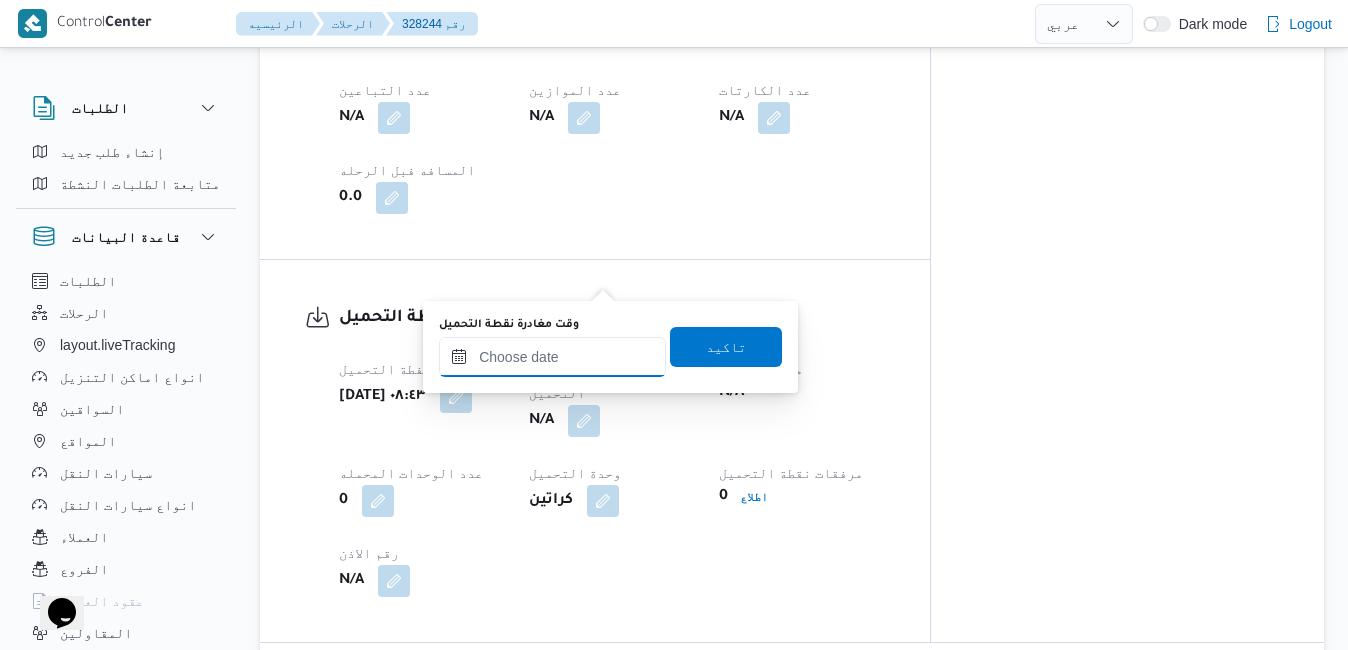 click on "وقت مغادرة نقطة التحميل" at bounding box center [552, 357] 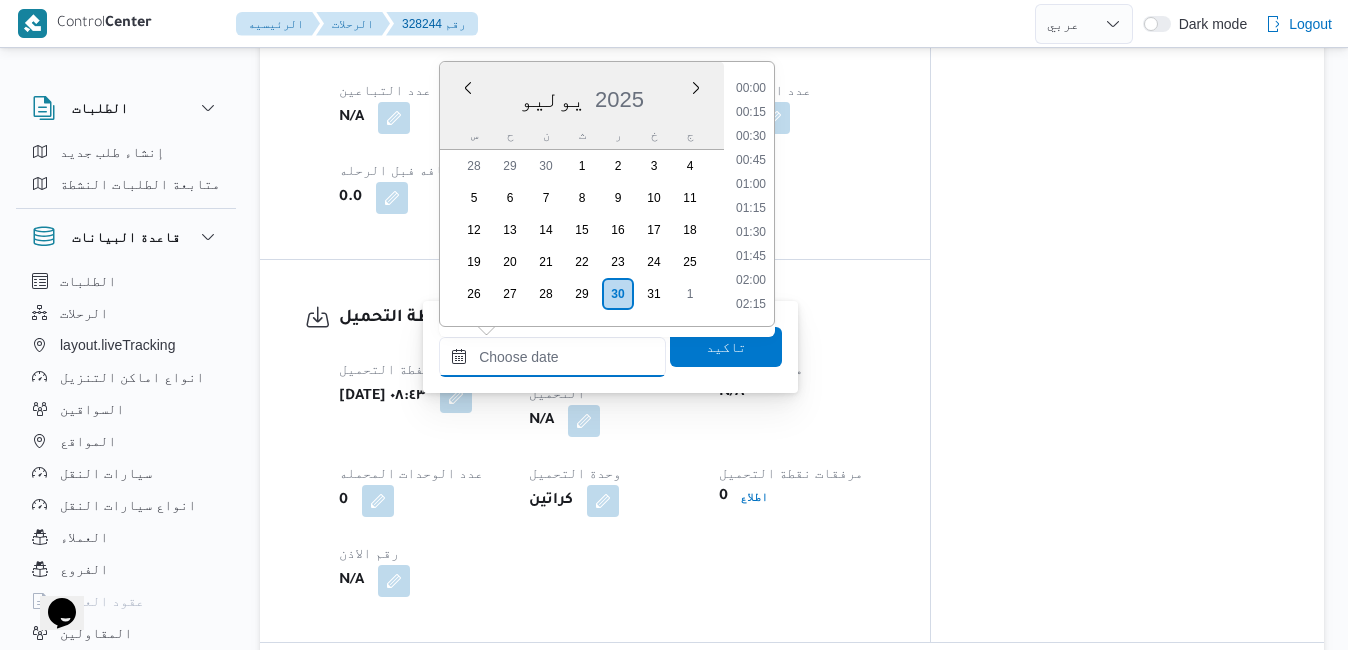 scroll, scrollTop: 982, scrollLeft: 0, axis: vertical 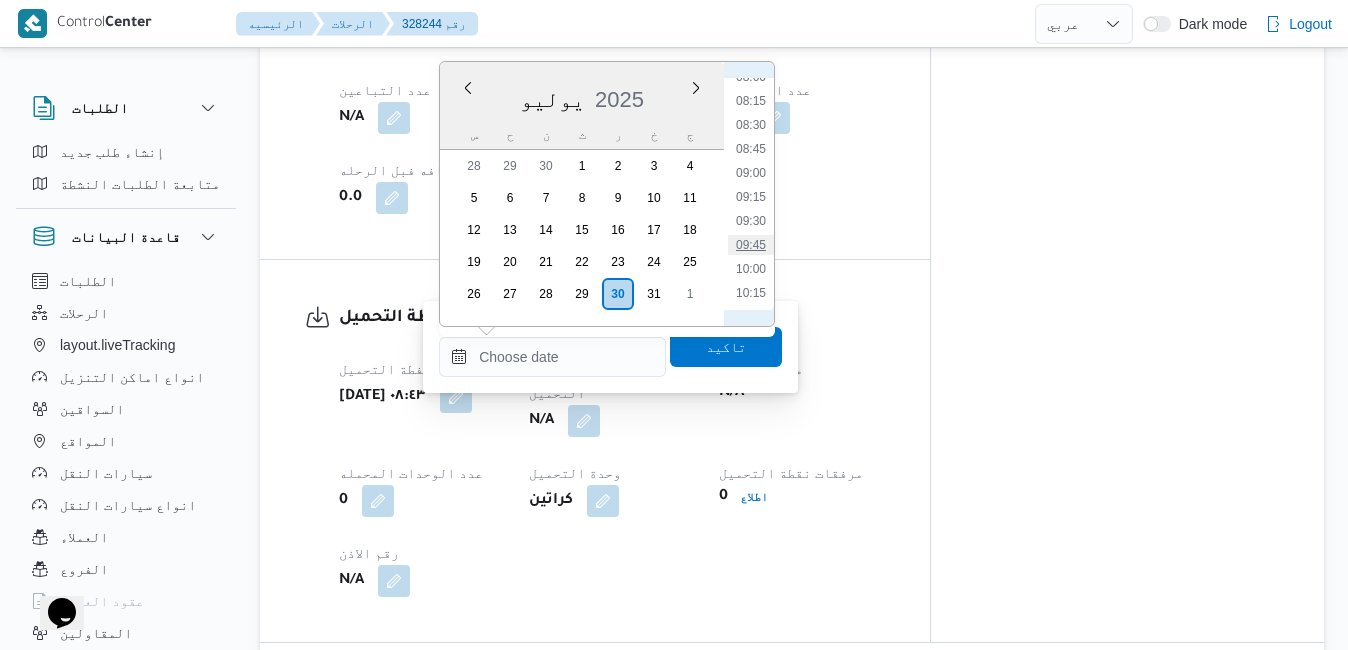 click on "09:45" at bounding box center (751, 245) 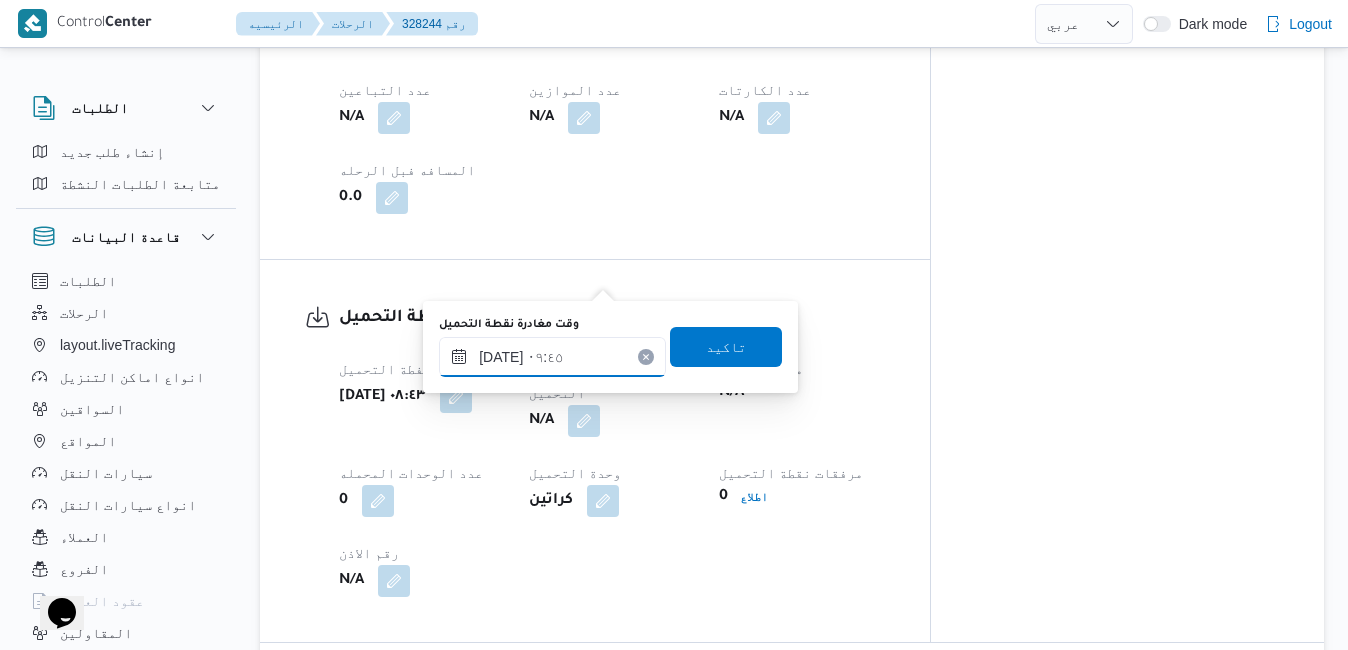 click on "[DATE] ٠٩:٤٥" at bounding box center [552, 357] 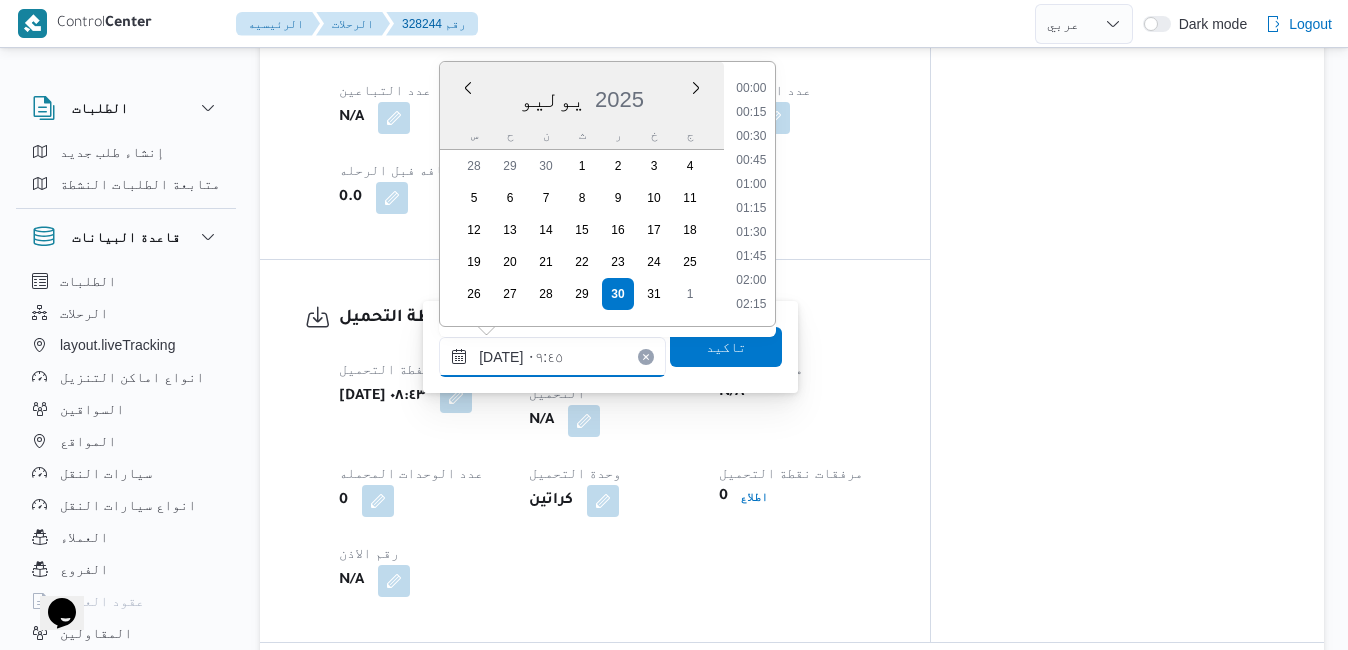 click on "[DATE] ٠٩:٤٥" at bounding box center [552, 357] 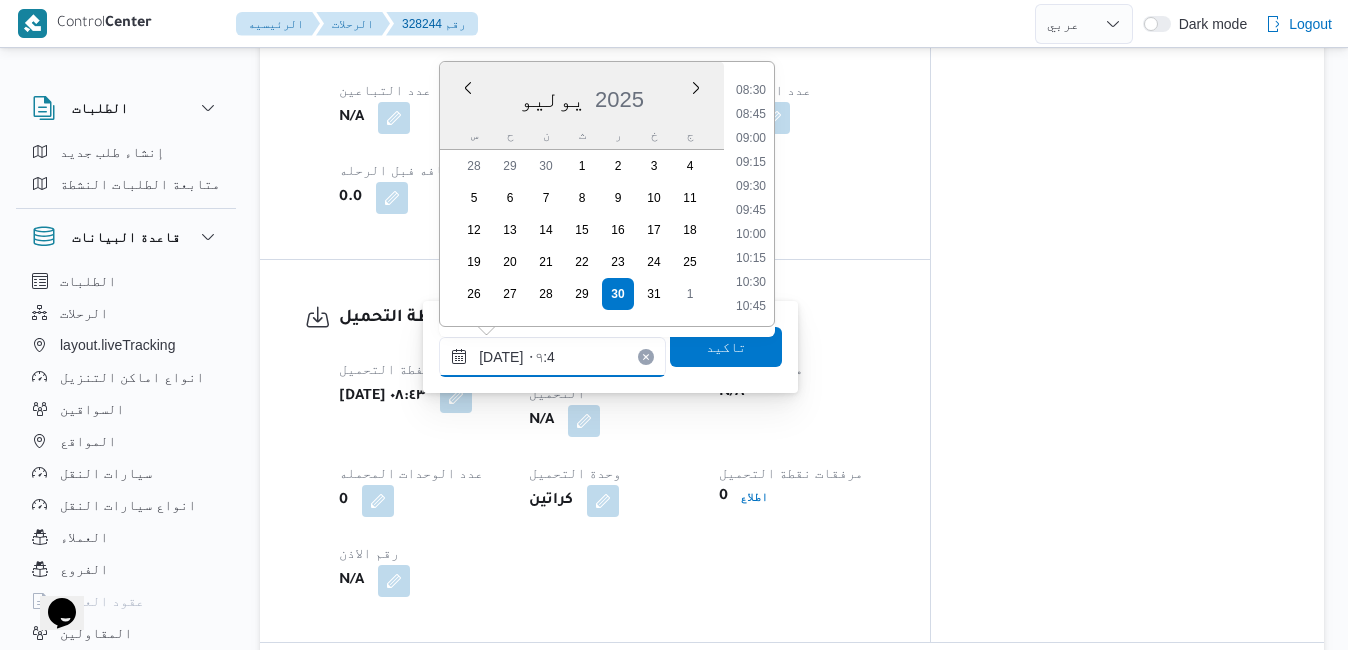 type on "[DATE] ٠٩:48" 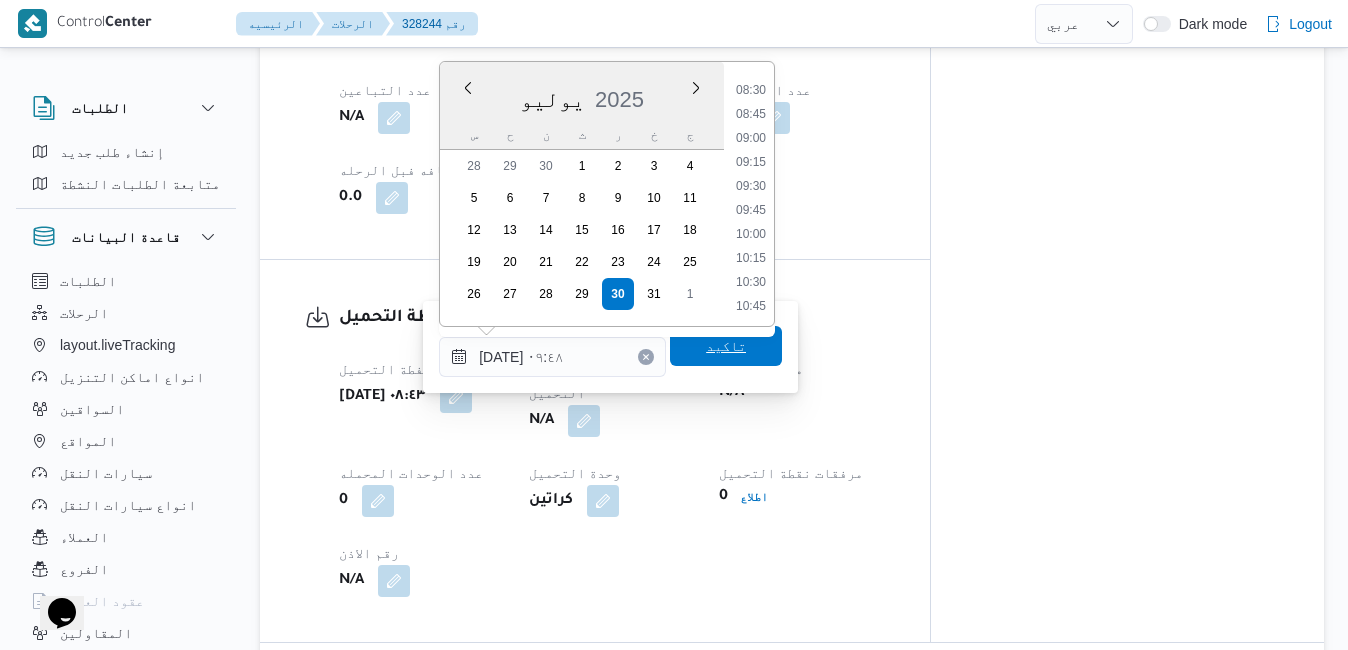 click on "تاكيد" at bounding box center [726, 346] 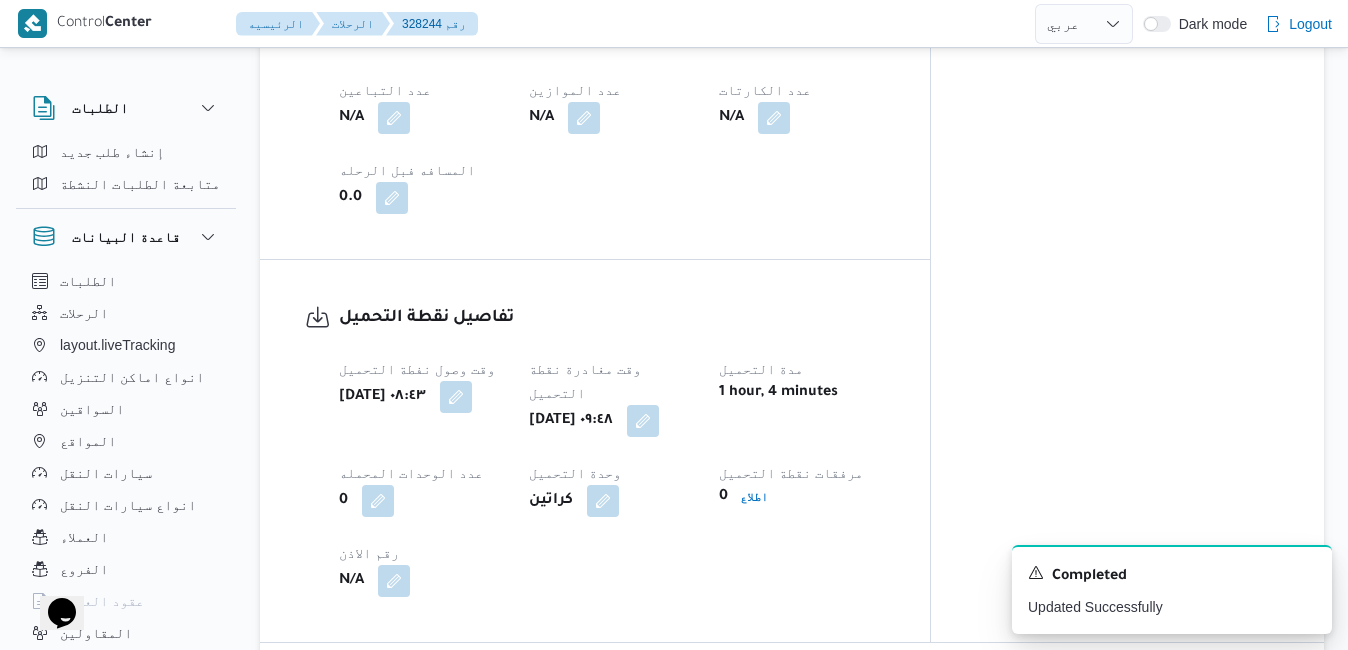 click on "تفاصيل نقطة التحميل وقت وصول نفطة التحميل [DATE] ٠٨:٤٣ وقت مغادرة نقطة التحميل [DATE] ٠٩:٤٨ مدة التحميل 1 hour, 4 minutes عدد الوحدات المحمله 0 وحدة التحميل كراتين مرفقات نقطة التحميل 0 اطلاع رقم الاذن N/A" at bounding box center [595, 451] 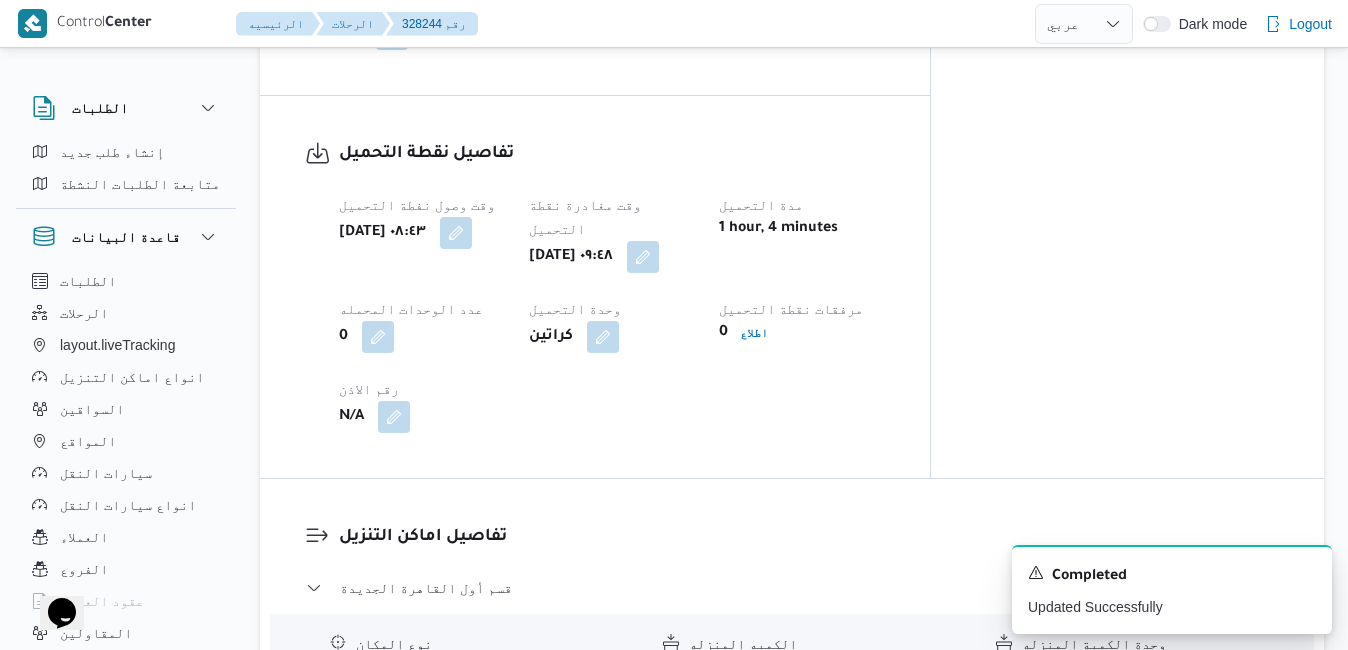 scroll, scrollTop: 1360, scrollLeft: 0, axis: vertical 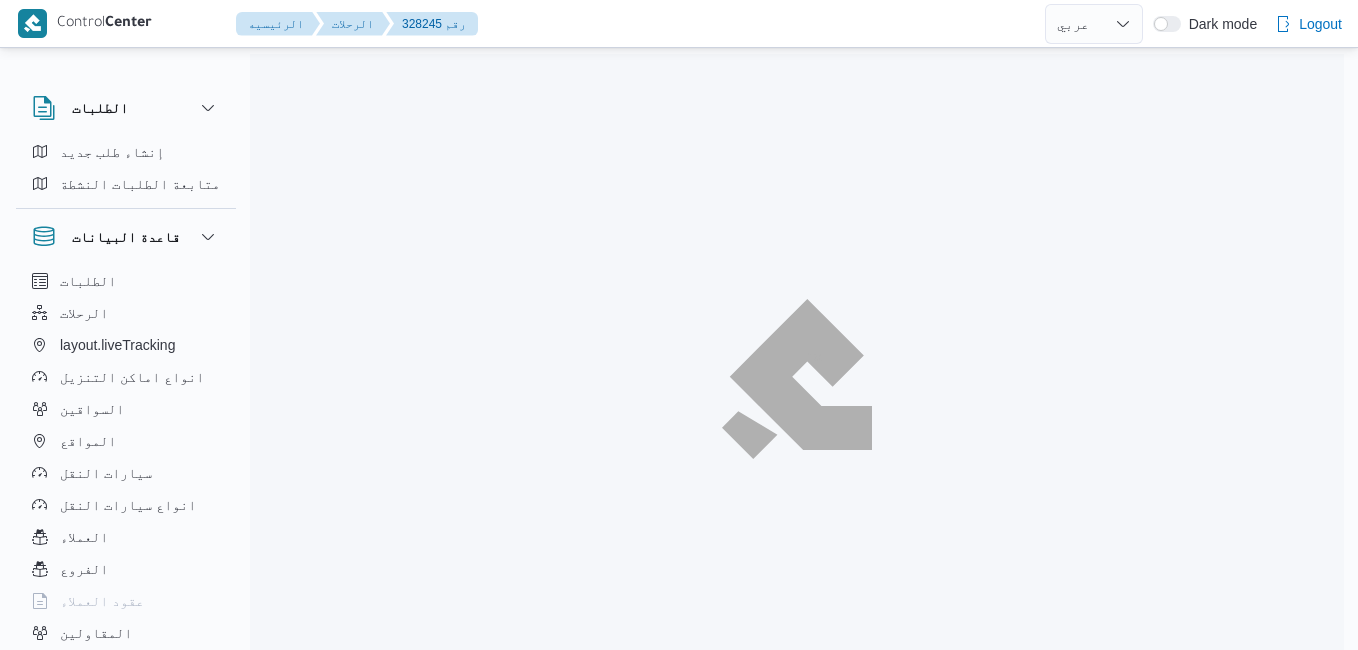 select on "ar" 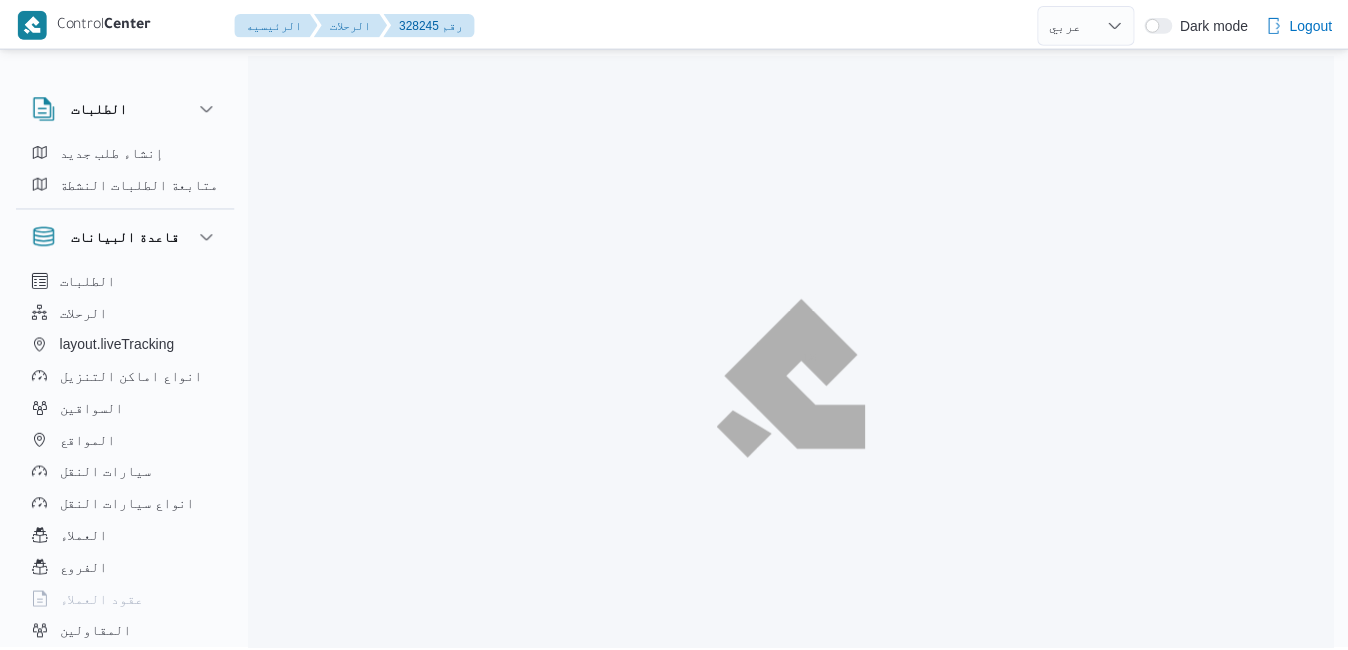 scroll, scrollTop: 0, scrollLeft: 0, axis: both 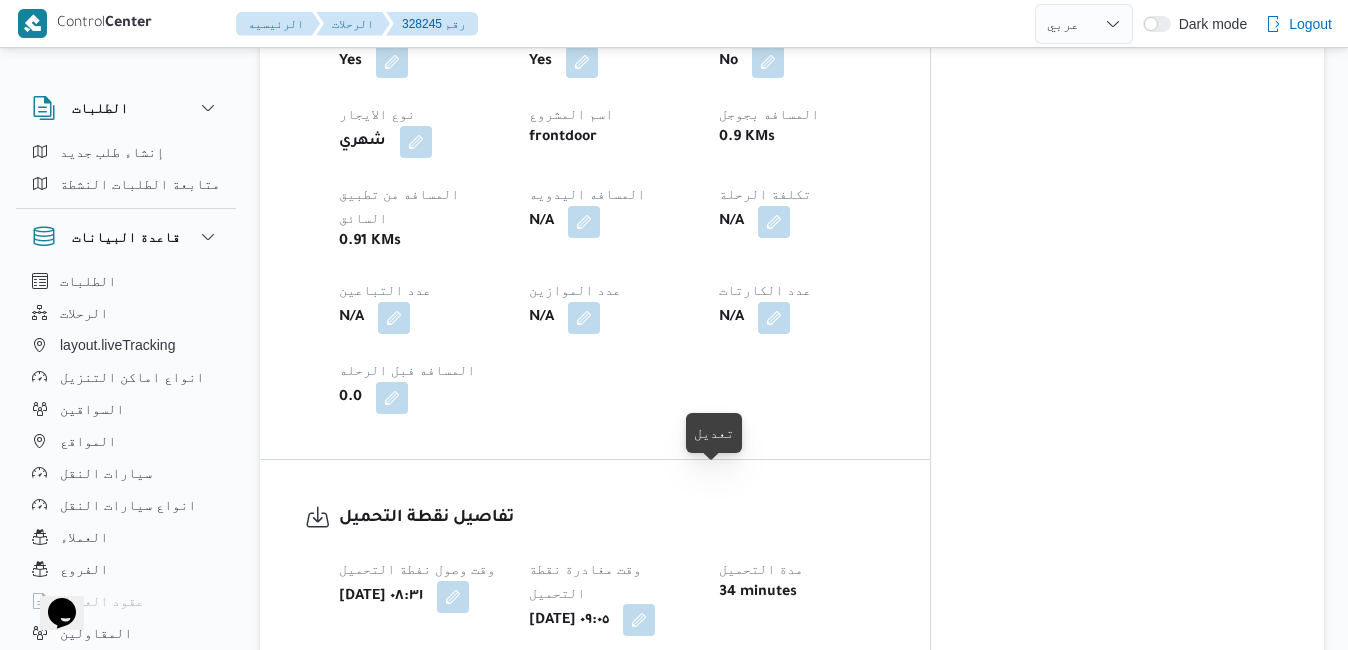 click at bounding box center (639, 620) 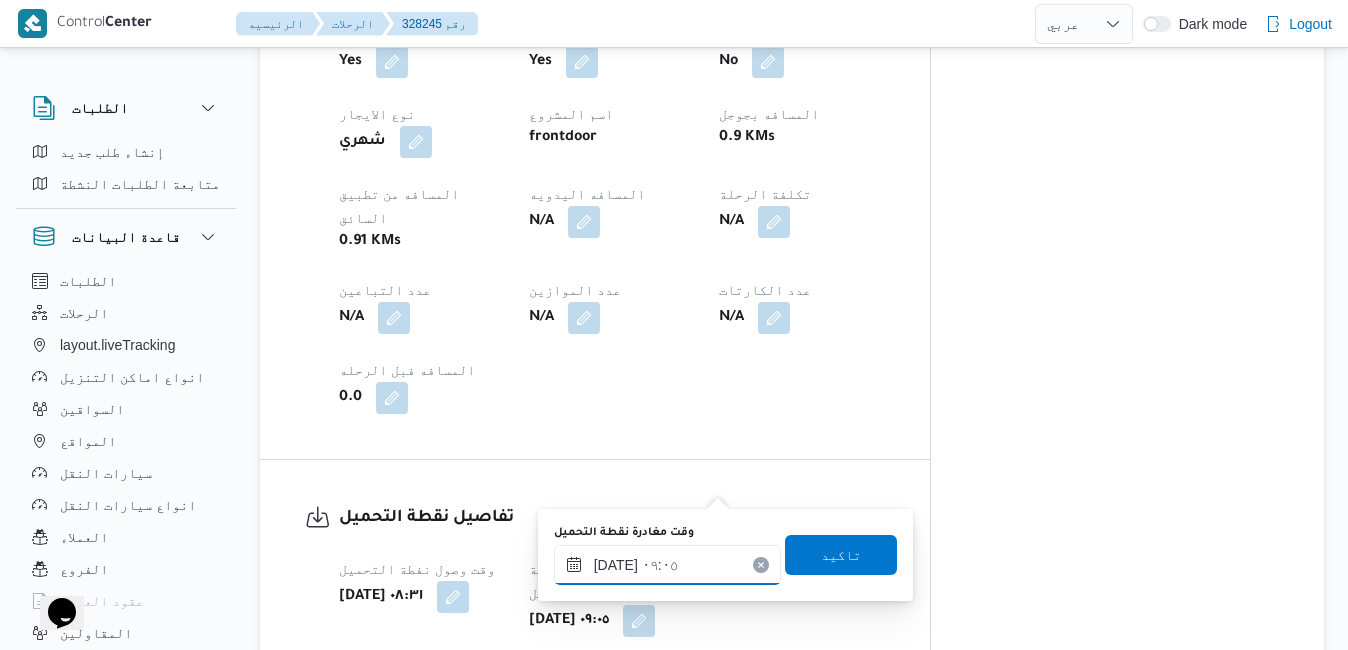 click on "[DATE] ٠٩:٠٥" at bounding box center [667, 565] 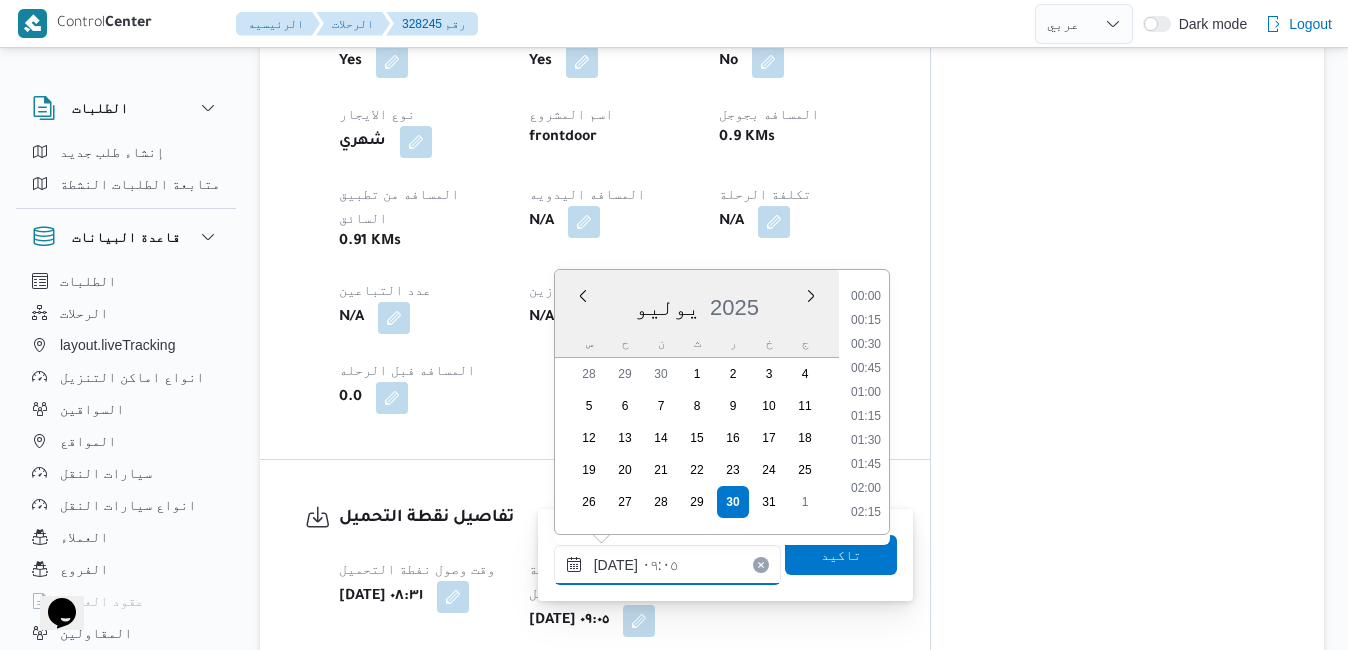 scroll, scrollTop: 742, scrollLeft: 0, axis: vertical 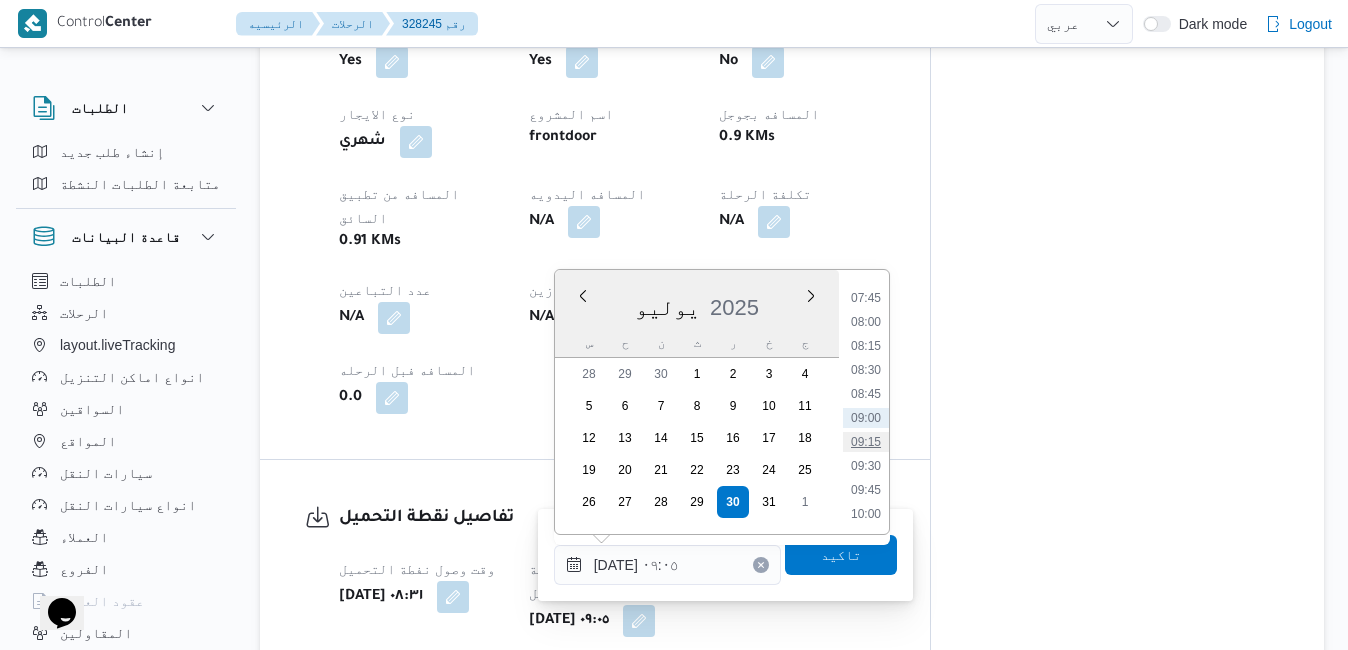 click on "09:15" at bounding box center [866, 442] 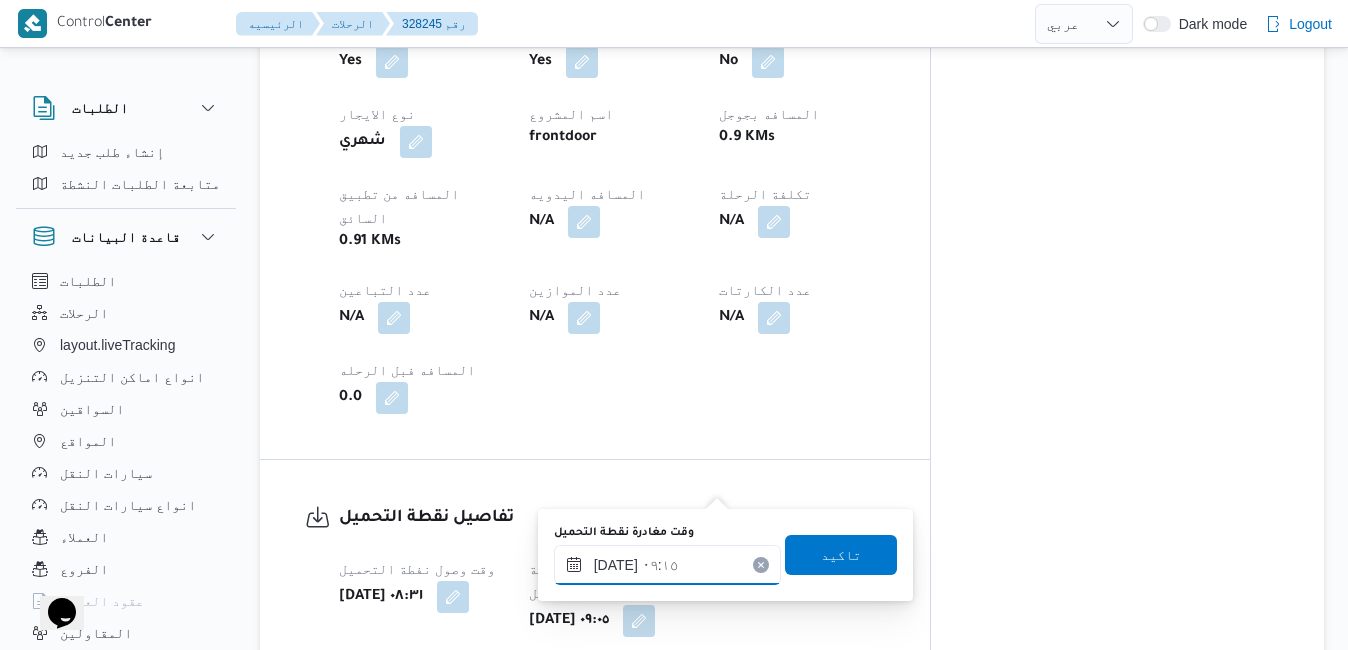 click on "[DATE] ٠٩:١٥" at bounding box center (667, 565) 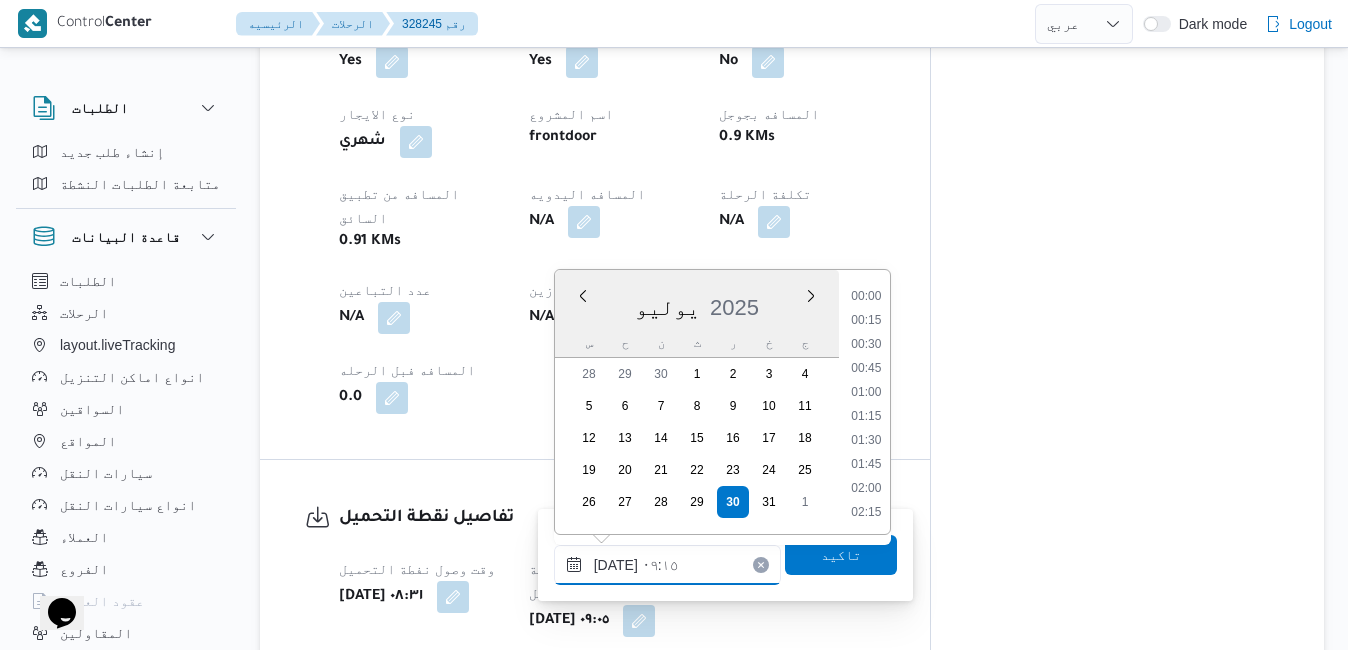 click on "[DATE] ٠٩:١٥" at bounding box center (667, 565) 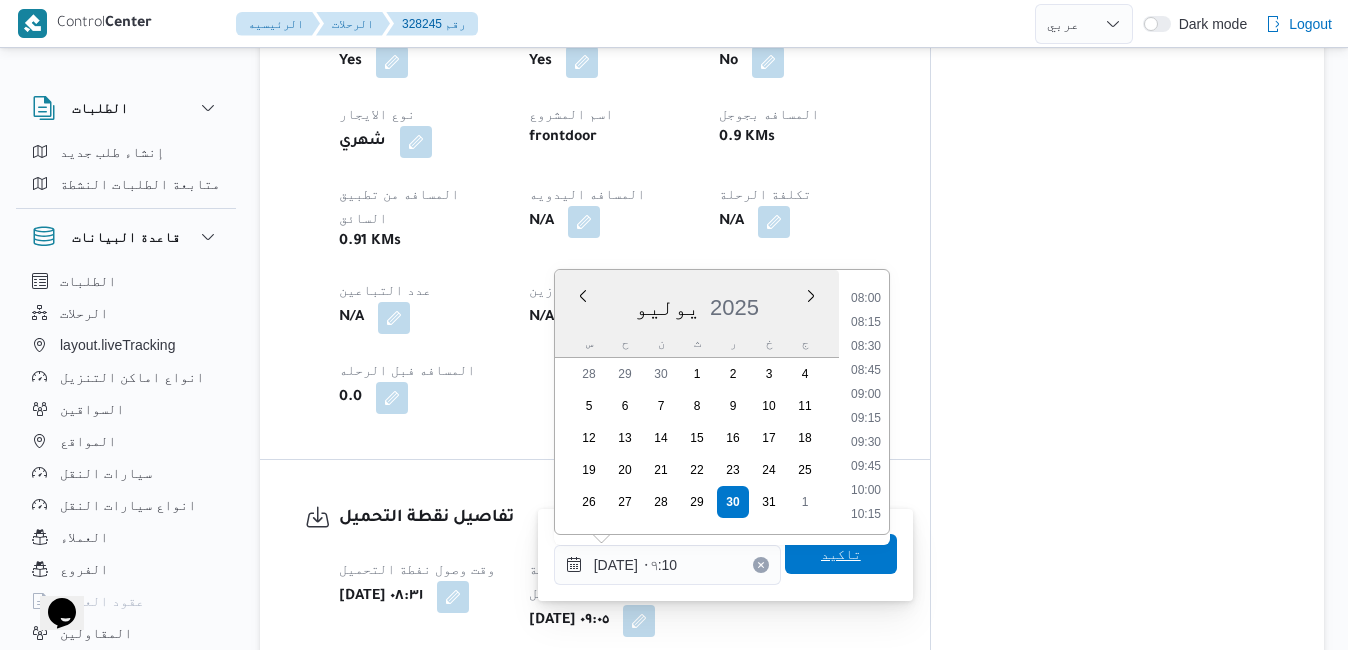type on "٣٠/٠٧/٢٠٢٥ ٠٩:١٠" 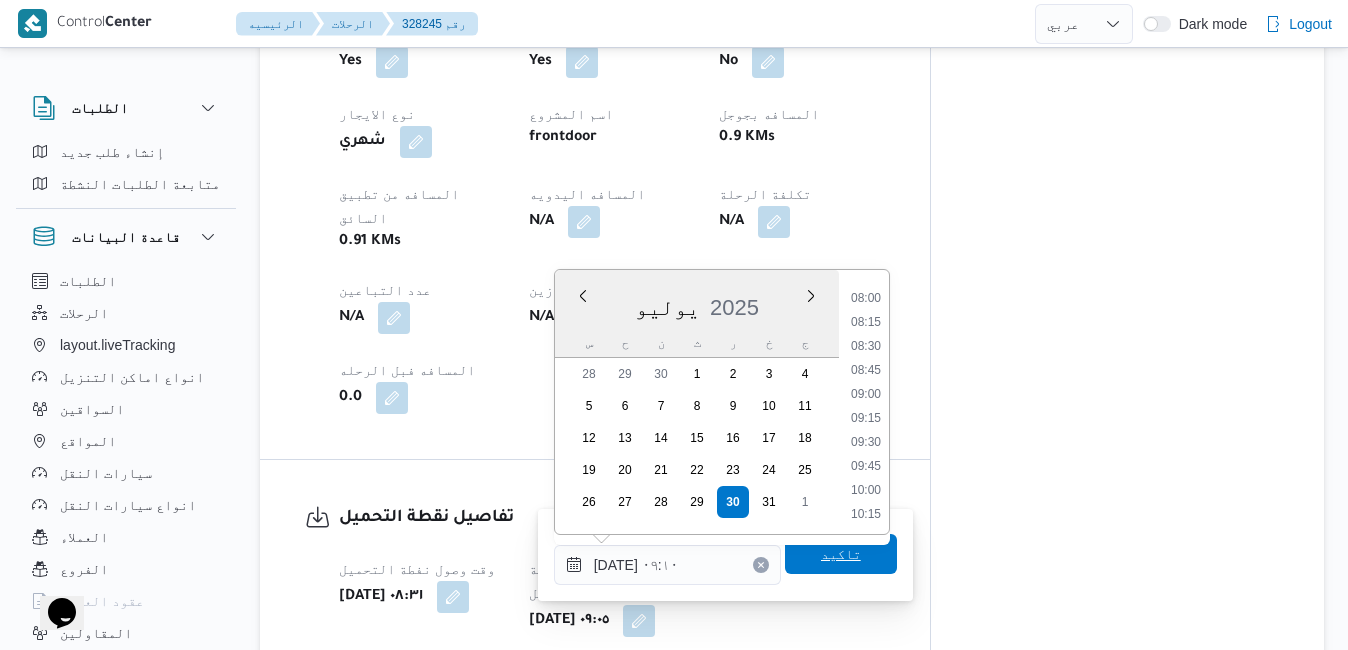 click on "تاكيد" at bounding box center [841, 554] 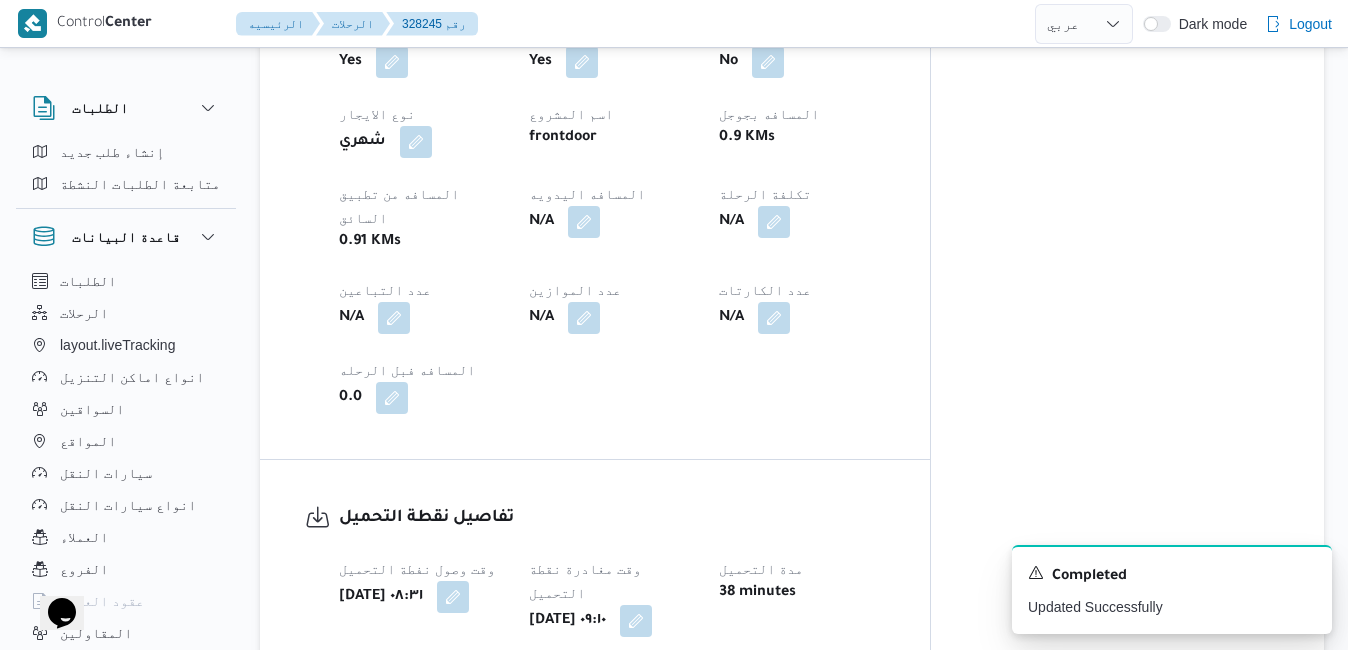 click on "وقت وصول نفطة التحميل أربعاء ٣٠ يوليو ٢٠٢٥ ٠٨:٣١ وقت مغادرة نقطة التحميل أربعاء ٣٠ يوليو ٢٠٢٥ ٠٩:١٠ مدة التحميل 38 minutes عدد الوحدات المحمله 300 وحدة التحميل كراتين مرفقات نقطة التحميل 0 اطلاع رقم الاذن N/A" at bounding box center (612, 677) 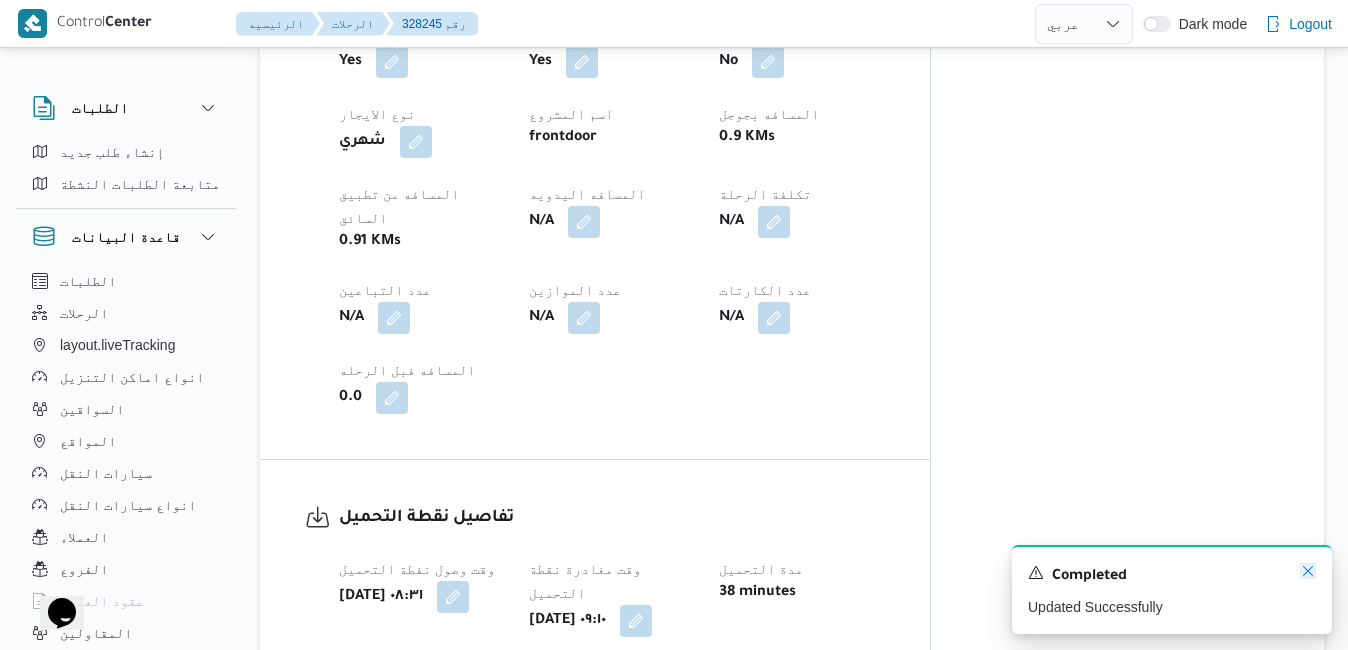 click 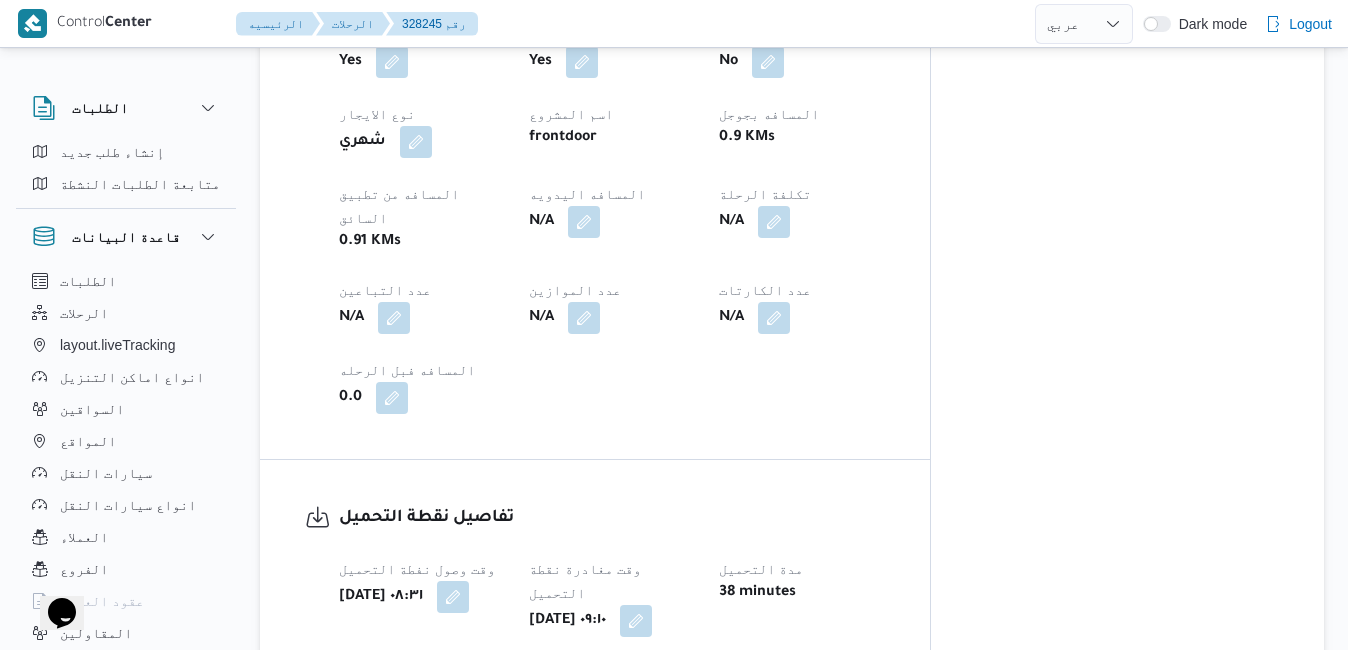 click on "تفاصيل نقطة التحميل وقت وصول نفطة التحميل أربعاء ٣٠ يوليو ٢٠٢٥ ٠٨:٣١ وقت مغادرة نقطة التحميل أربعاء ٣٠ يوليو ٢٠٢٥ ٠٩:١٠ مدة التحميل 38 minutes عدد الوحدات المحمله 300 وحدة التحميل كراتين مرفقات نقطة التحميل 0 اطلاع رقم الاذن N/A" at bounding box center (595, 651) 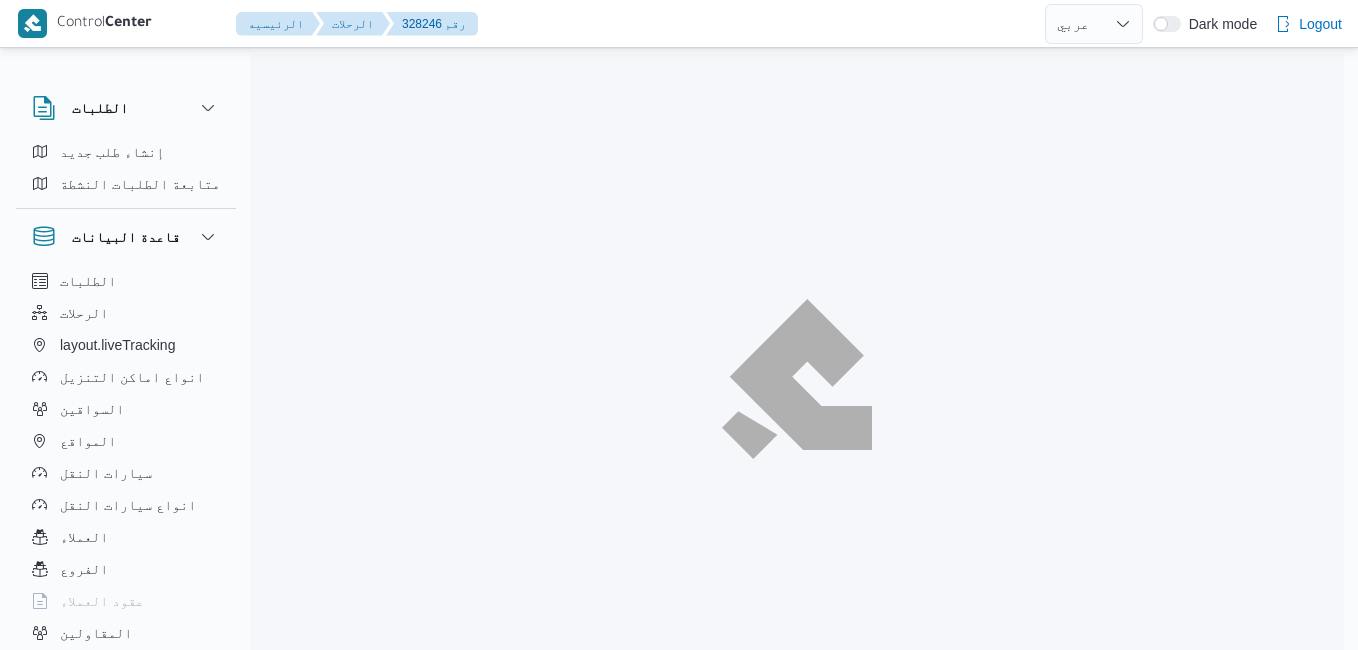select on "ar" 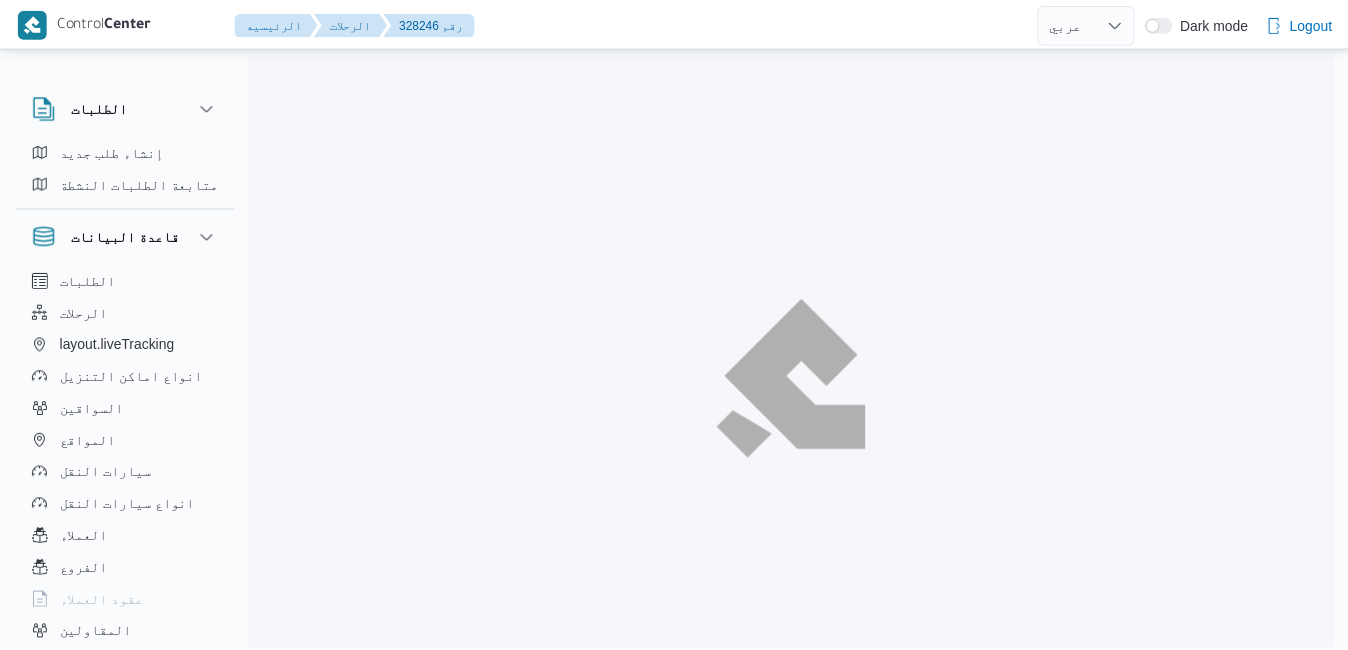 scroll, scrollTop: 0, scrollLeft: 0, axis: both 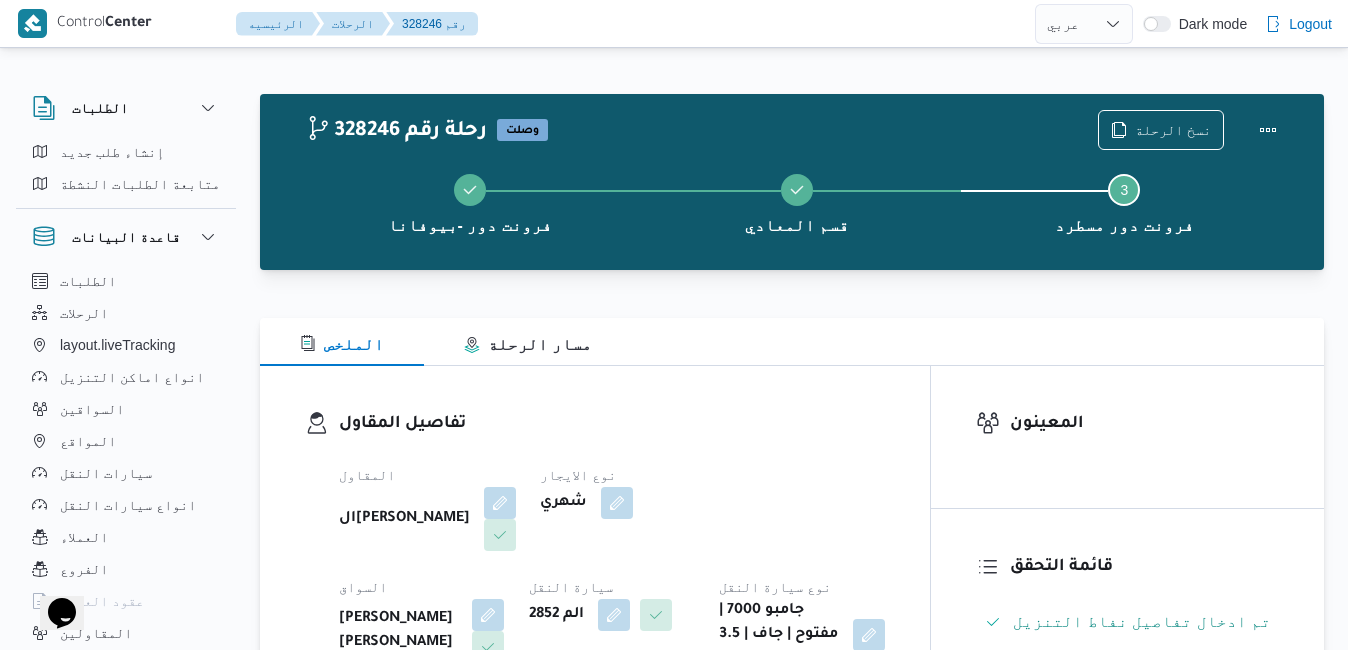 click on "تفاصيل المقاول المقاول السيد احمد السيد ابراهيم نوع الايجار شهري السواق جمال صابر السيد محمد عبدالرحمن سيارة النقل الم 2852 نوع سيارة النقل جامبو 7000 | مفتوح | جاف | 3.5 طن" at bounding box center (595, 541) 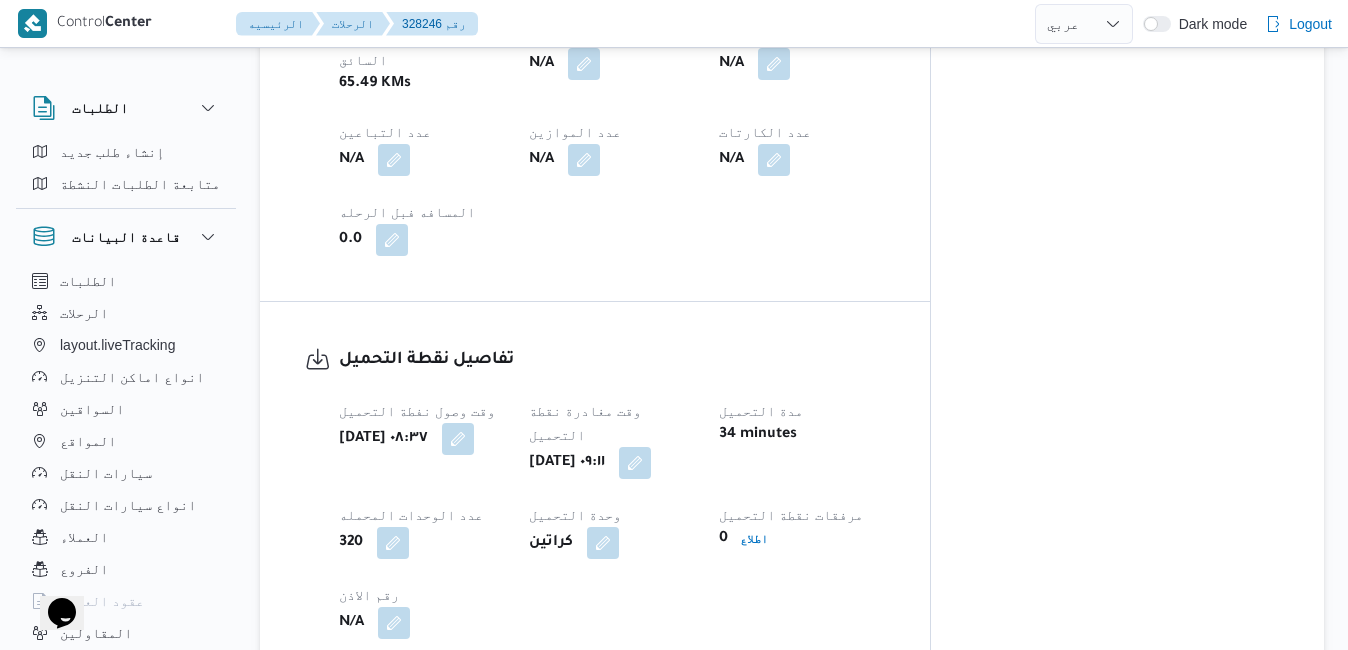 scroll, scrollTop: 1200, scrollLeft: 0, axis: vertical 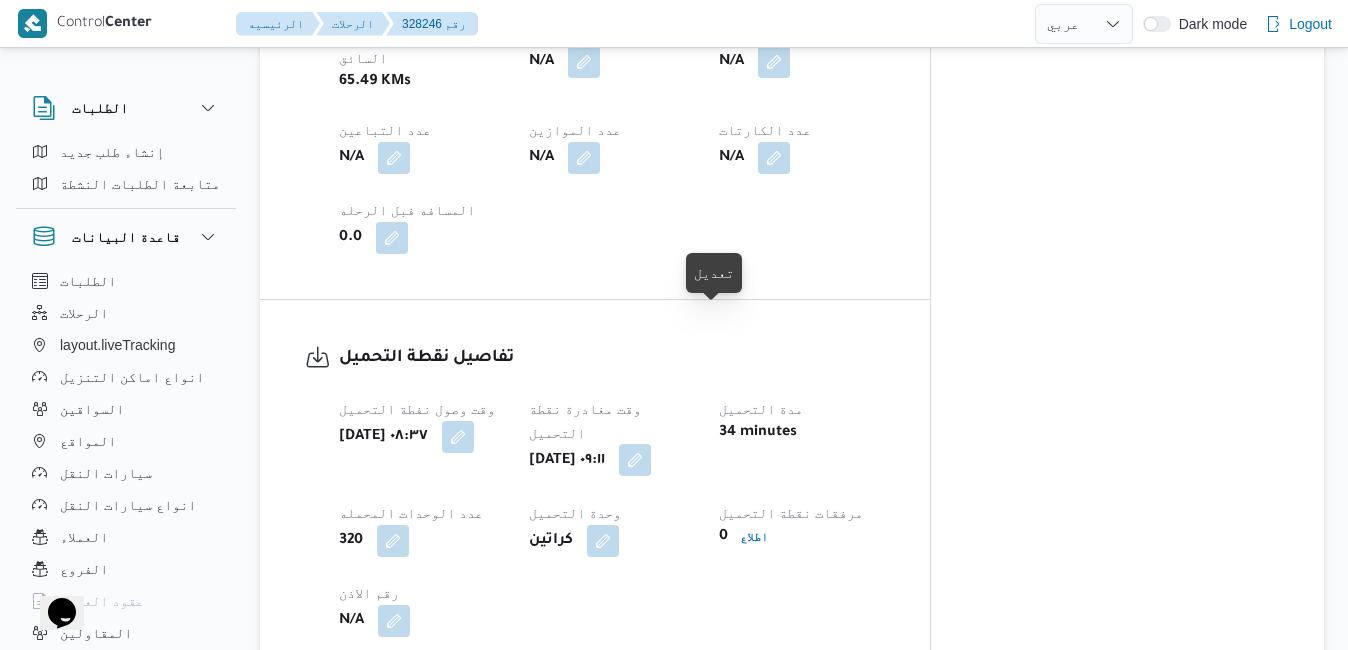 click at bounding box center [635, 460] 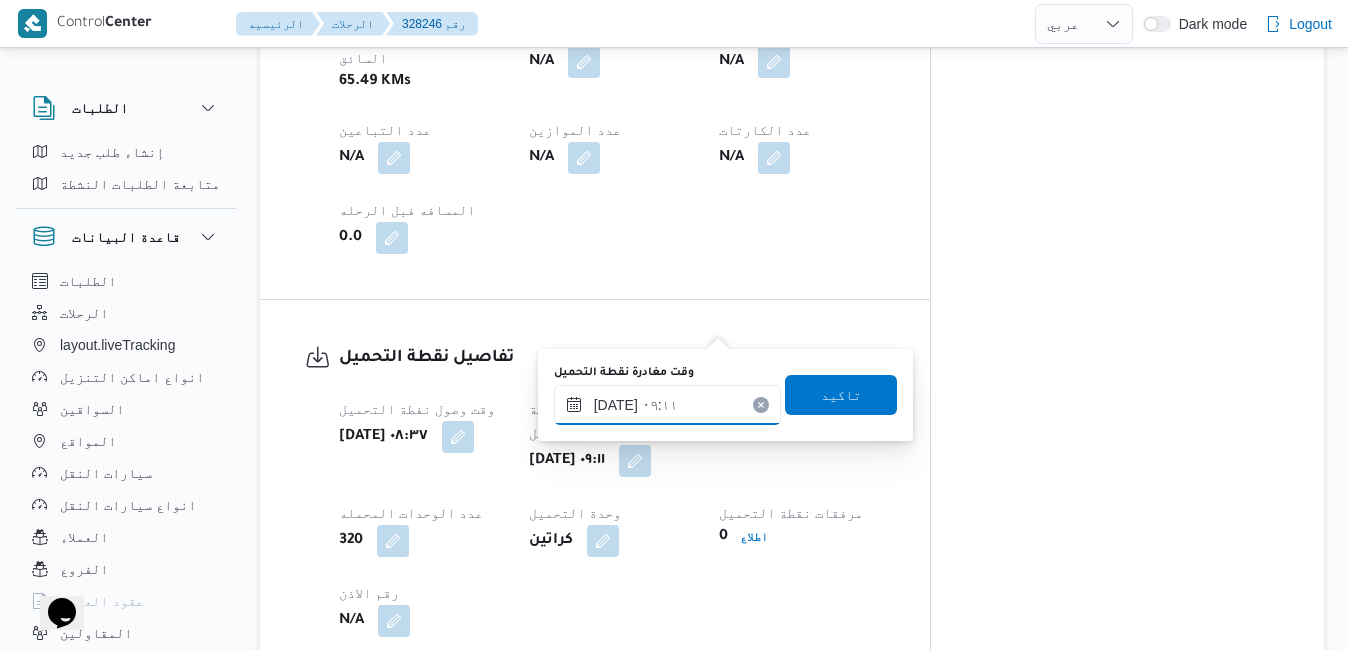 click on "٣٠/٠٧/٢٠٢٥ ٠٩:١١" at bounding box center [667, 405] 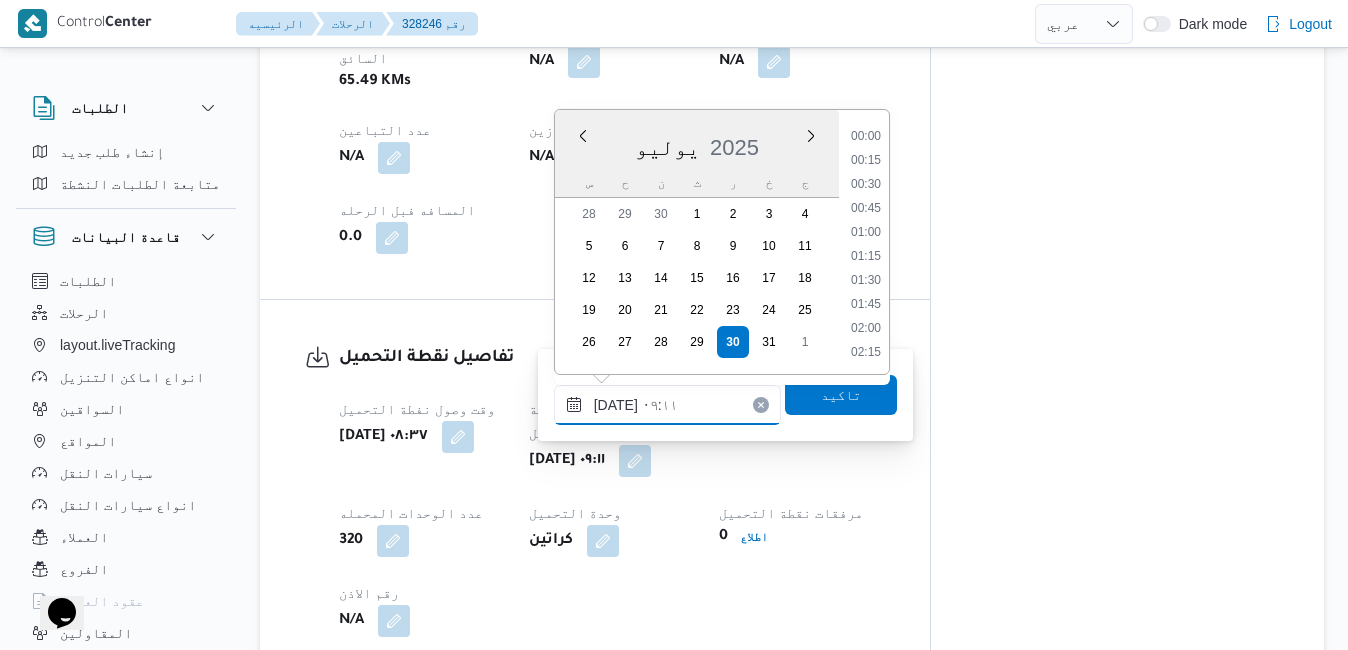 click on "٣٠/٠٧/٢٠٢٥ ٠٩:١١" at bounding box center (667, 405) 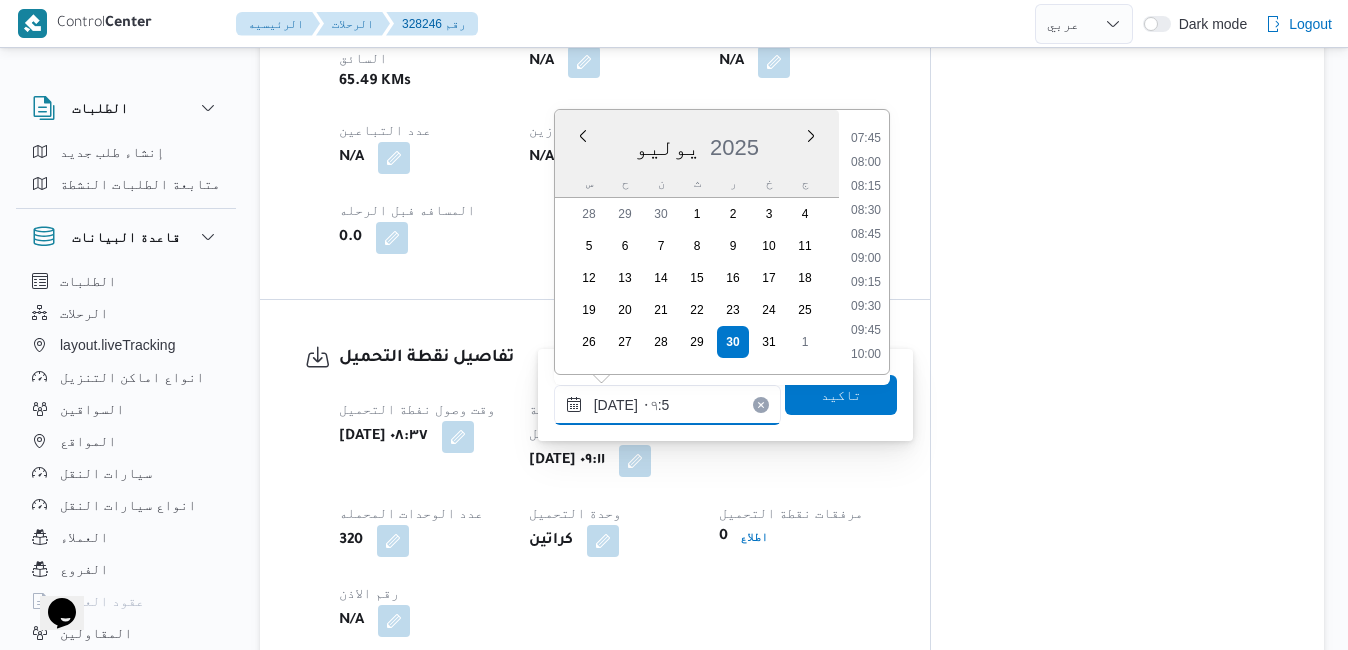 type on "٣٠/٠٧/٢٠٢٥ ٠٩:57" 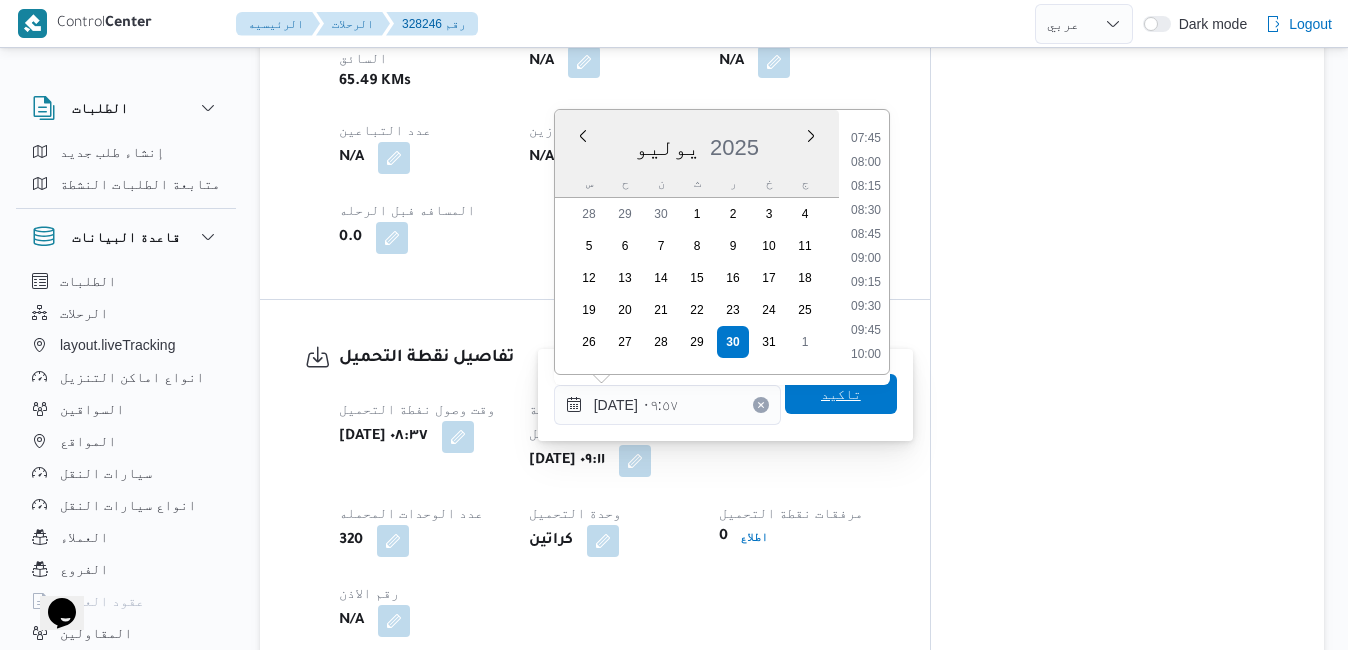 click on "تاكيد" at bounding box center (841, 394) 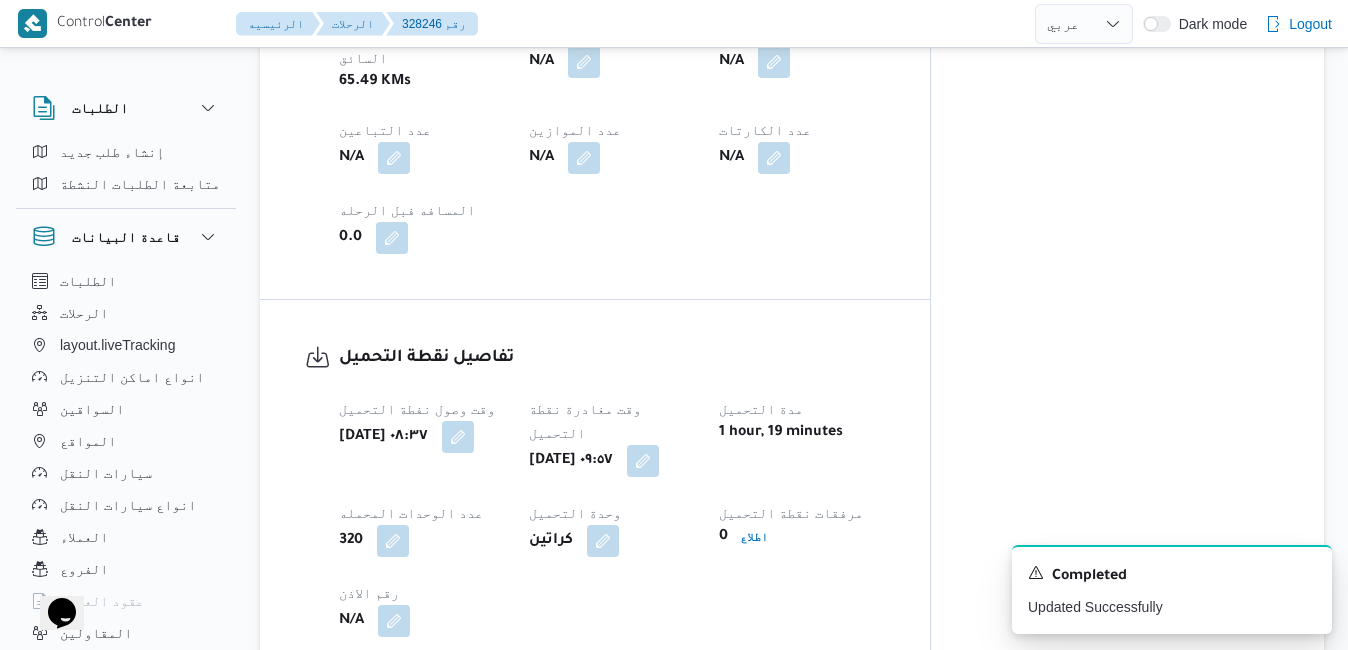 click on "تفاصيل نقطة التحميل وقت وصول نفطة التحميل أربعاء ٣٠ يوليو ٢٠٢٥ ٠٨:٣٧ وقت مغادرة نقطة التحميل أربعاء ٣٠ يوليو ٢٠٢٥ ٠٩:٥٧ مدة التحميل 1 hour, 19 minutes عدد الوحدات المحمله 320 وحدة التحميل كراتين مرفقات نقطة التحميل 0 اطلاع رقم الاذن N/A" at bounding box center [595, 491] 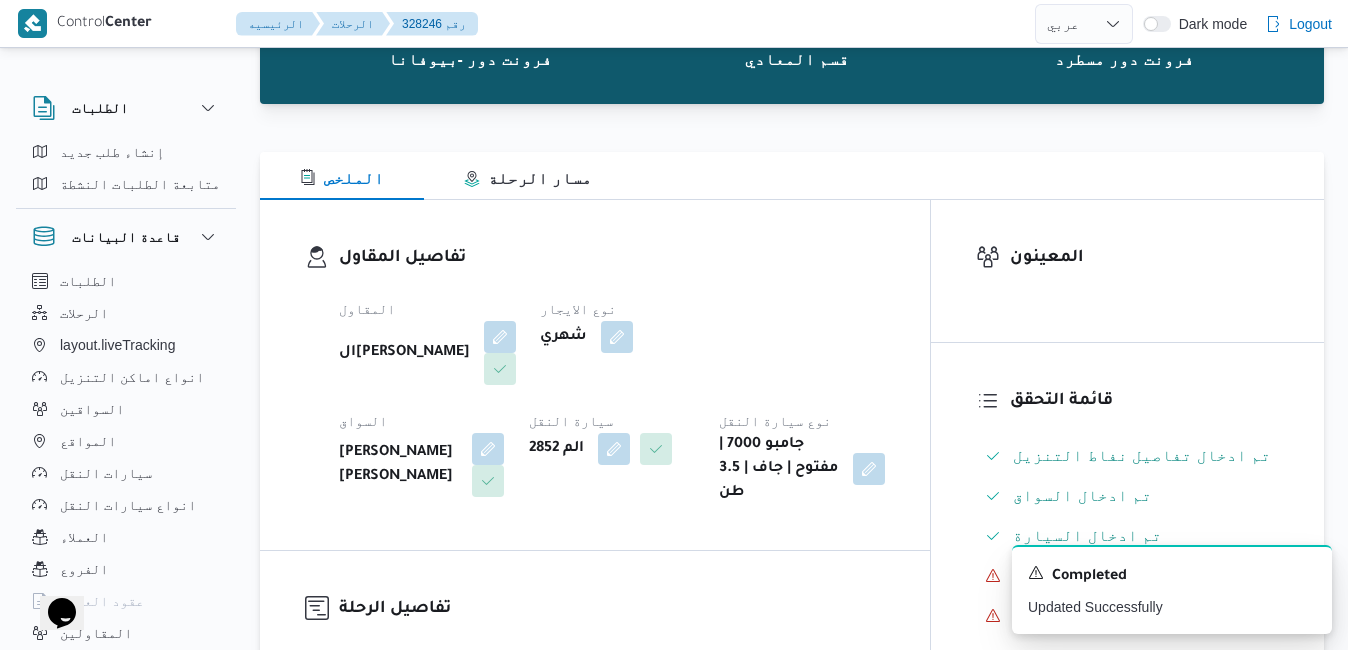 scroll, scrollTop: 160, scrollLeft: 0, axis: vertical 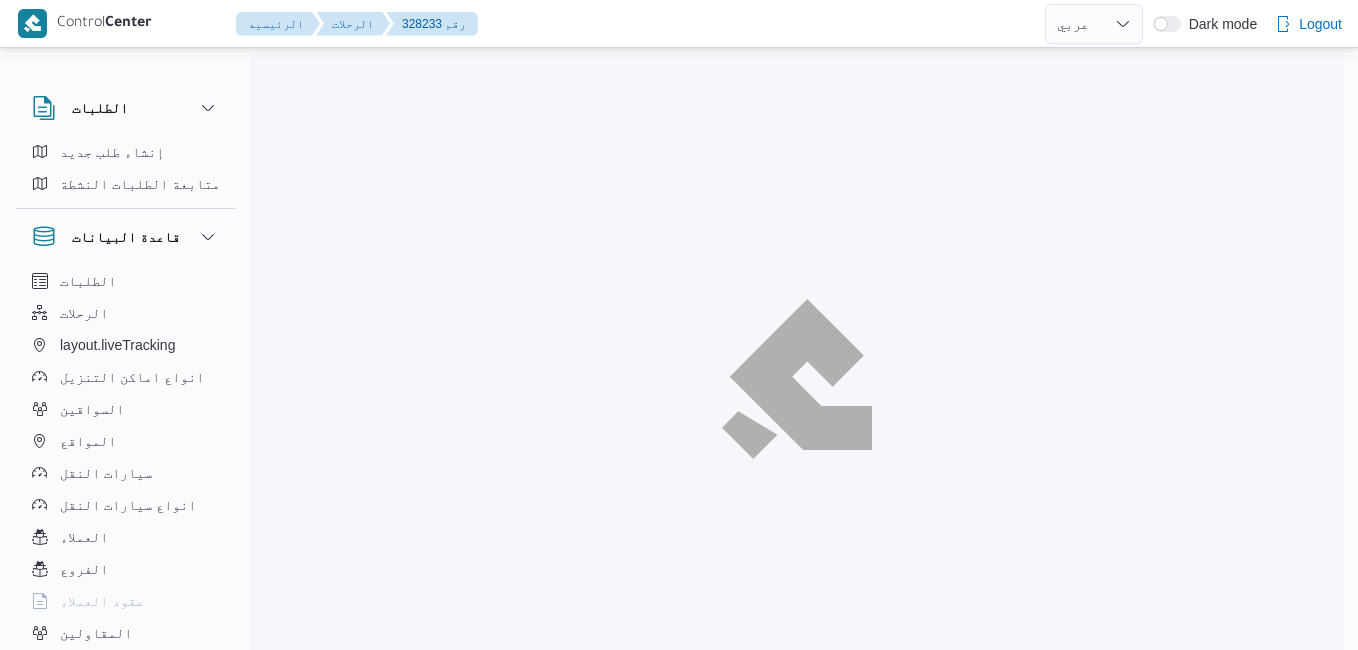 select on "ar" 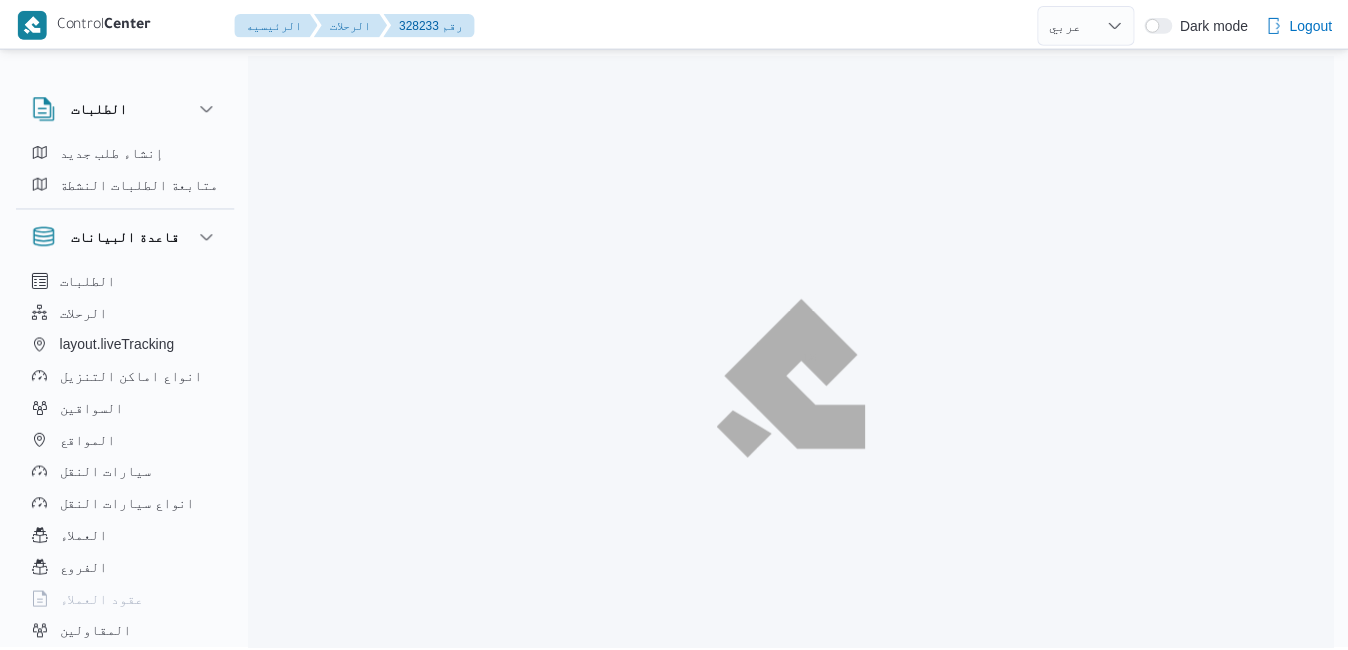 scroll, scrollTop: 0, scrollLeft: 0, axis: both 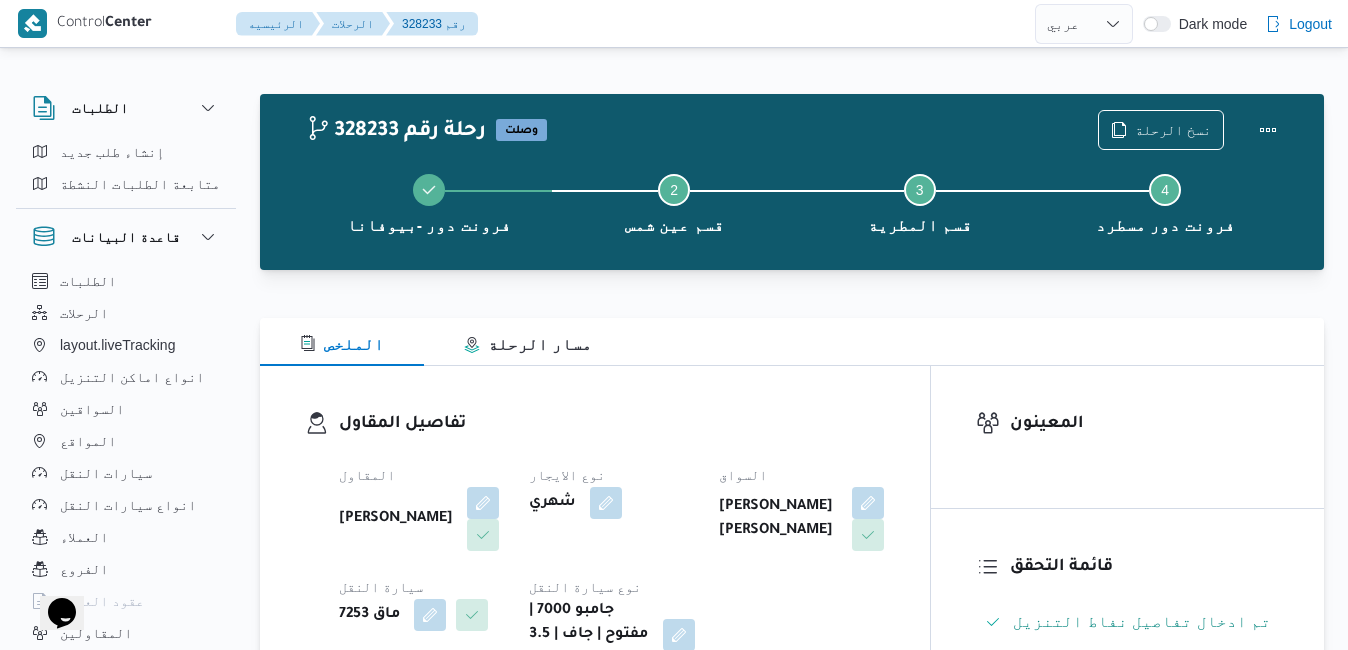 click at bounding box center (792, 282) 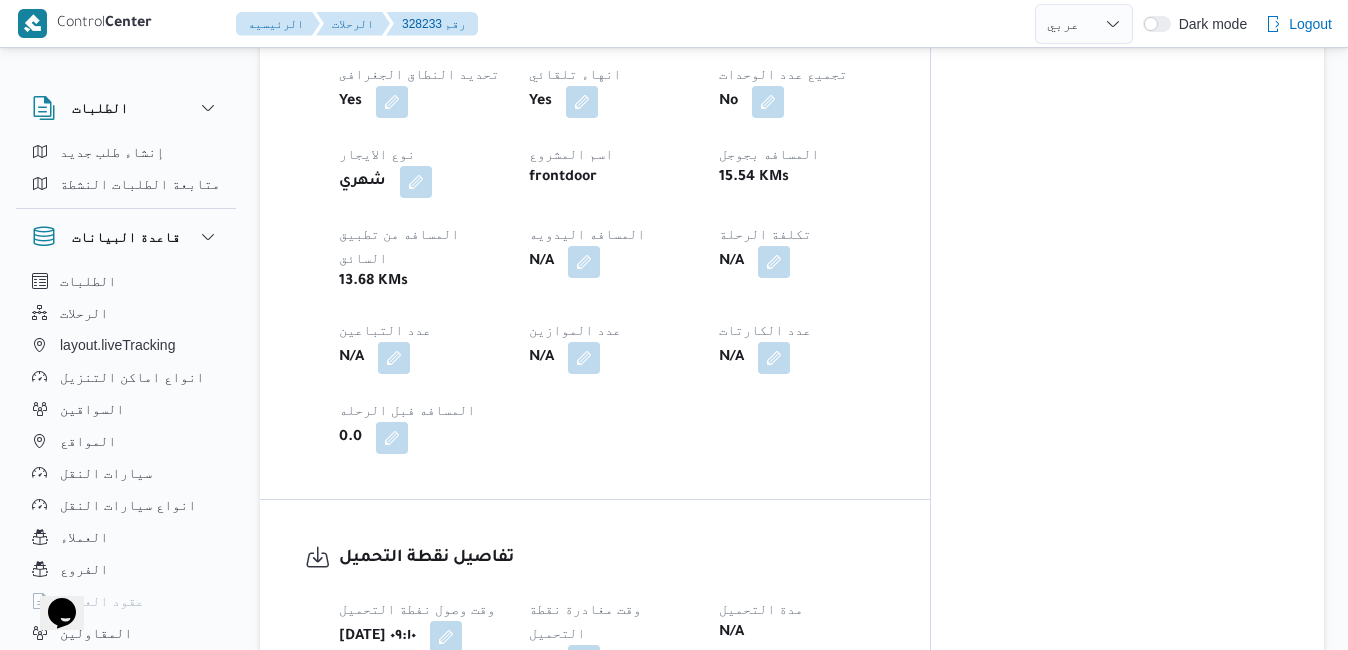 scroll, scrollTop: 1040, scrollLeft: 0, axis: vertical 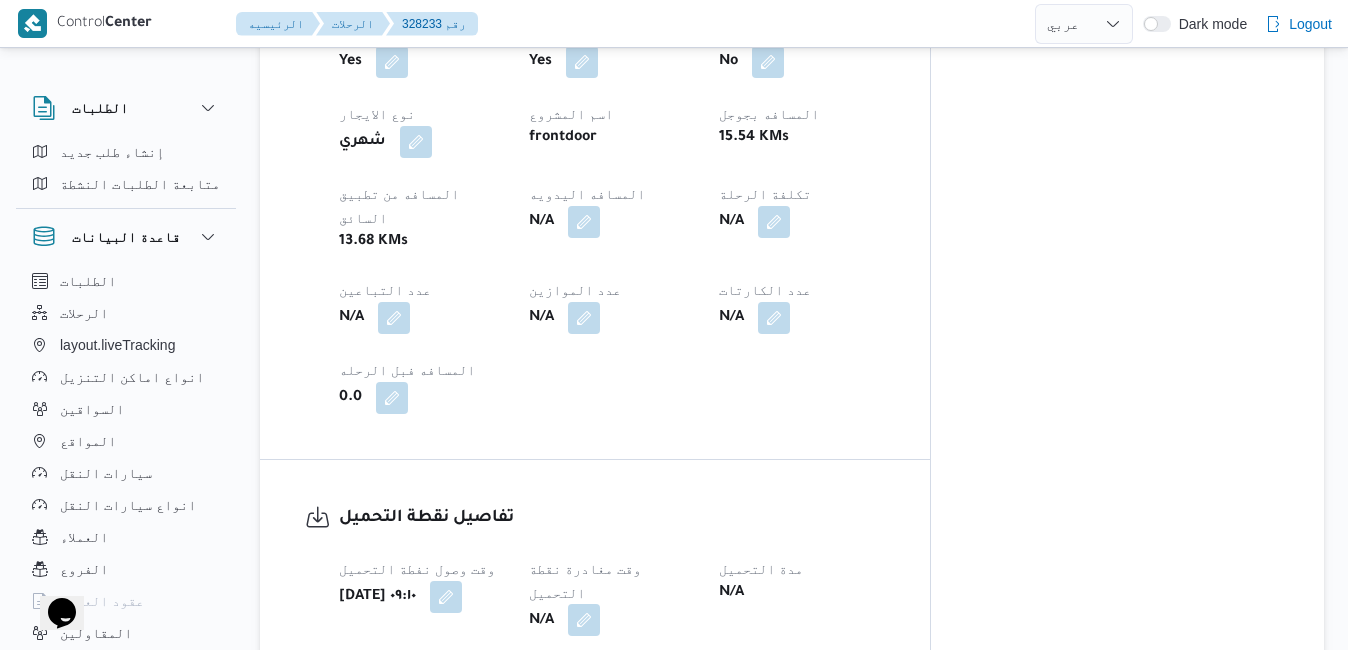 click at bounding box center [584, 620] 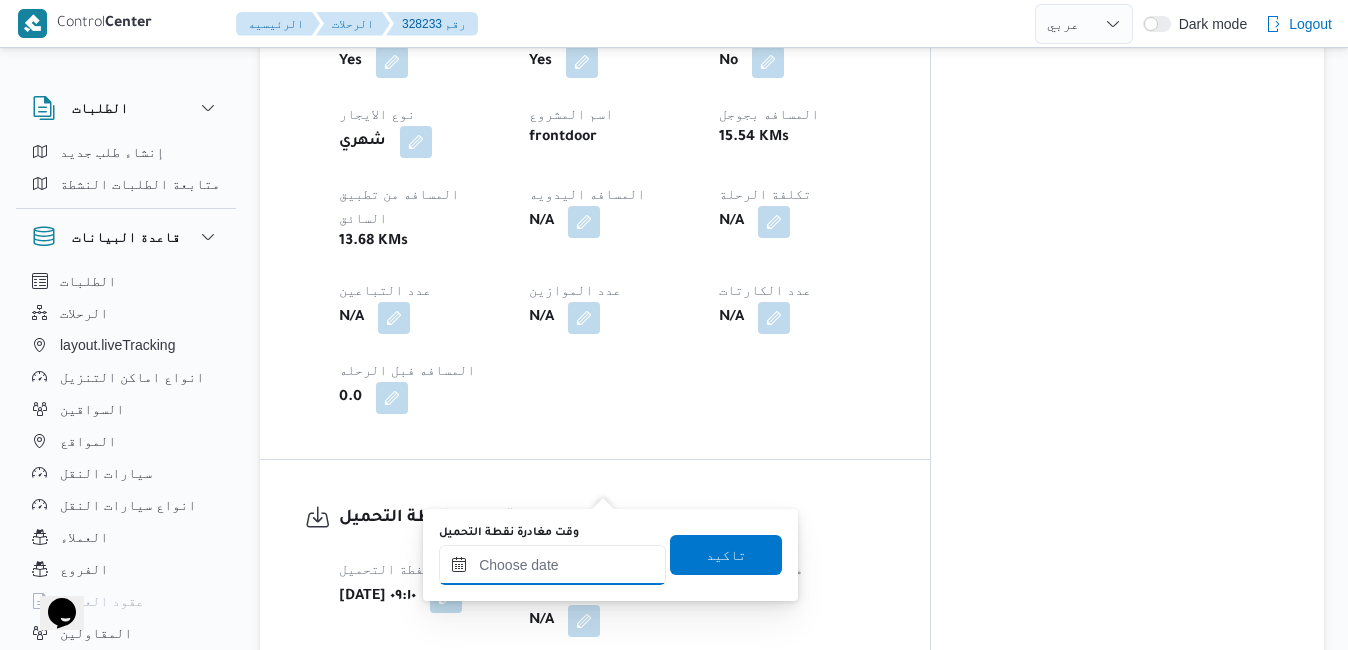 click on "وقت مغادرة نقطة التحميل" at bounding box center (552, 565) 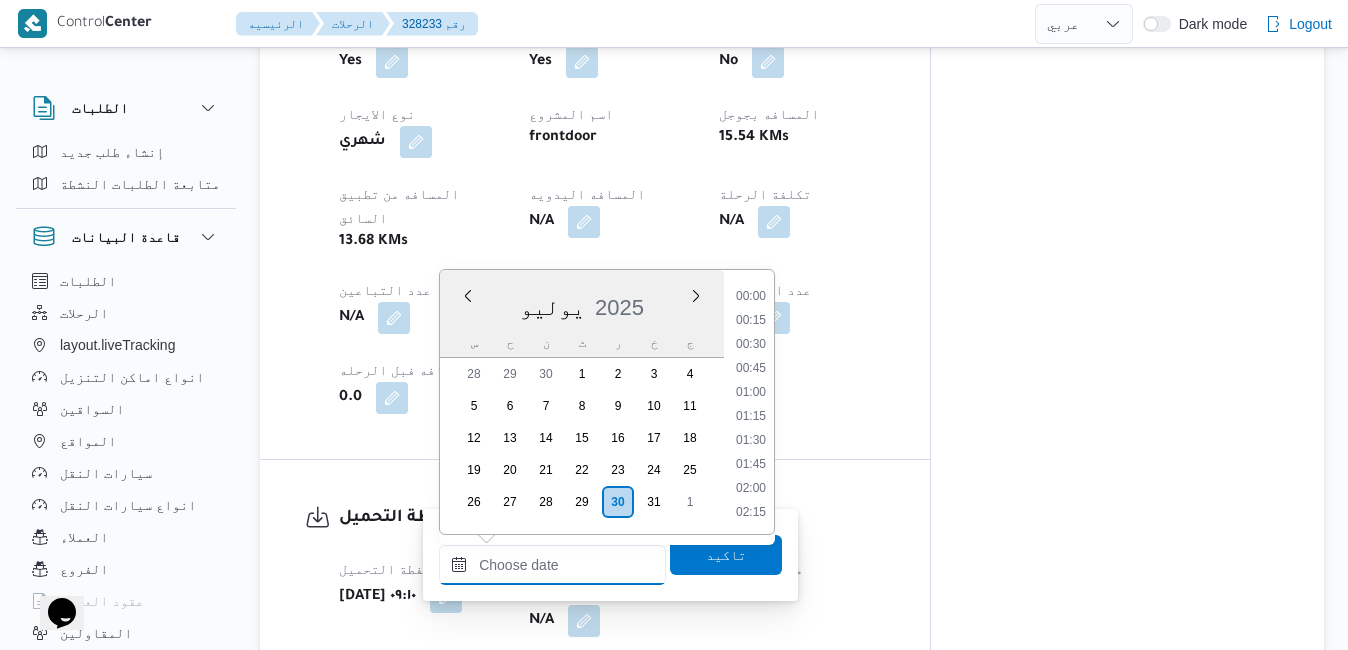 scroll, scrollTop: 1006, scrollLeft: 0, axis: vertical 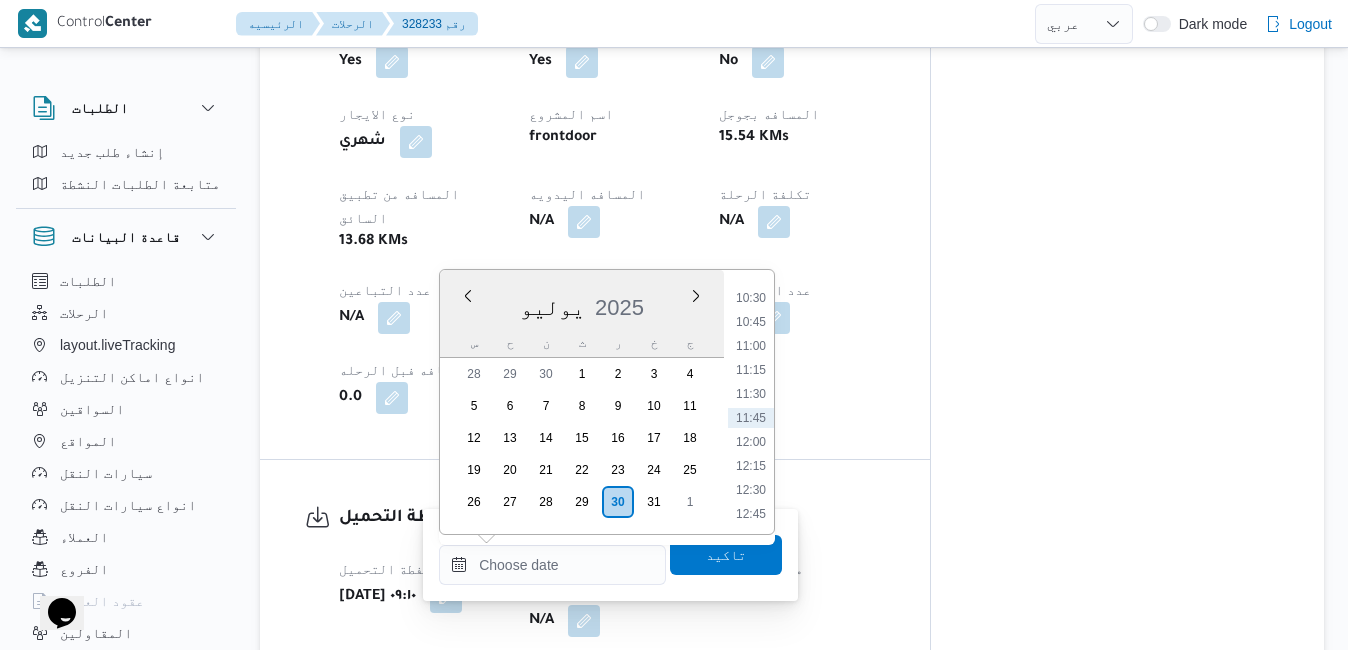 click on "يوليو 2025" at bounding box center [582, 303] 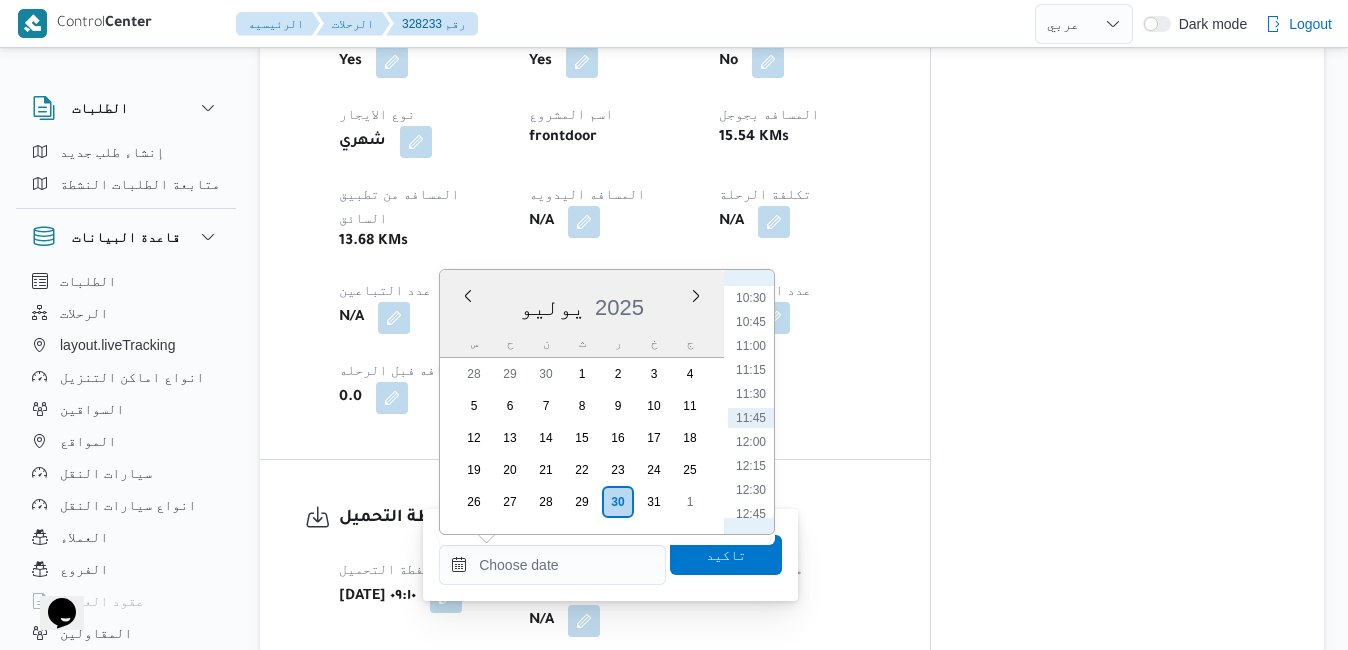 scroll, scrollTop: 803, scrollLeft: 0, axis: vertical 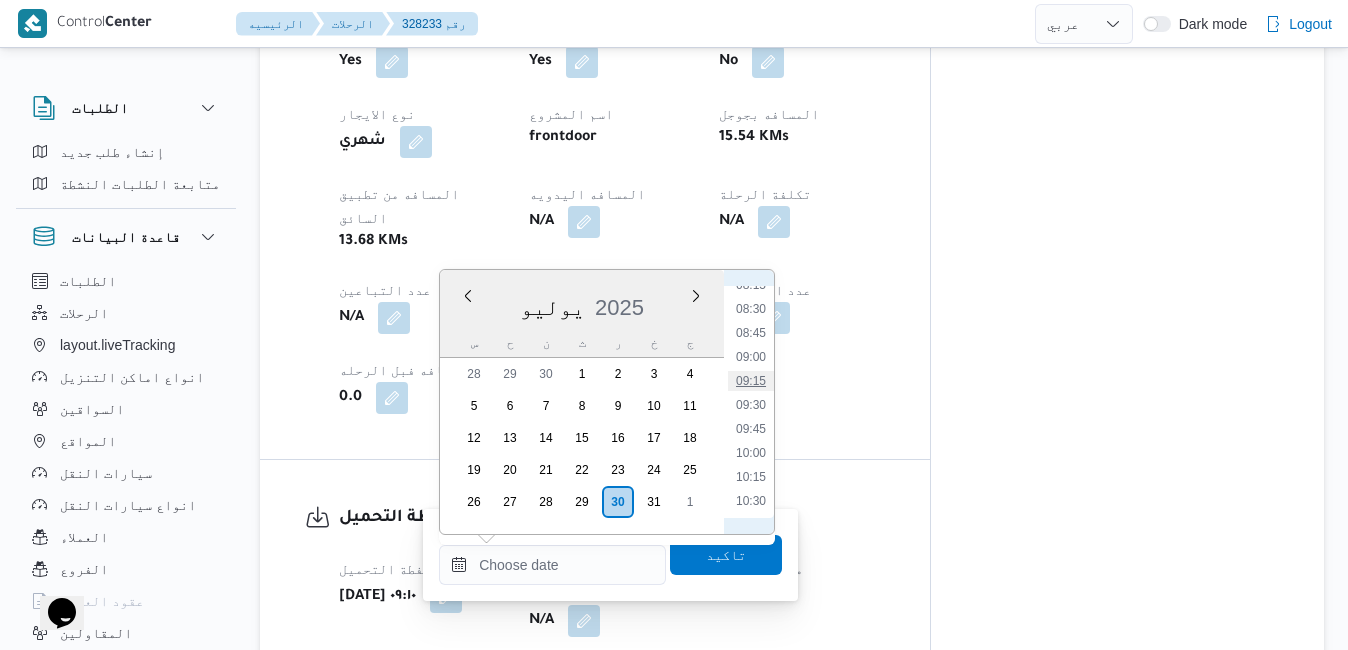 click on "09:15" at bounding box center (751, 381) 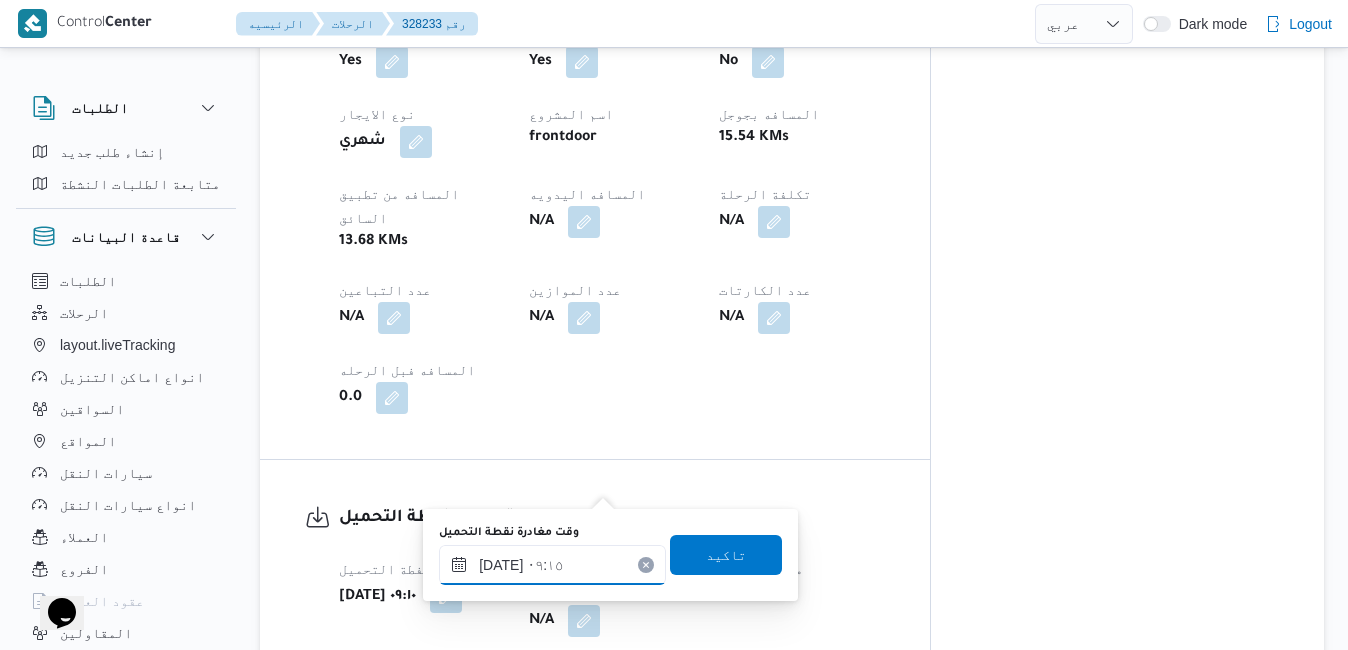 click on "٣٠/٠٧/٢٠٢٥ ٠٩:١٥" at bounding box center [552, 565] 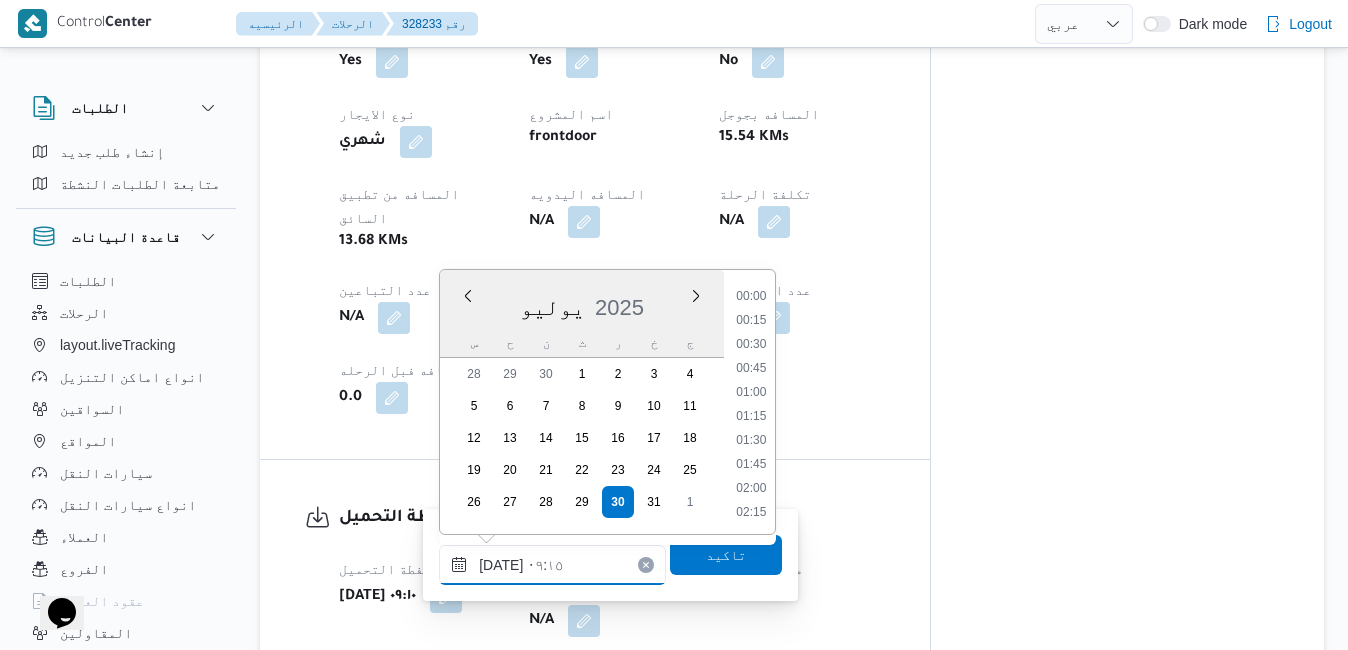 scroll, scrollTop: 766, scrollLeft: 0, axis: vertical 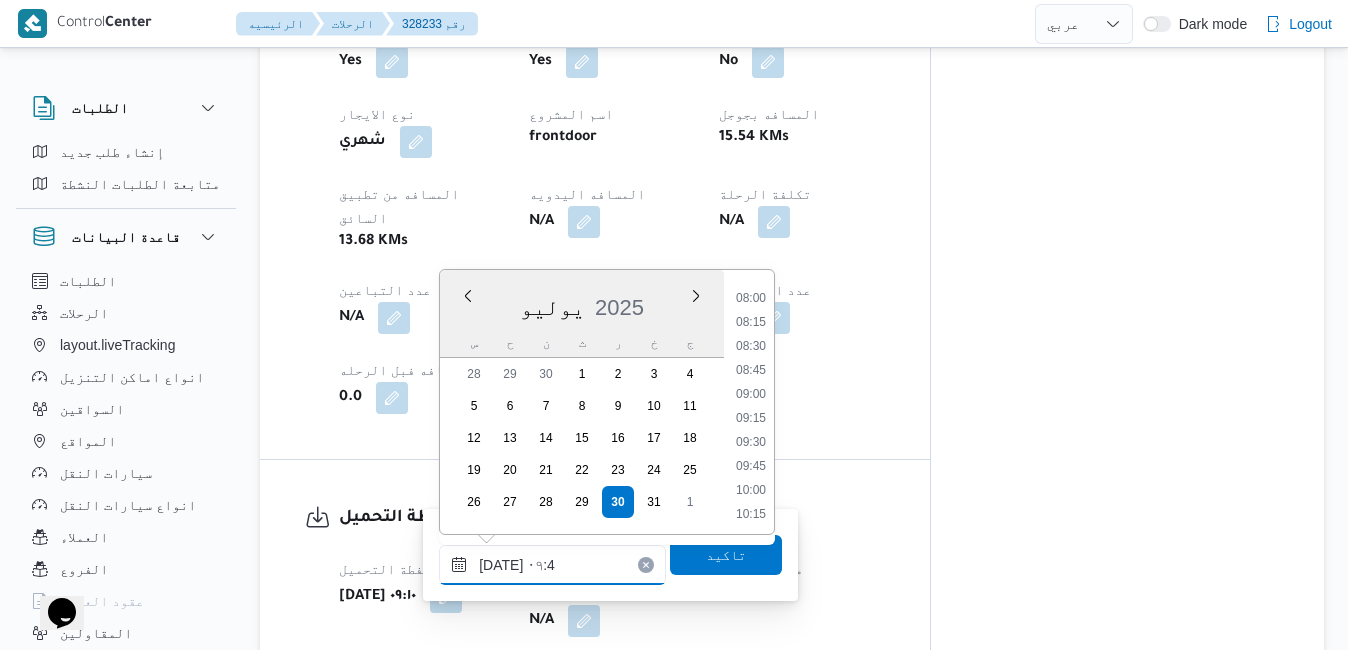 type on "٣٠/٠٧/٢٠٢٥ ٠٩:48" 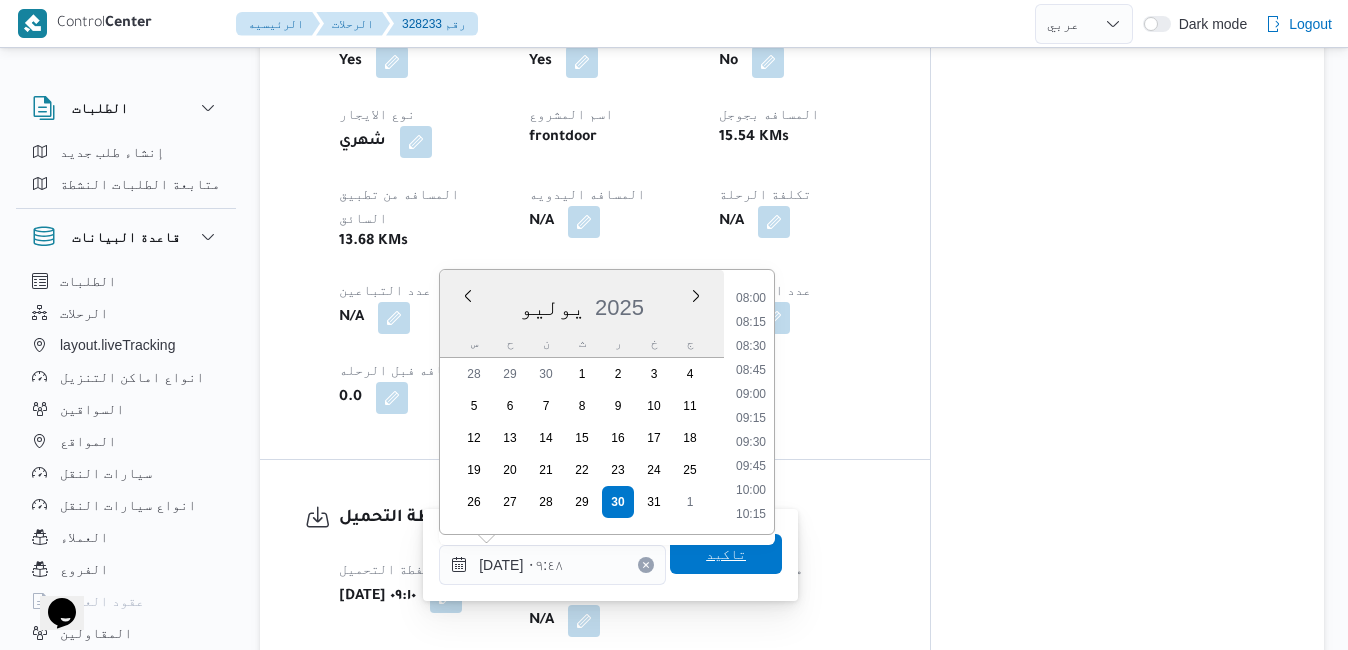 click on "تاكيد" at bounding box center (726, 554) 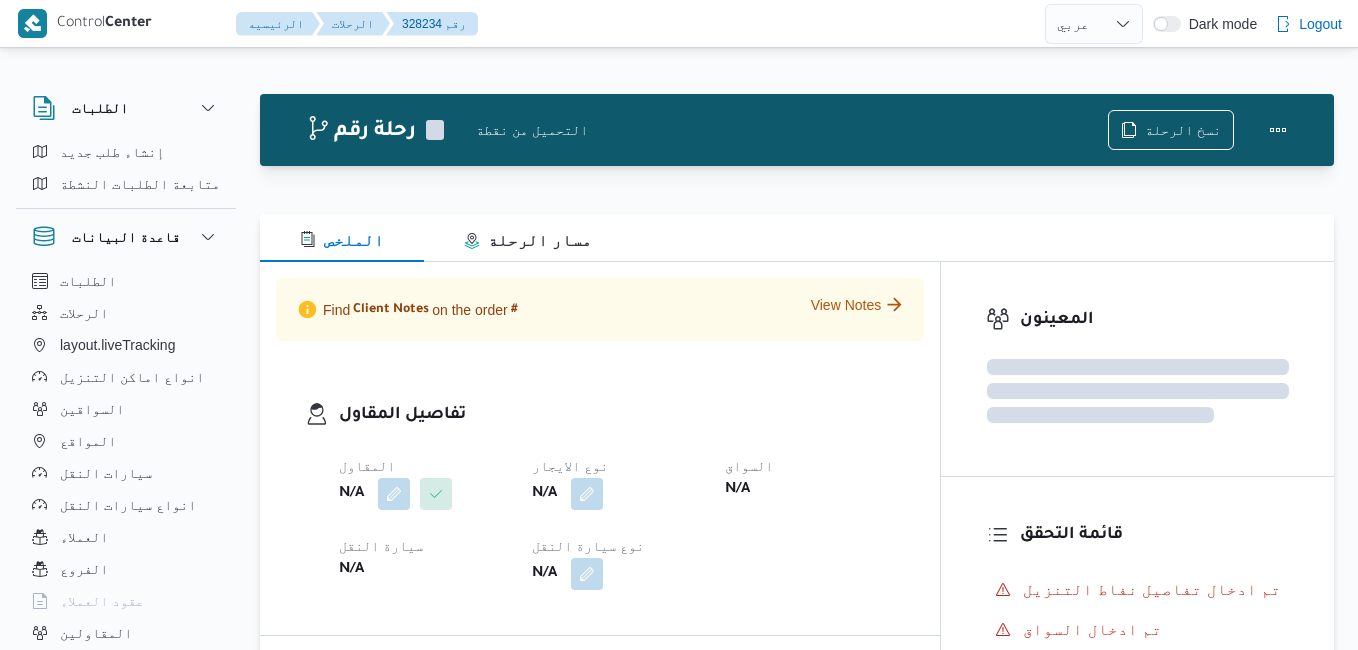 select on "ar" 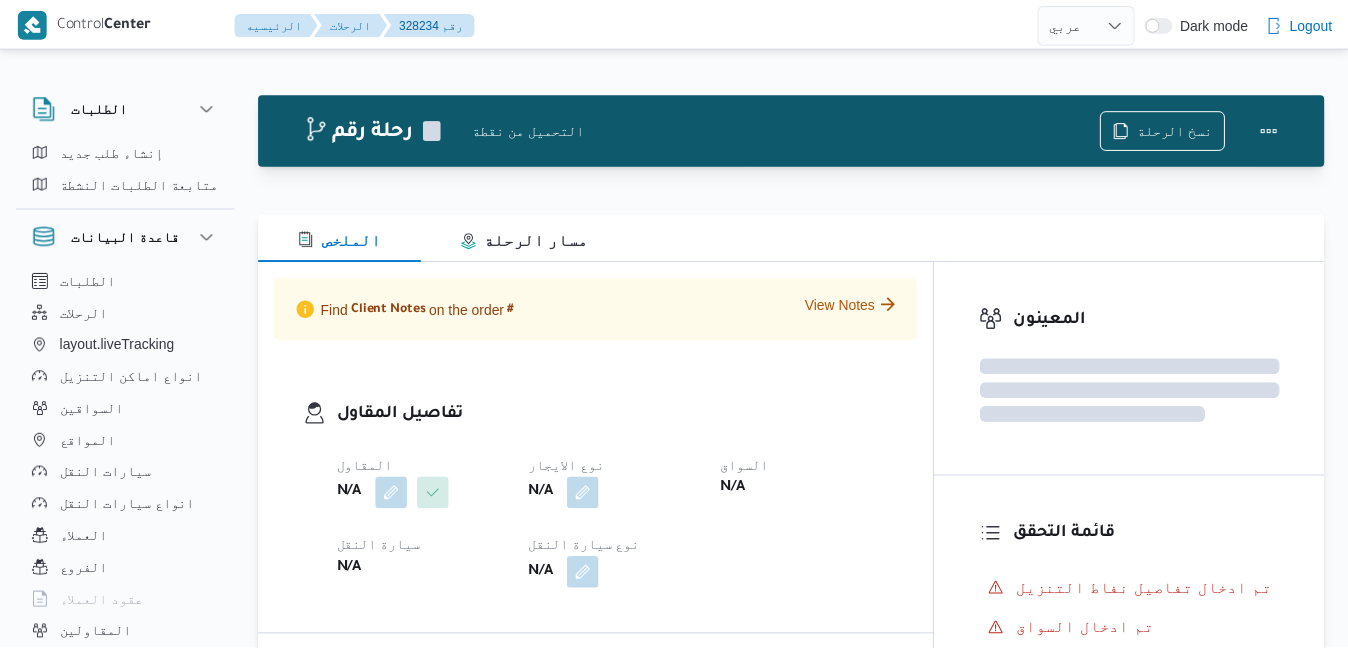scroll, scrollTop: 0, scrollLeft: 0, axis: both 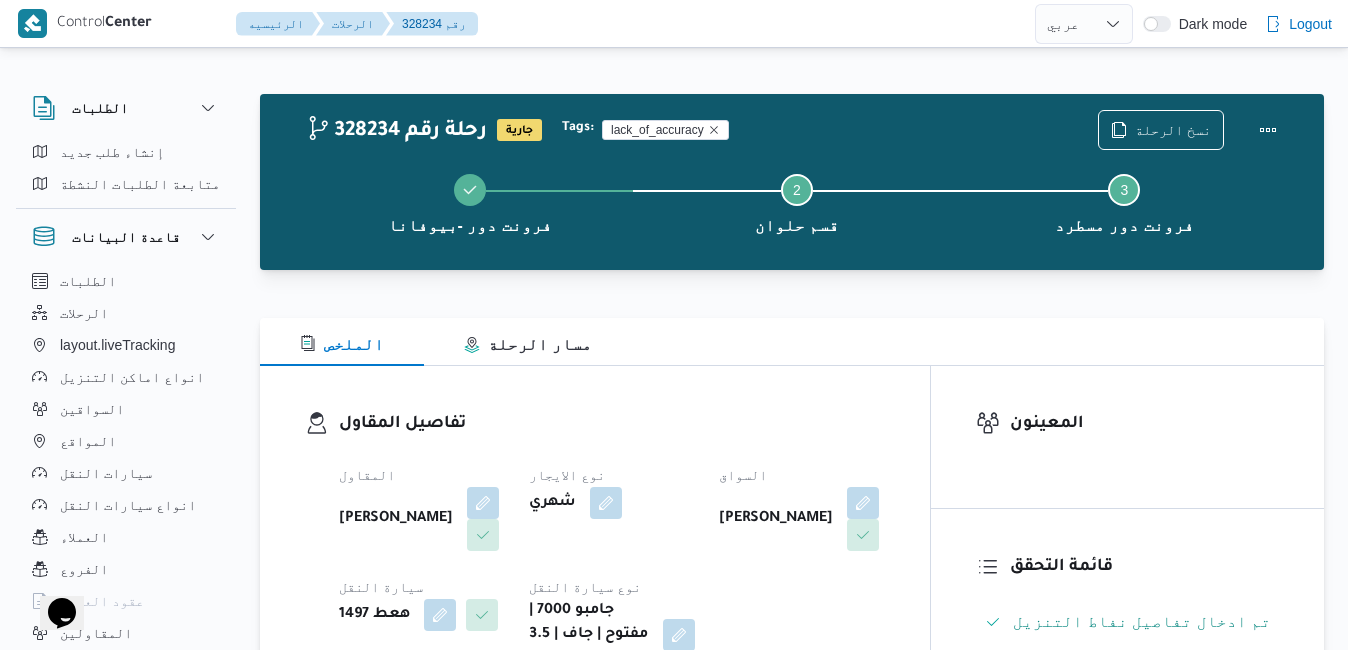 click on "الملخص مسار الرحلة" at bounding box center (792, 342) 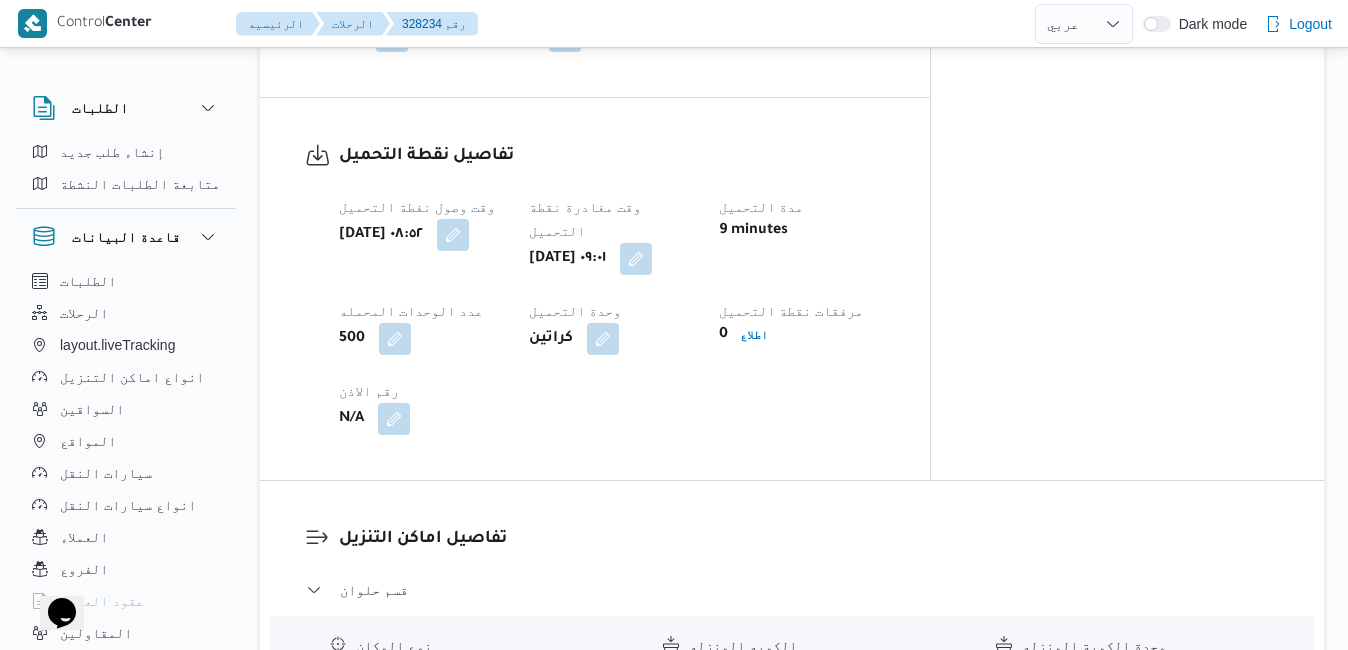 scroll, scrollTop: 1400, scrollLeft: 0, axis: vertical 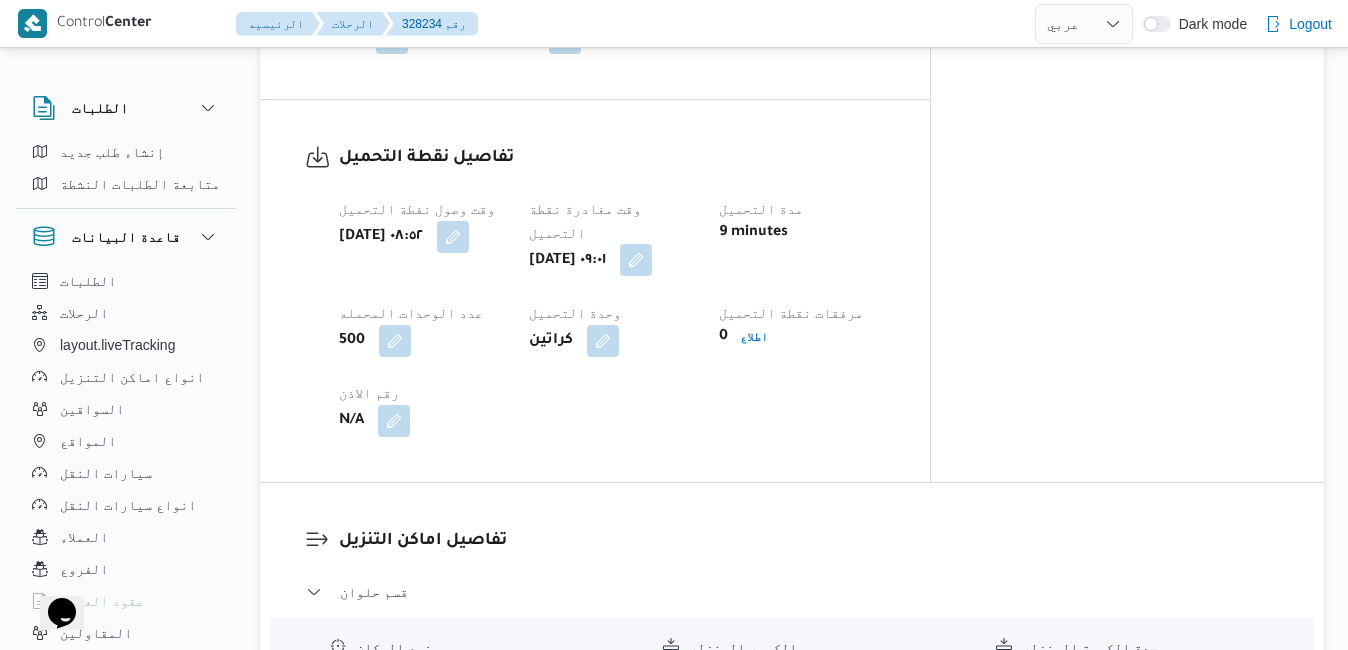 click at bounding box center [636, 260] 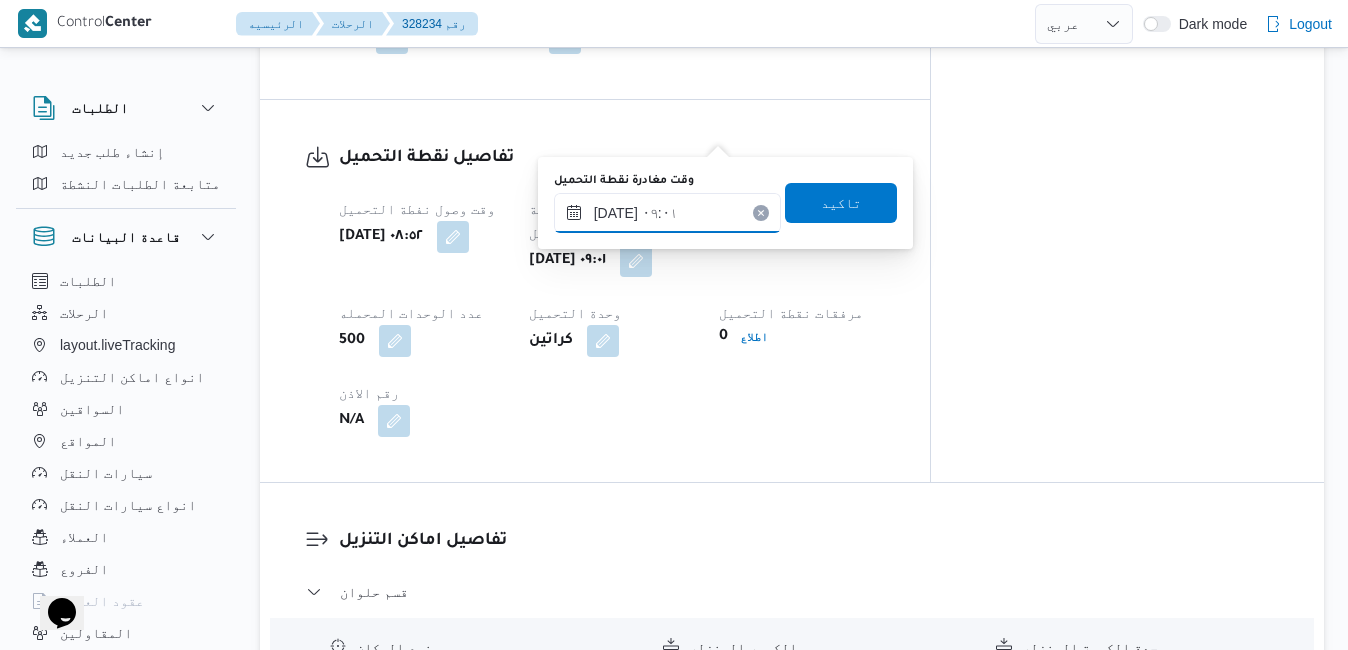 click on "٣٠/٠٧/٢٠٢٥ ٠٩:٠١" at bounding box center [667, 213] 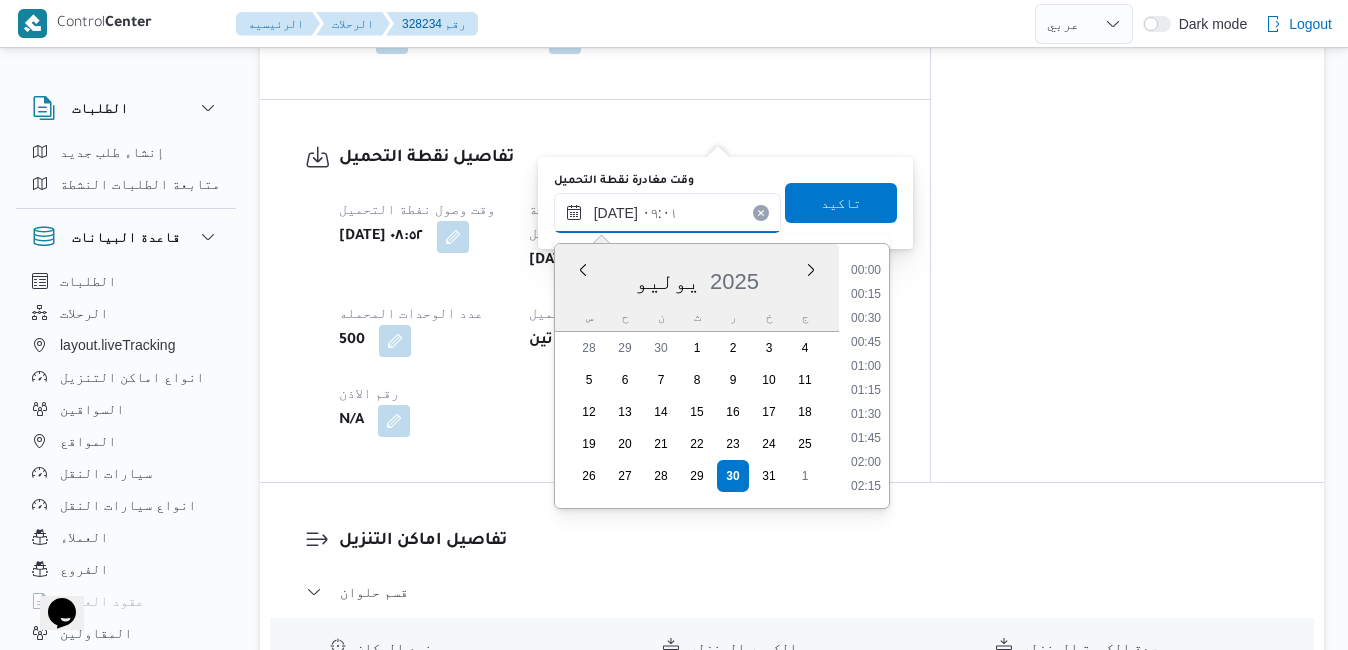 scroll, scrollTop: 742, scrollLeft: 0, axis: vertical 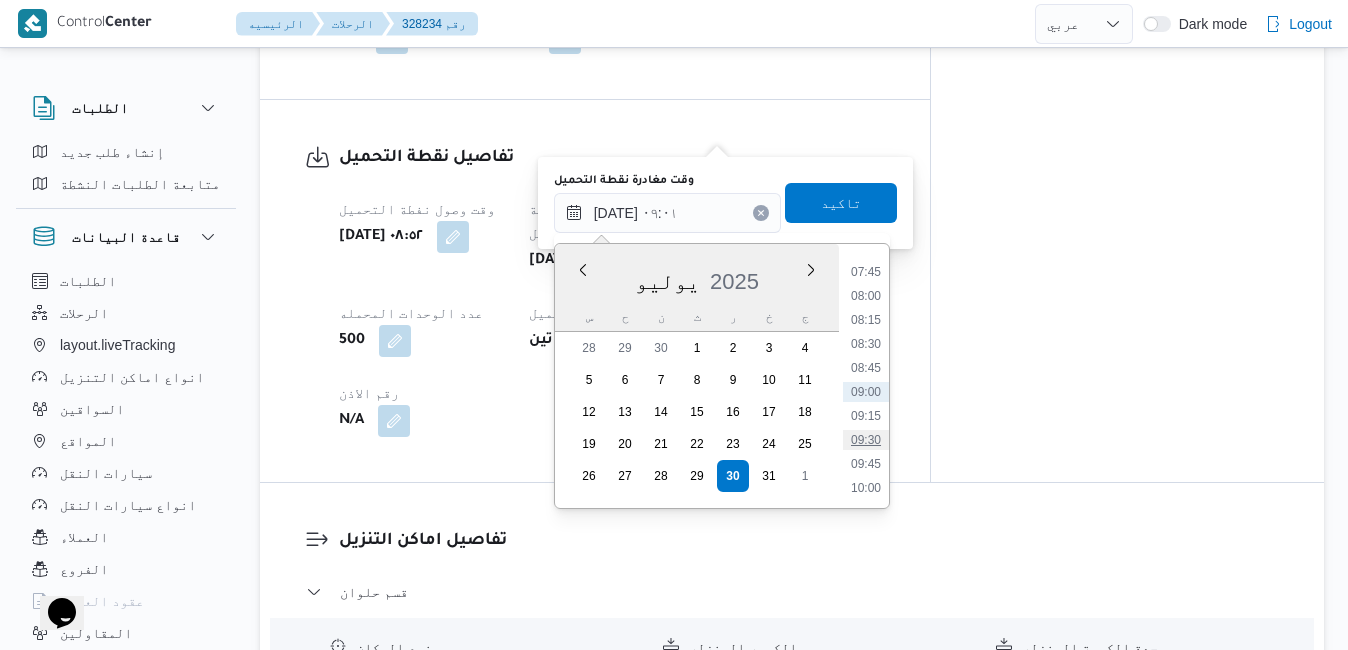 click on "09:30" at bounding box center [866, 440] 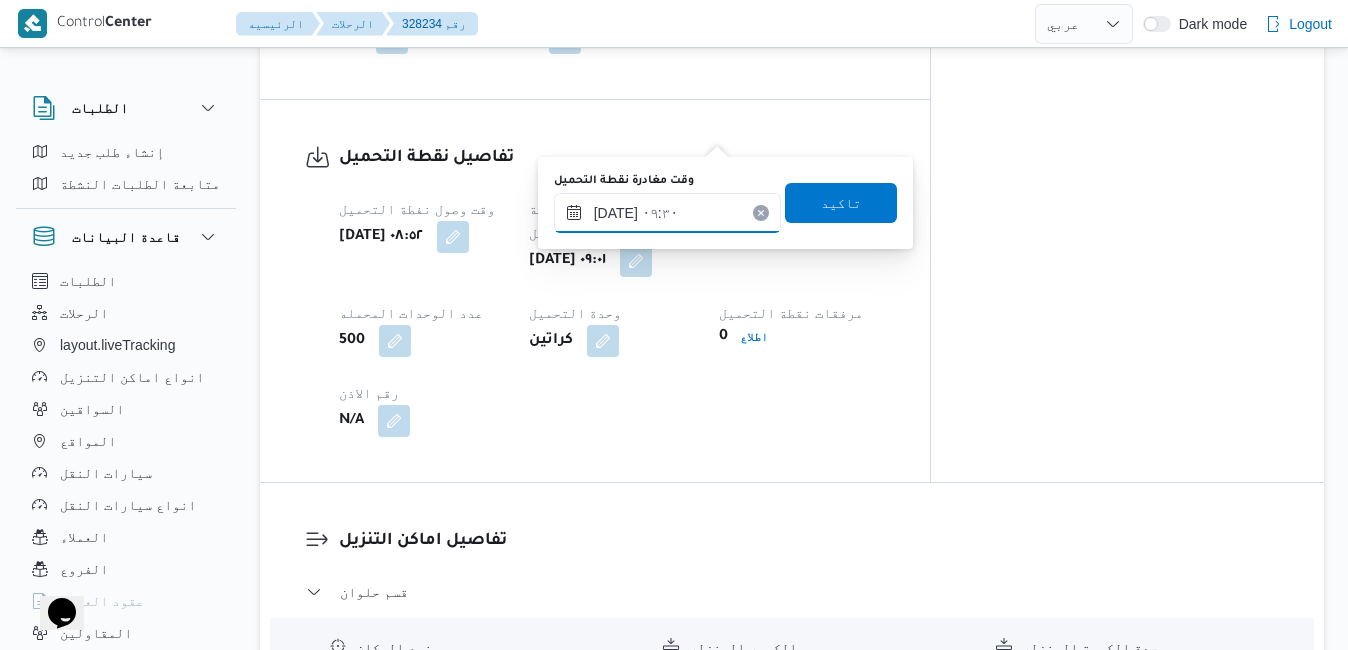 click on "٣٠/٠٧/٢٠٢٥ ٠٩:٣٠" at bounding box center (667, 213) 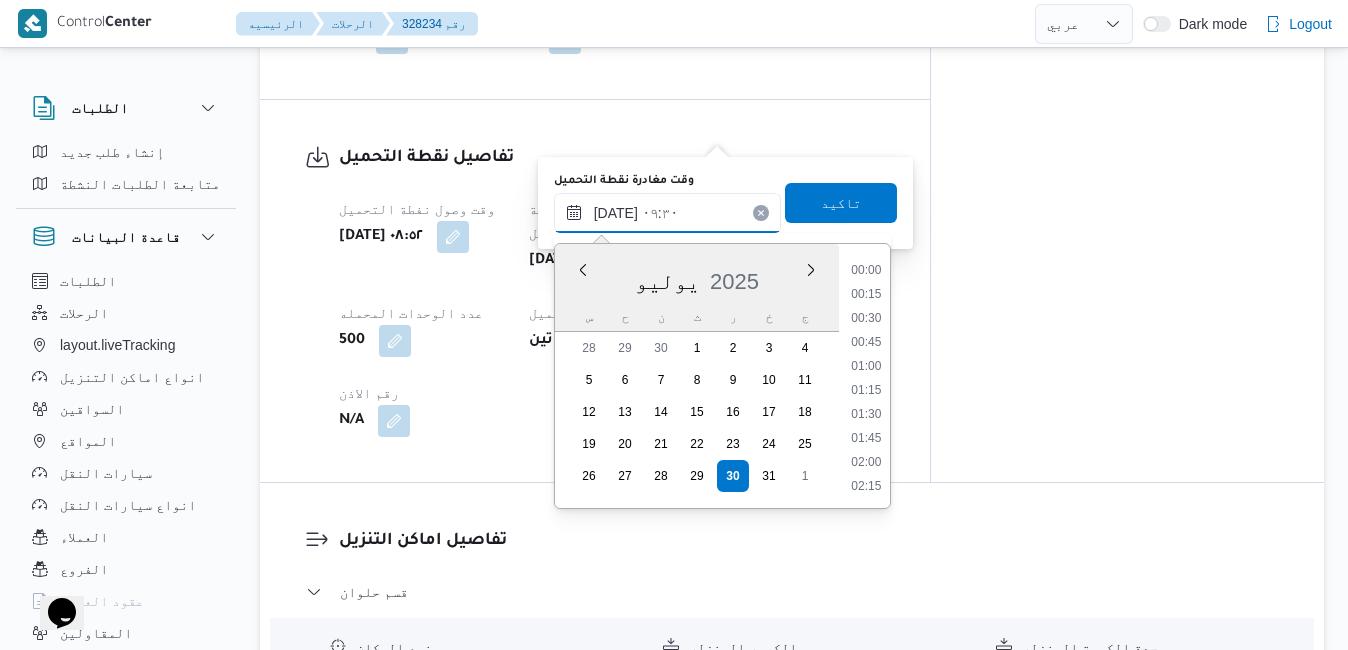 click on "٣٠/٠٧/٢٠٢٥ ٠٩:٣٠" at bounding box center [667, 213] 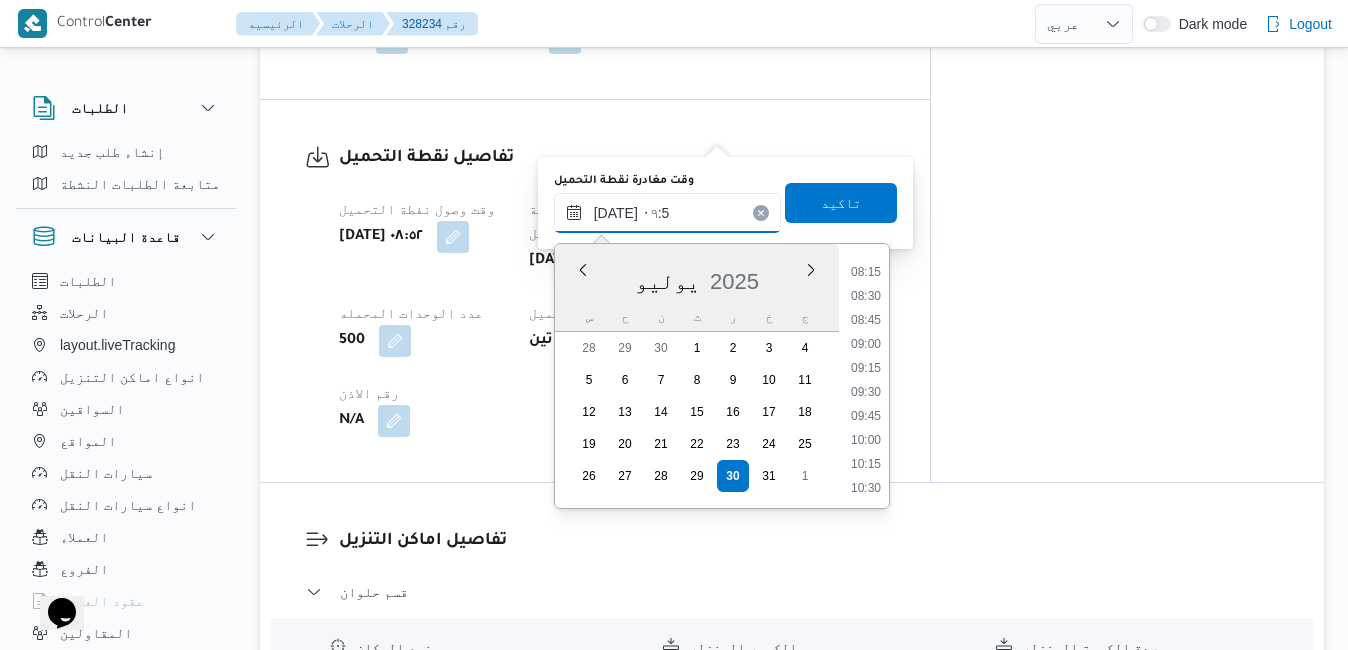 type on "٣٠/٠٧/٢٠٢٥ ٠٩:52" 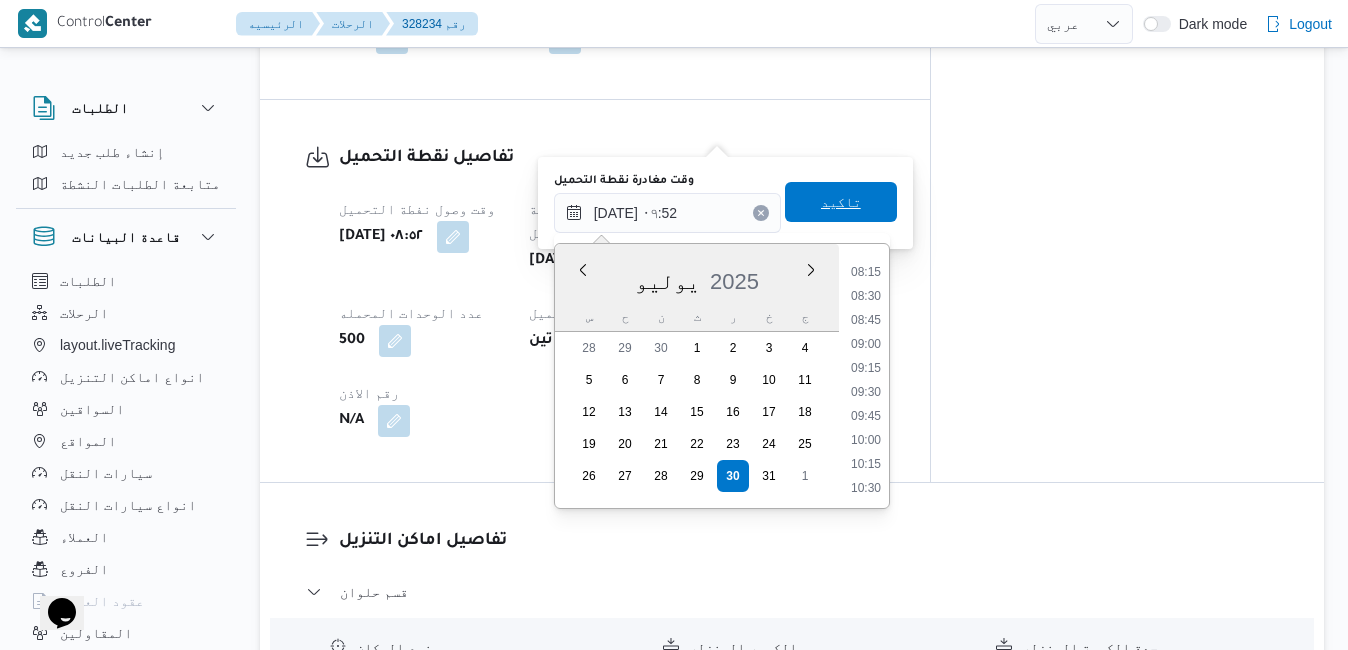 click on "تاكيد" at bounding box center (841, 202) 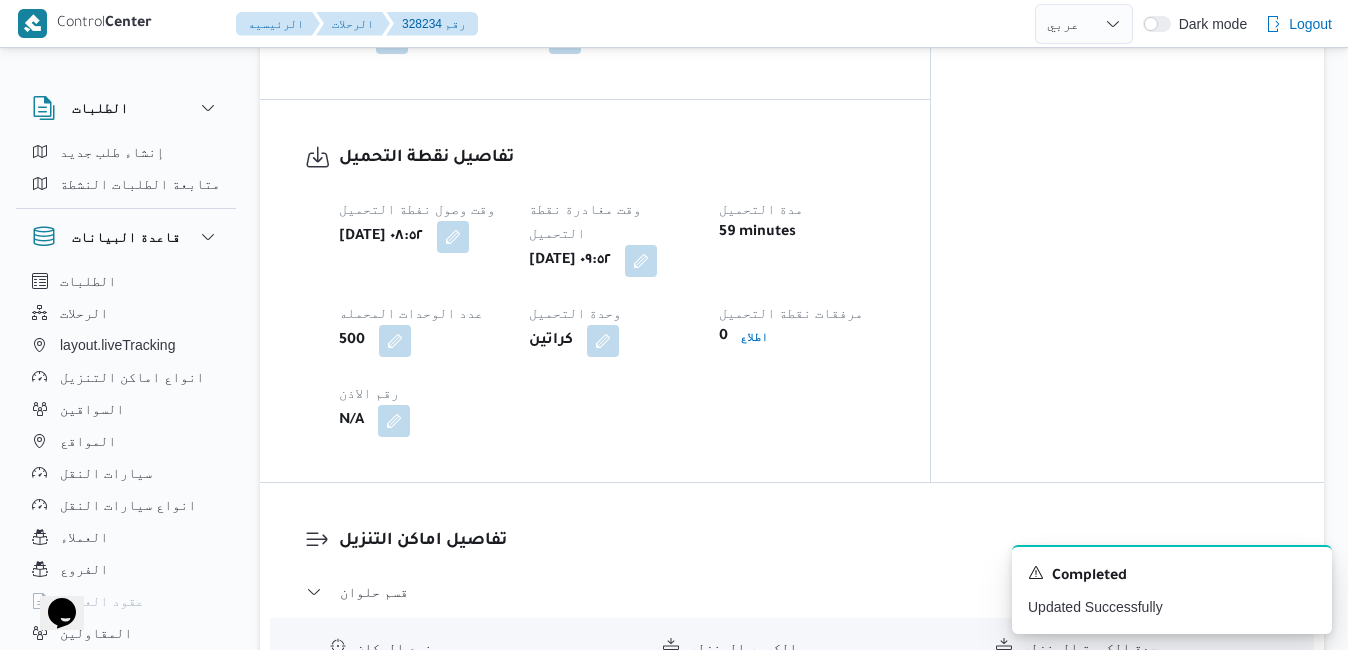 click on "المعينون قائمة التحقق تم ادخال تفاصيل نفاط التنزيل تم ادخال السواق تم ادخال السيارة ملحقات نقطة التحميل ملحقات نقاط التنزيل البيانات المؤكدة" at bounding box center (1127, -276) 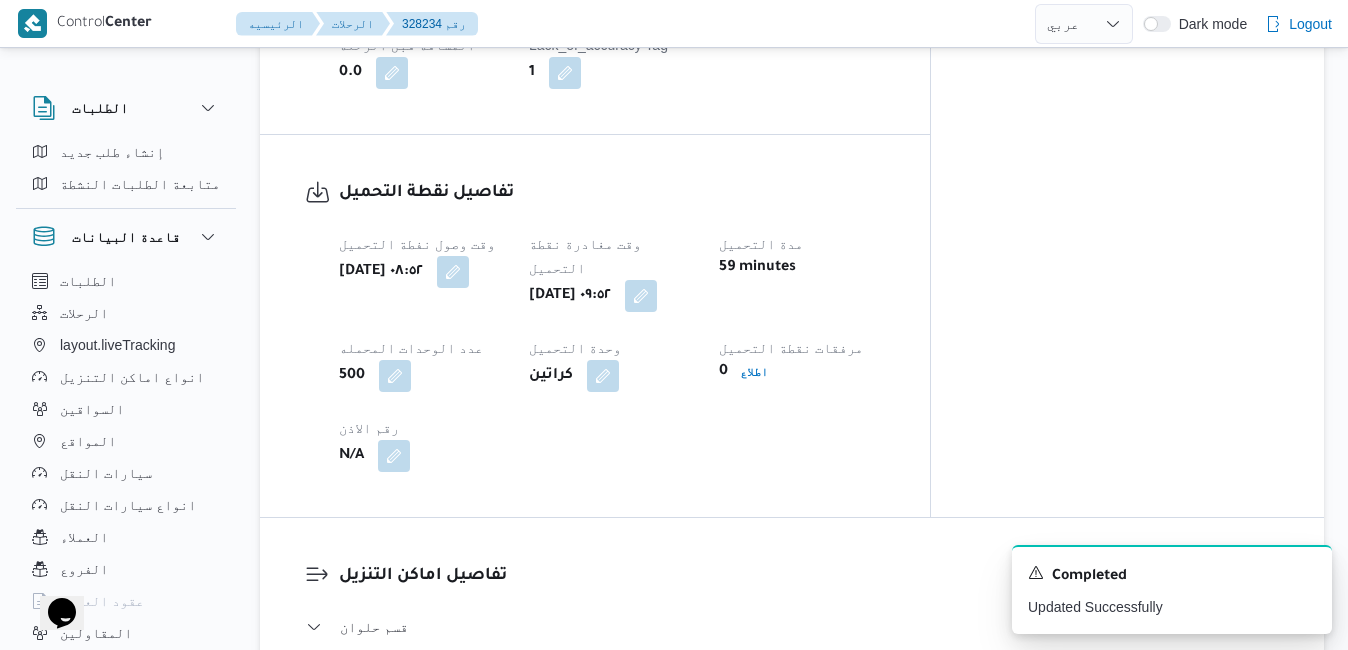 scroll, scrollTop: 1360, scrollLeft: 0, axis: vertical 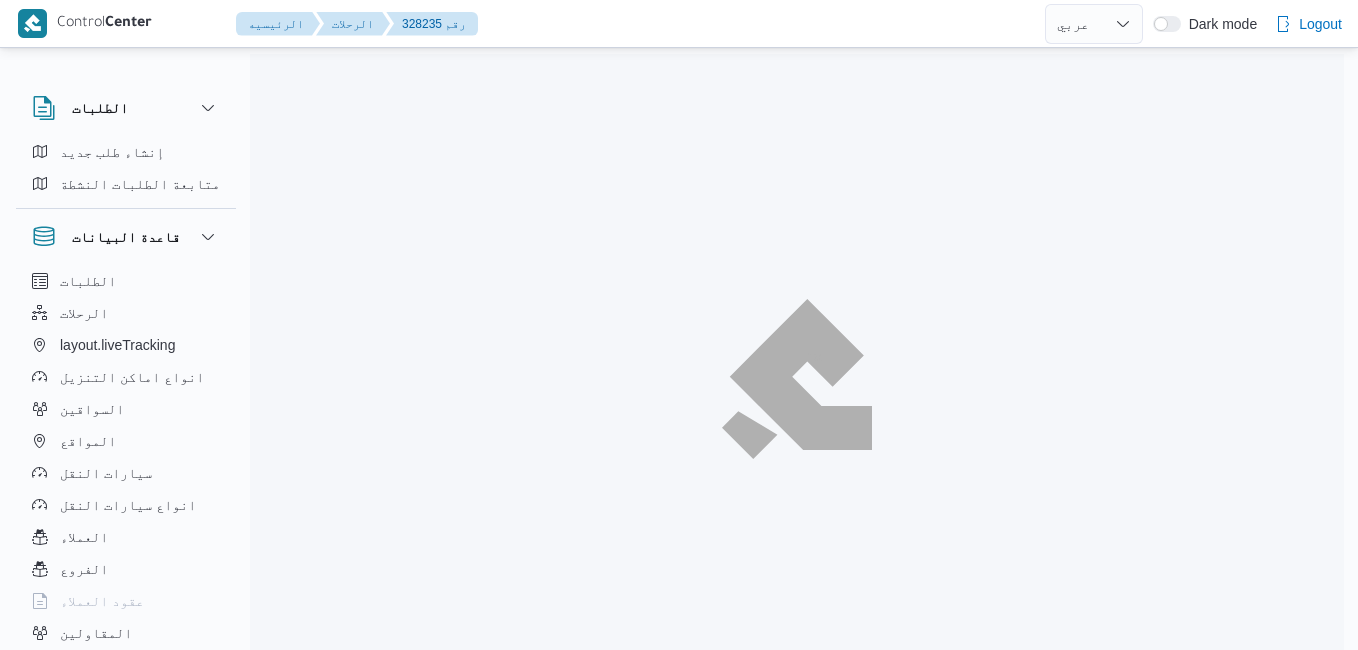 select on "ar" 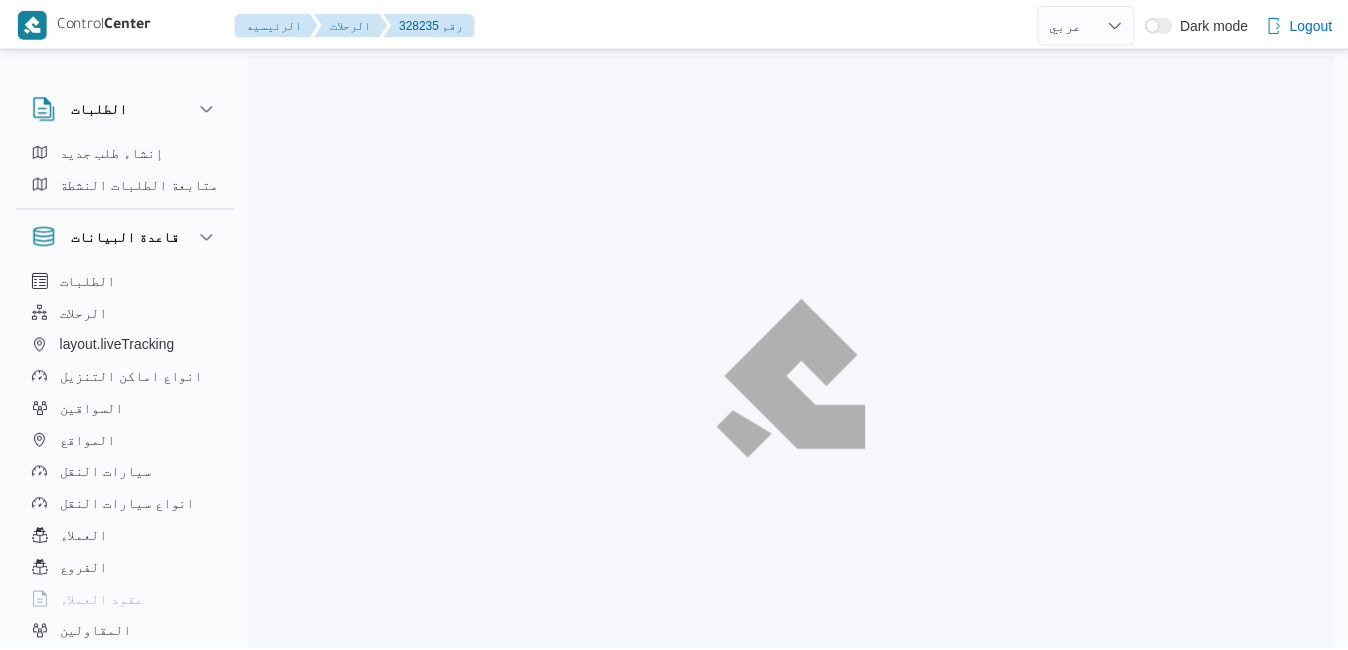 scroll, scrollTop: 0, scrollLeft: 0, axis: both 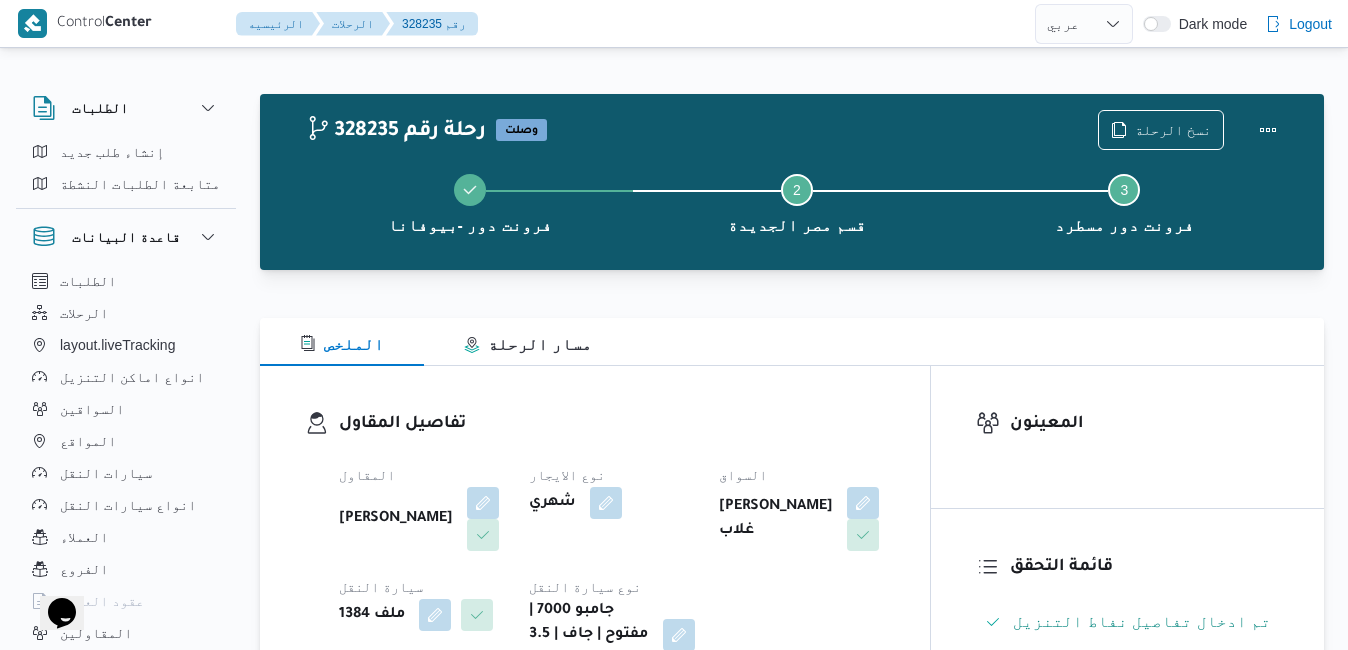 click on "الملخص مسار الرحلة" at bounding box center (792, 342) 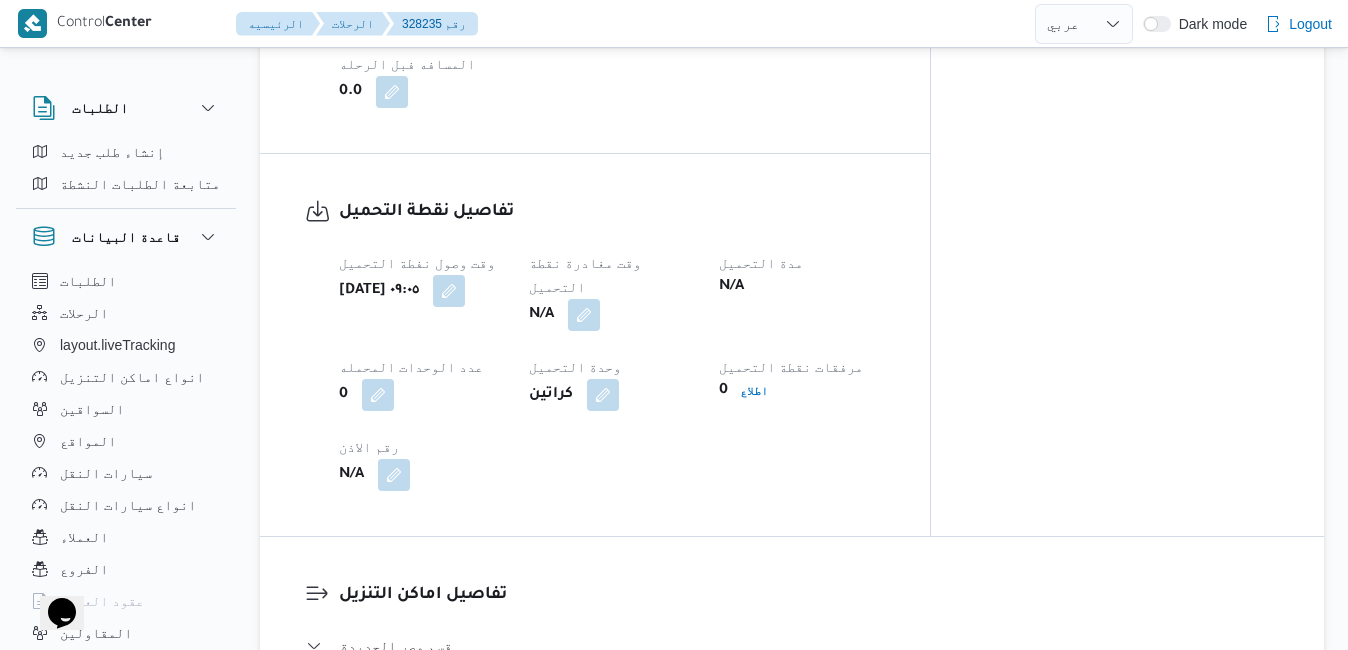 scroll, scrollTop: 1360, scrollLeft: 0, axis: vertical 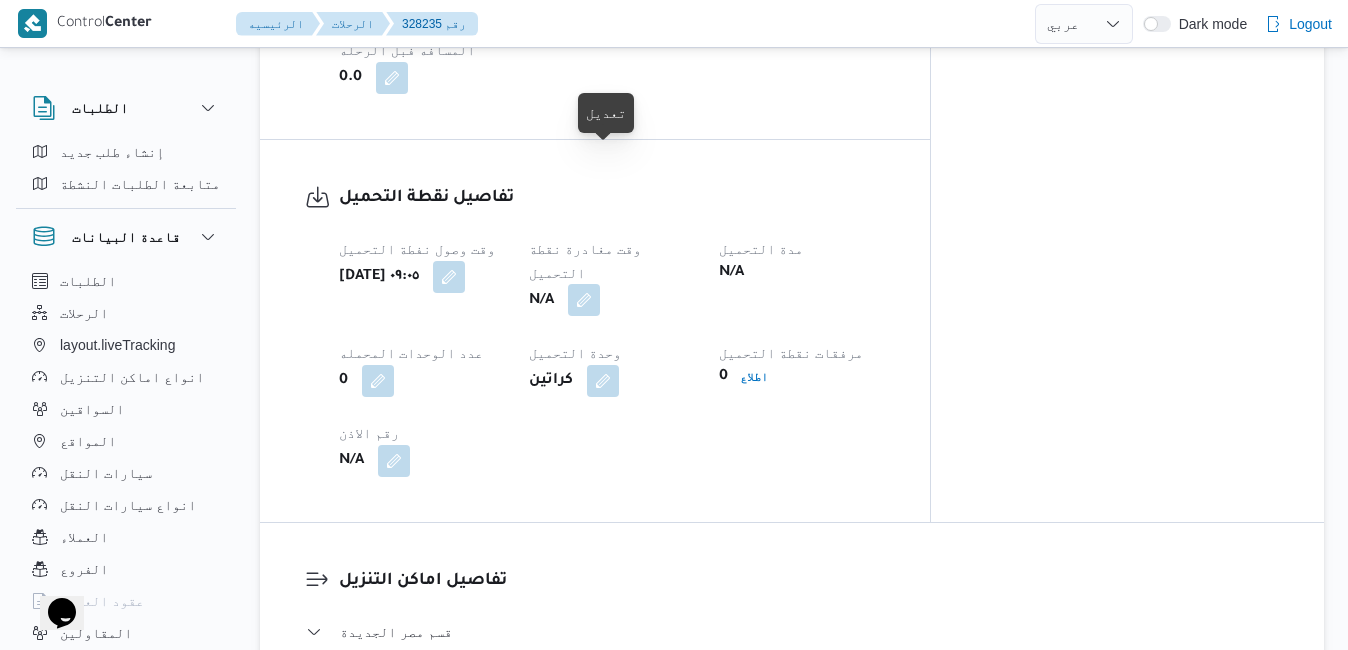 click at bounding box center (584, 300) 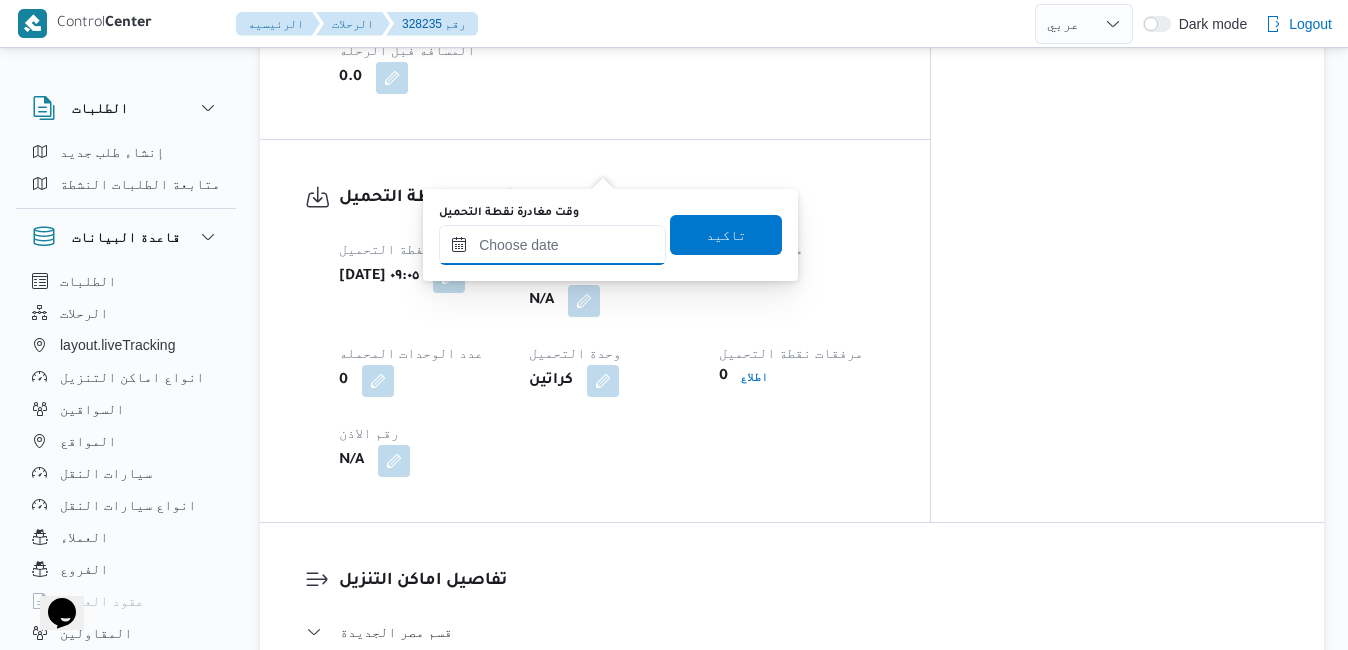 click on "وقت مغادرة نقطة التحميل" at bounding box center [552, 245] 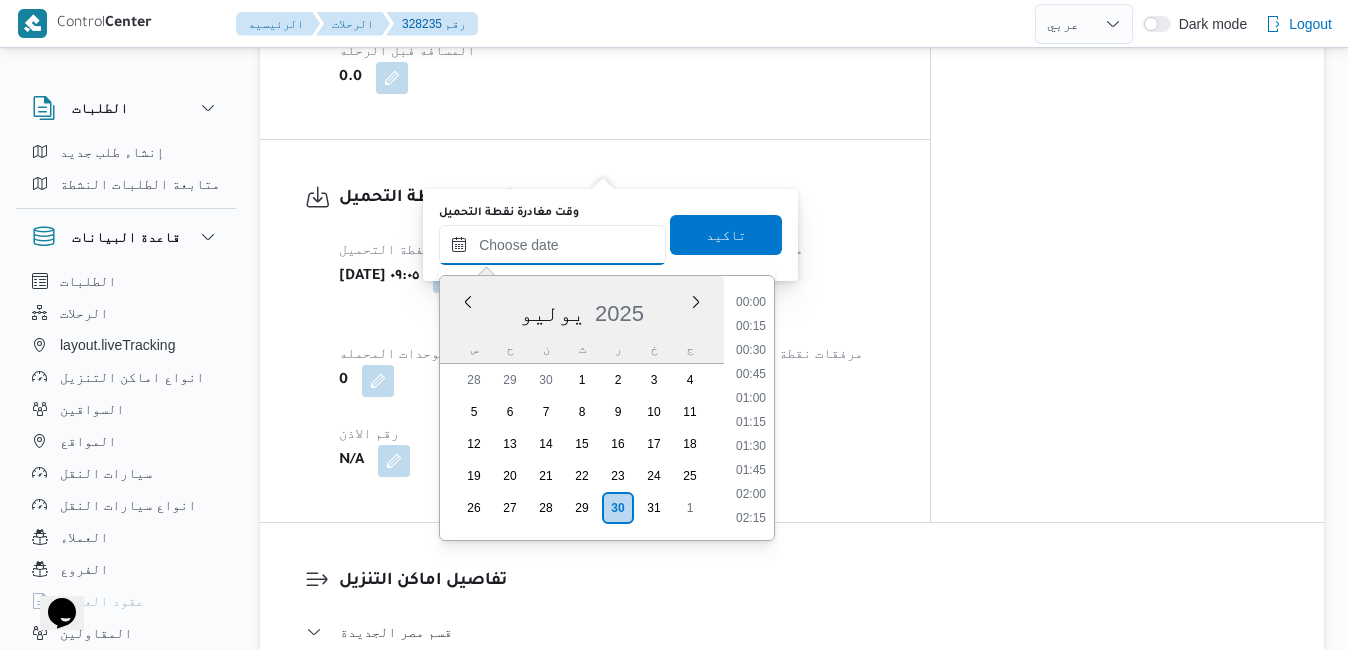 scroll, scrollTop: 1006, scrollLeft: 0, axis: vertical 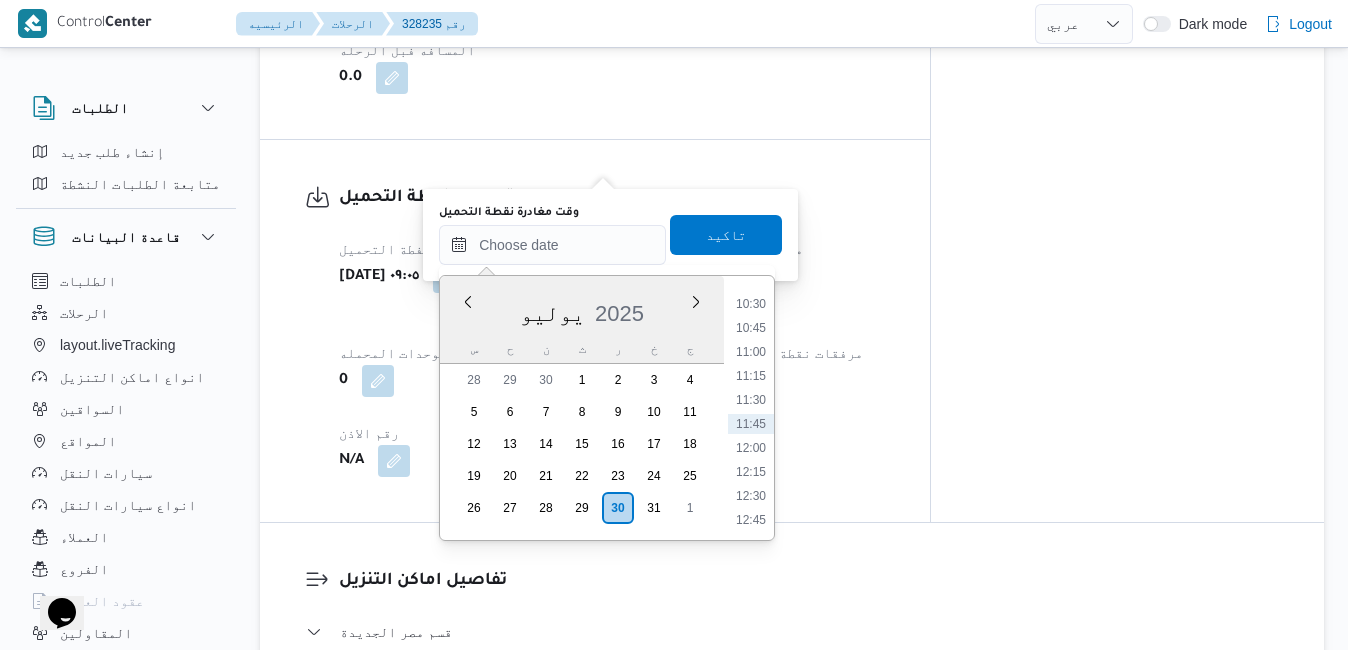 click on "يوليو 2025" at bounding box center [582, 309] 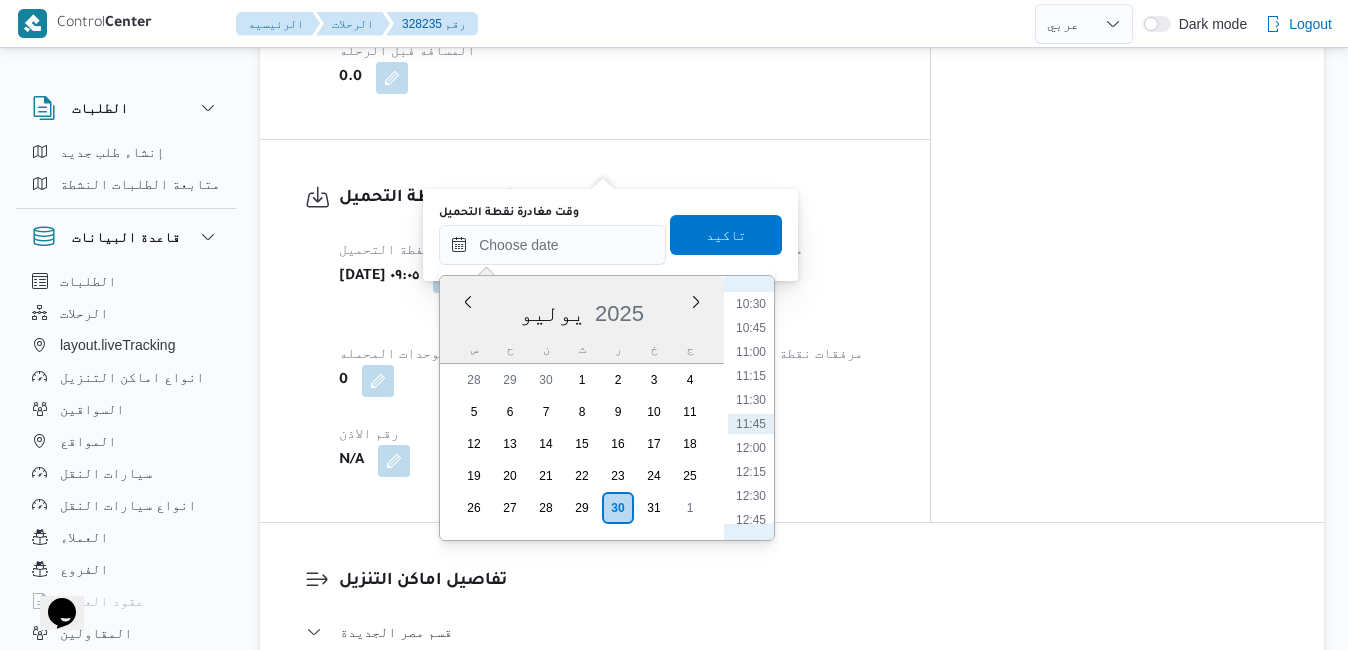 scroll, scrollTop: 803, scrollLeft: 0, axis: vertical 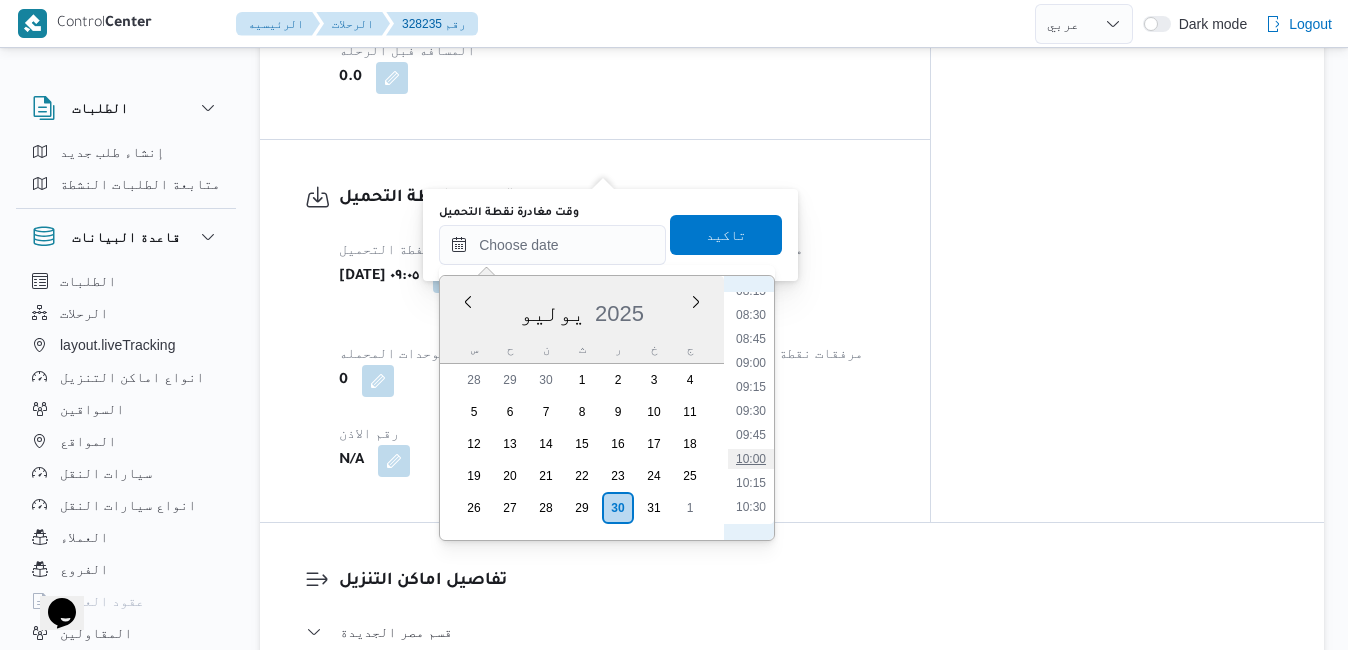 click on "10:00" at bounding box center (751, 459) 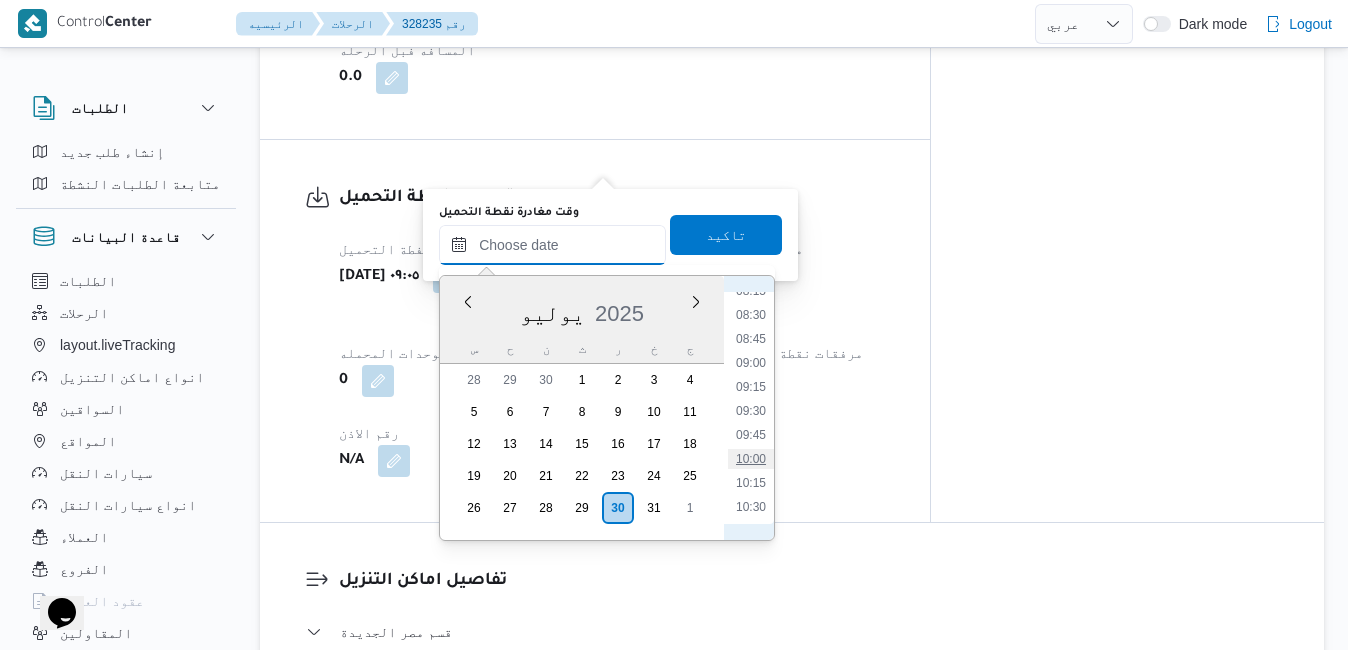 type on "[DATE] ١٠:٠٠" 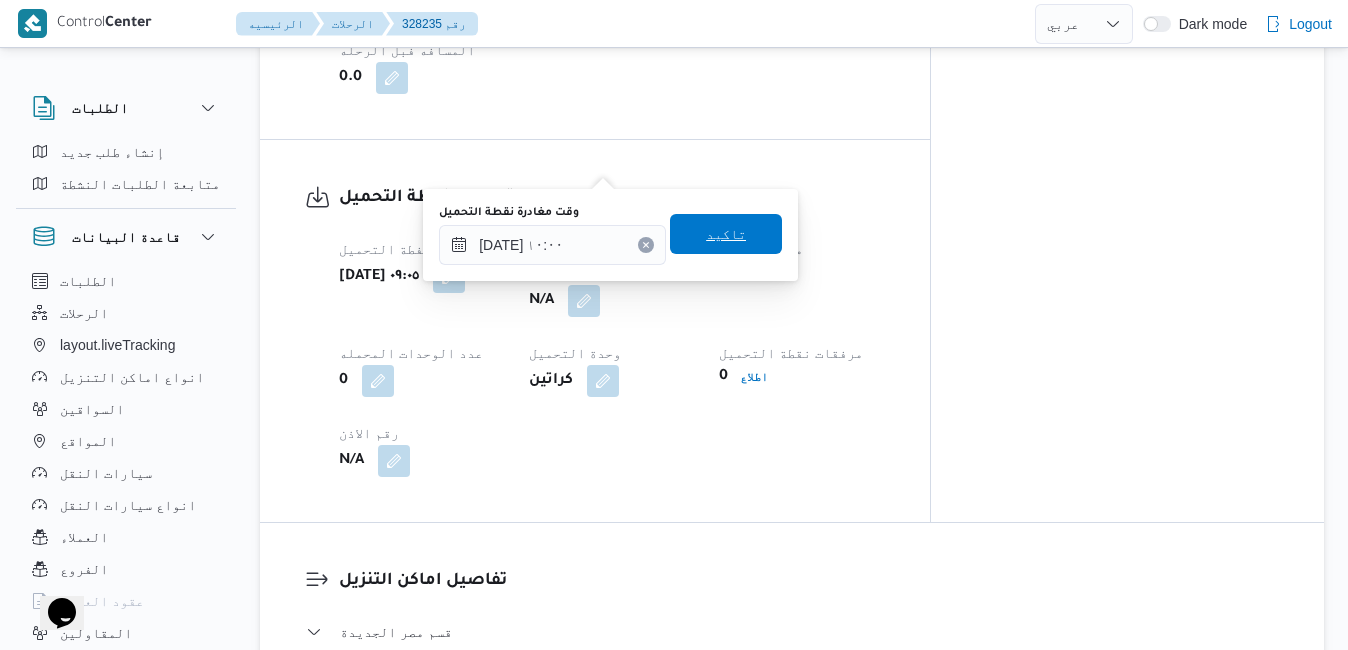 click on "تاكيد" at bounding box center (726, 234) 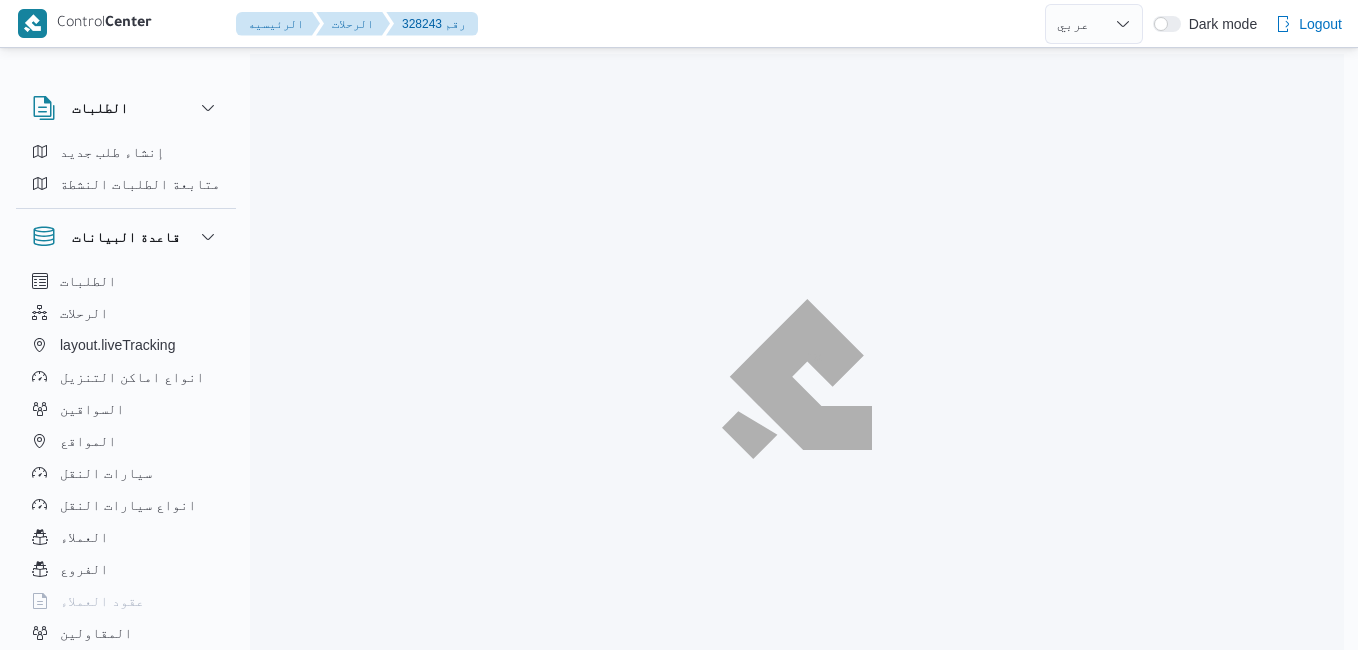 select on "ar" 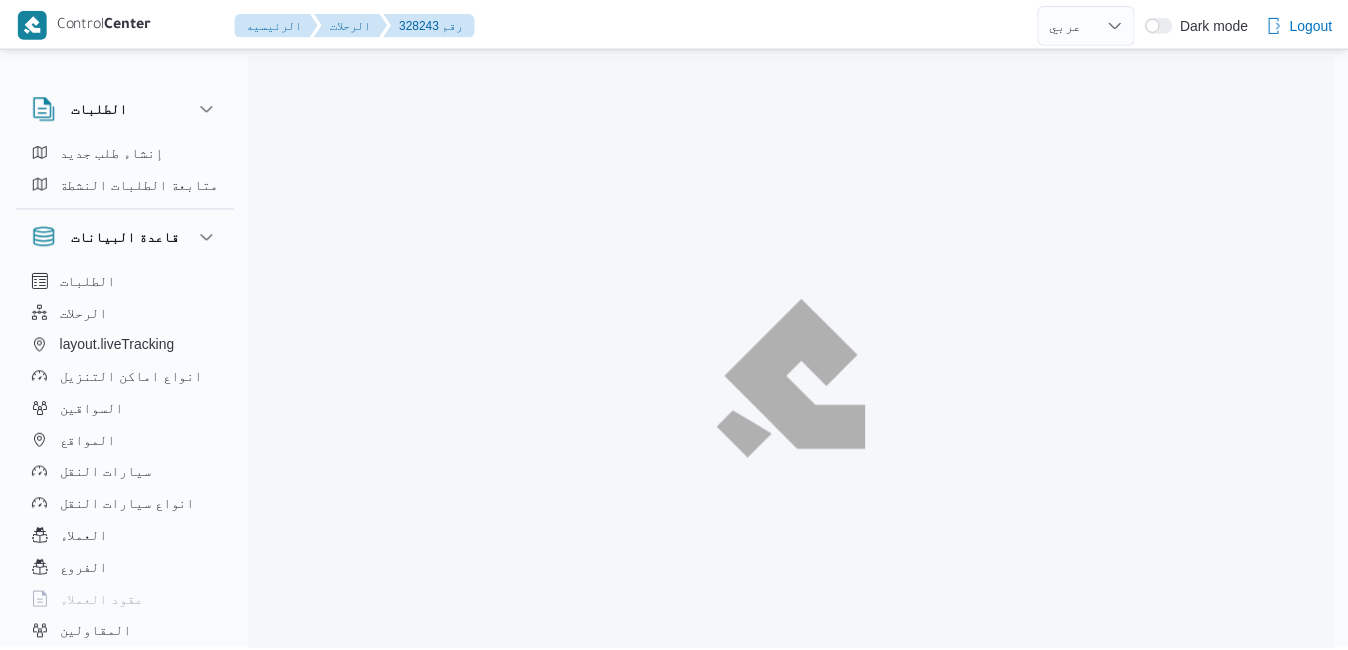 scroll, scrollTop: 0, scrollLeft: 0, axis: both 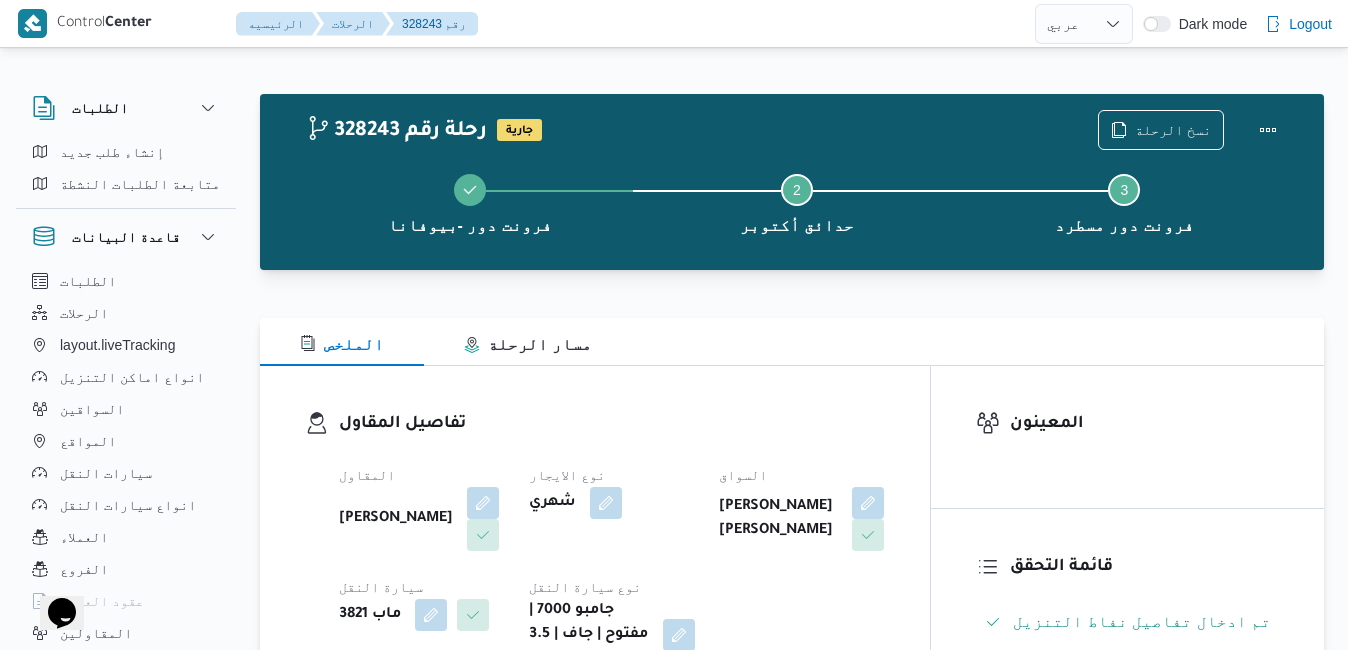 click on "تفاصيل المقاول المقاول [PERSON_NAME] نوع الايجار شهري السواق [PERSON_NAME] [PERSON_NAME] سيارة النقل ماب 3821 نوع سيارة النقل جامبو 7000 | مفتوح | جاف | 3.5 طن" at bounding box center (595, 541) 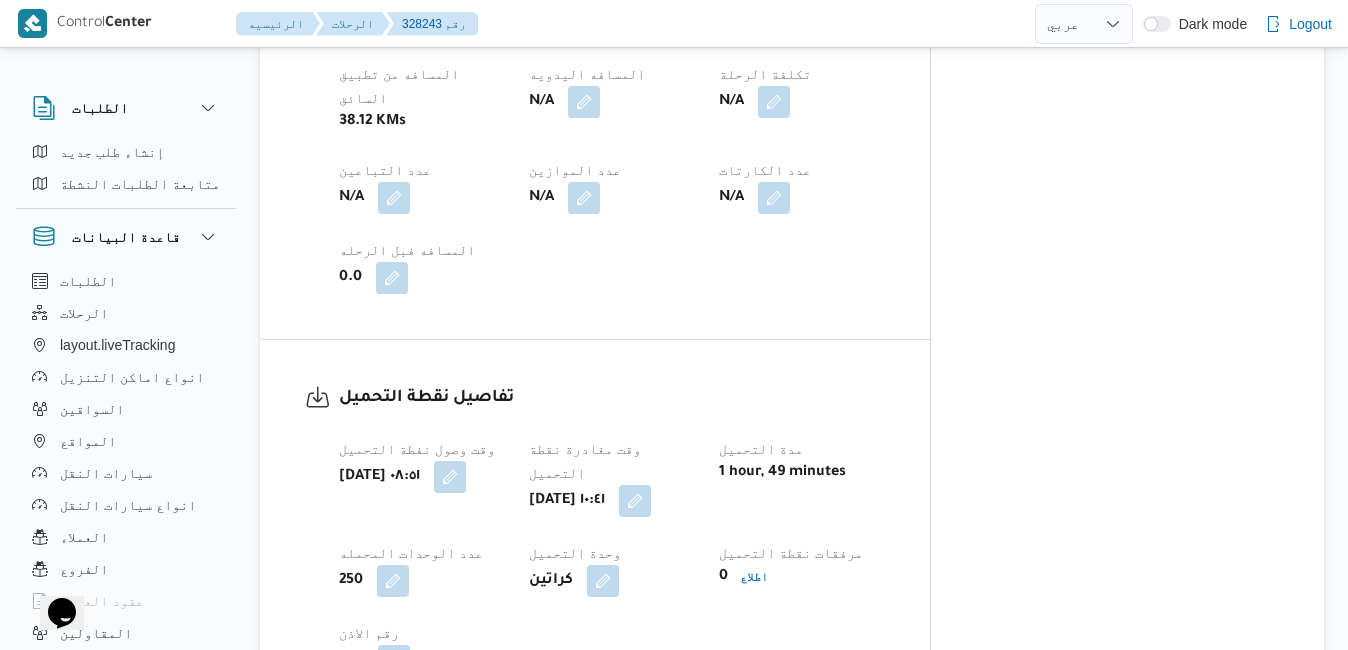 scroll, scrollTop: 1200, scrollLeft: 0, axis: vertical 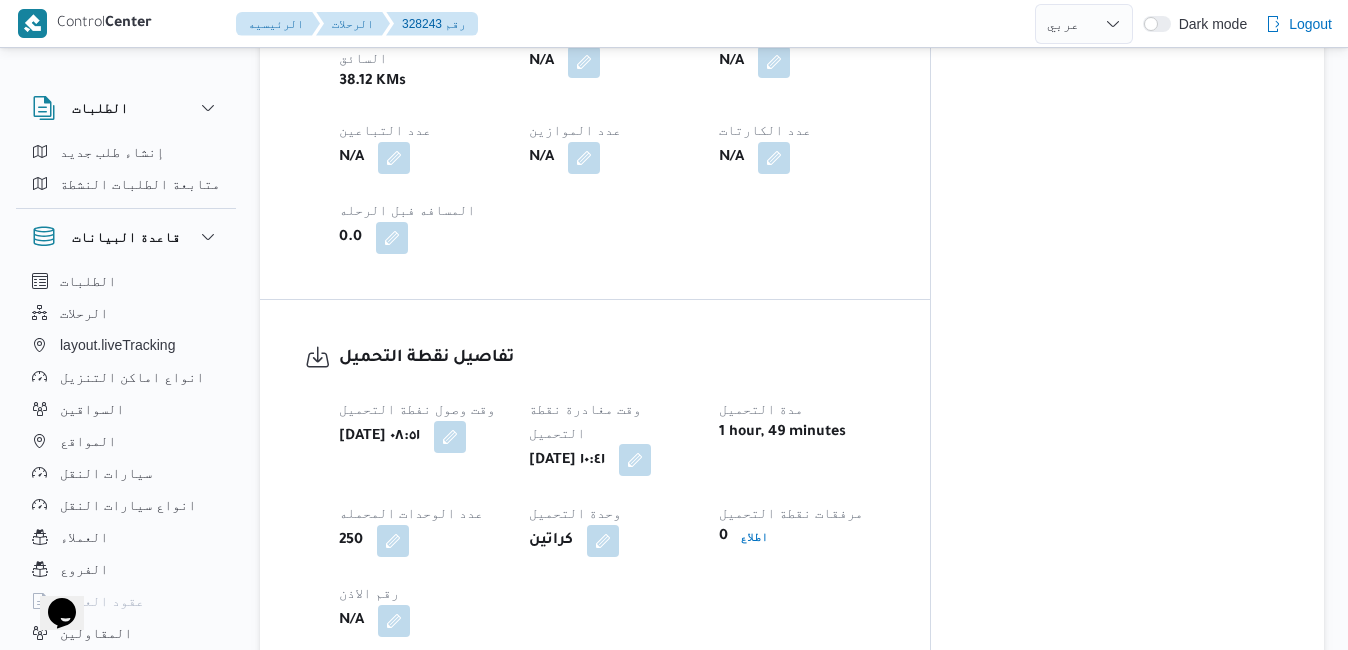 click at bounding box center (635, 460) 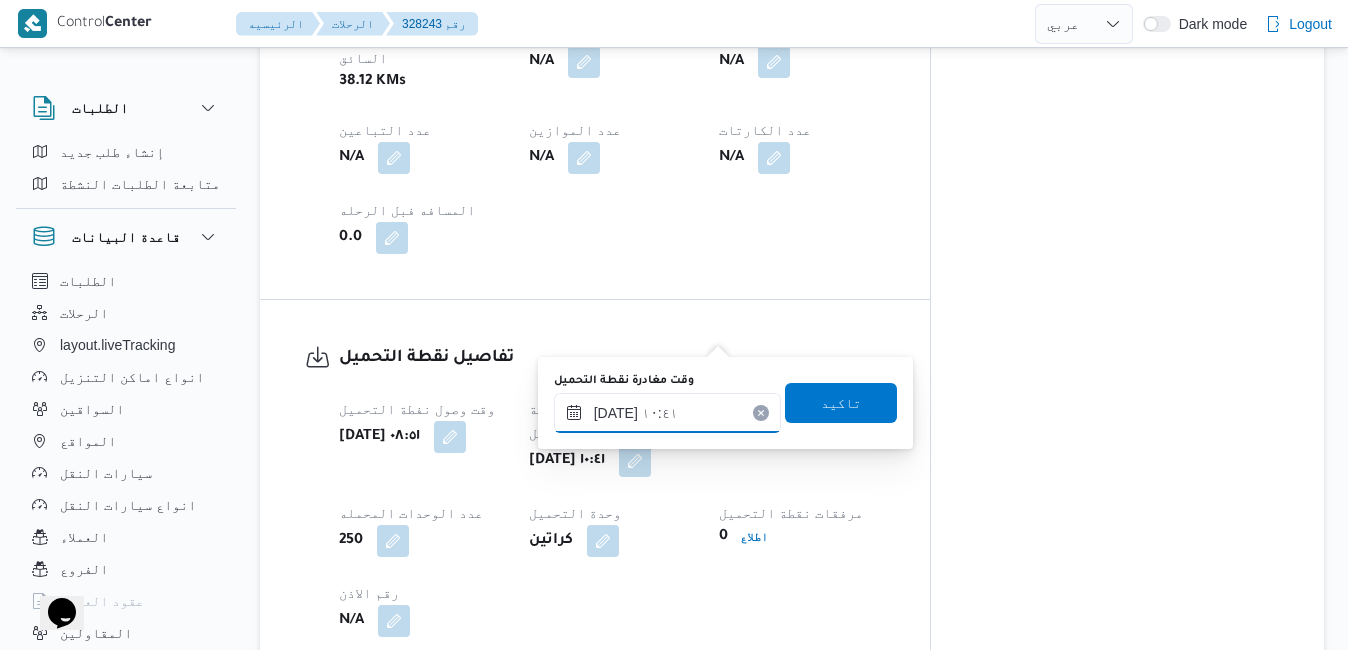 click on "[DATE] ١٠:٤١" at bounding box center (667, 413) 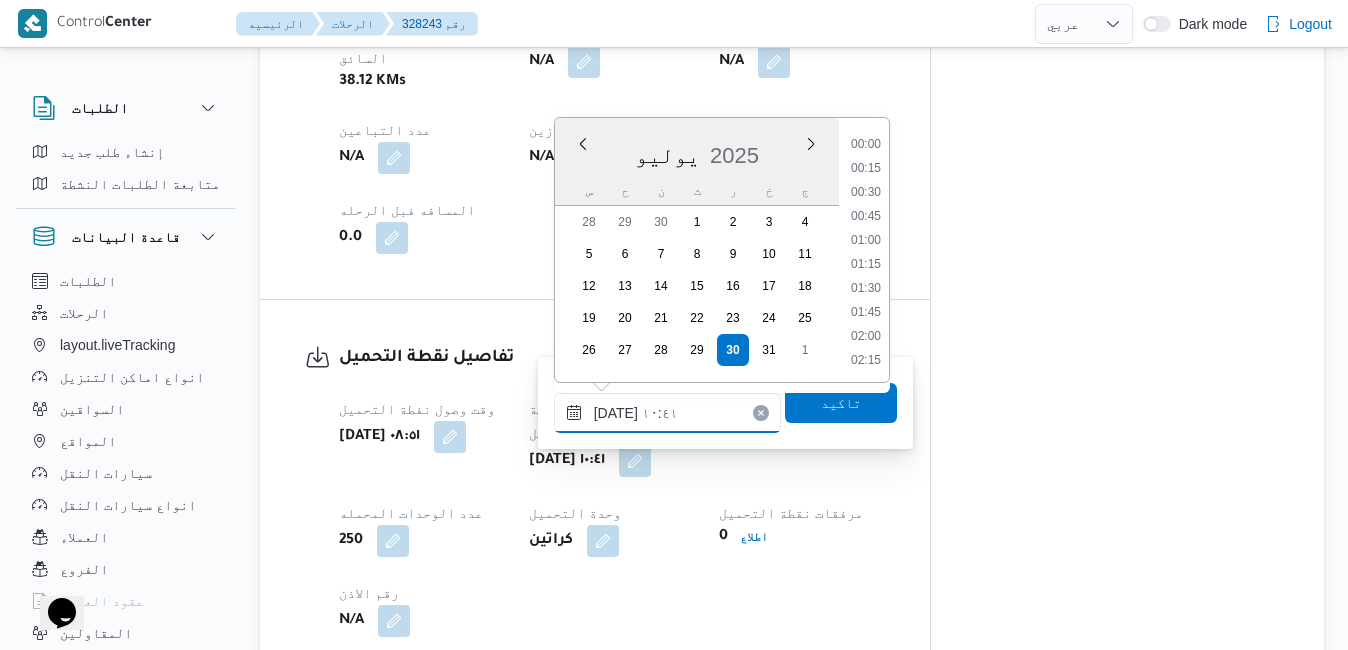 scroll, scrollTop: 886, scrollLeft: 0, axis: vertical 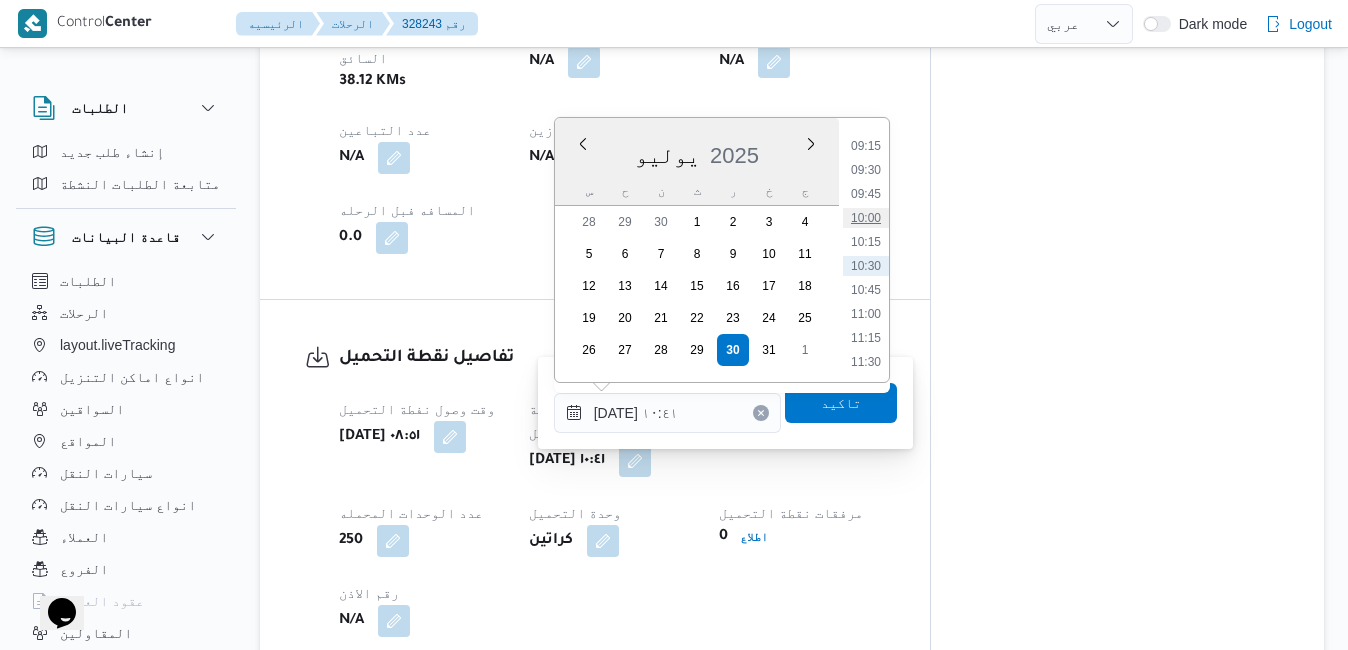 click on "10:00" at bounding box center (866, 218) 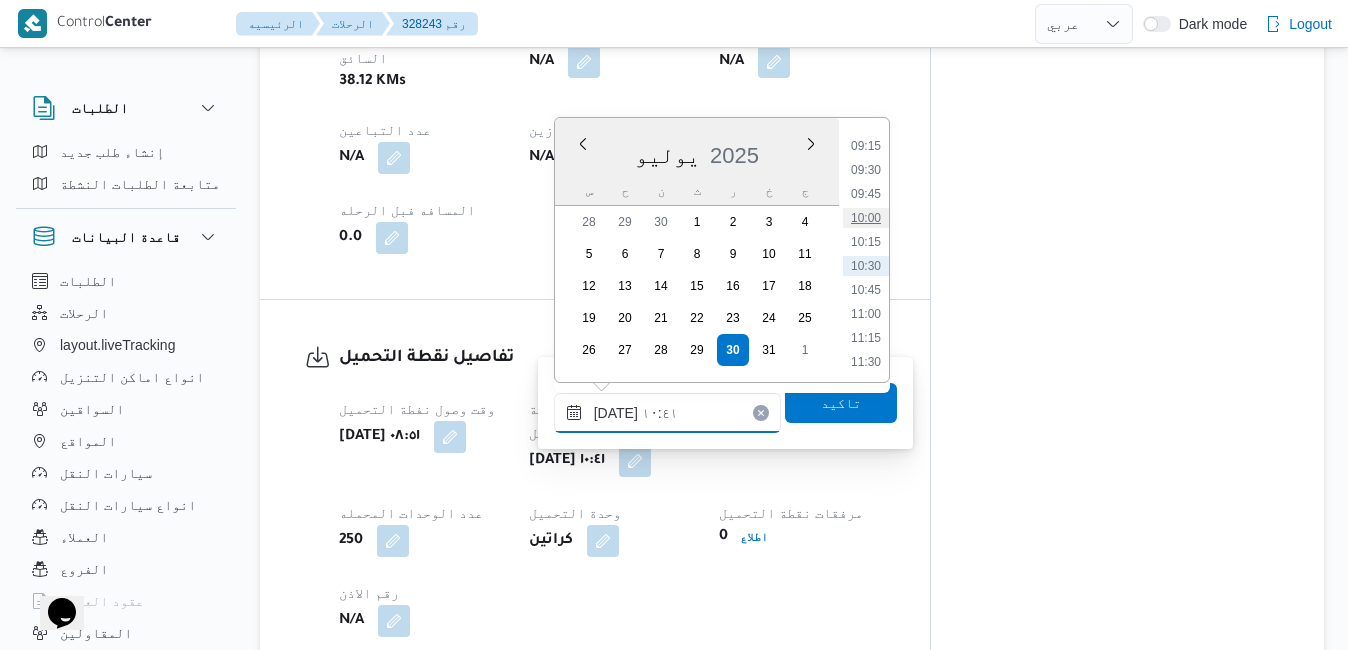 type on "[DATE] ١٠:٠٠" 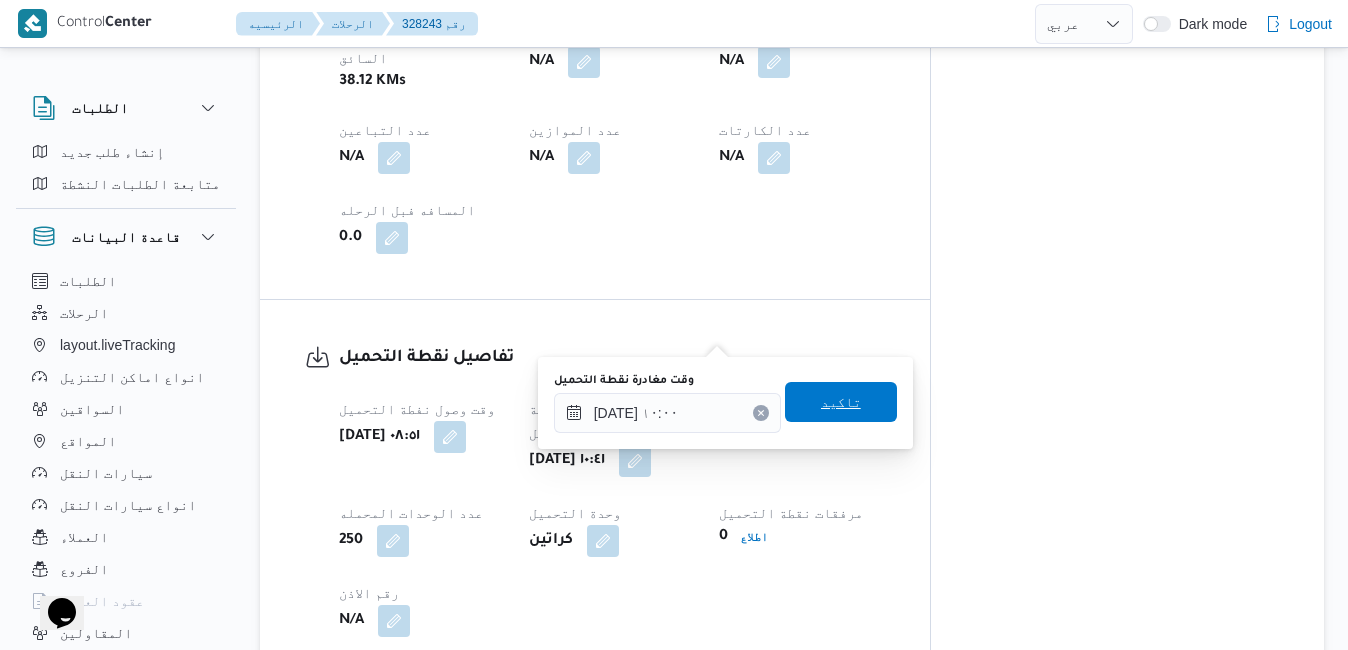 click on "تاكيد" at bounding box center (841, 402) 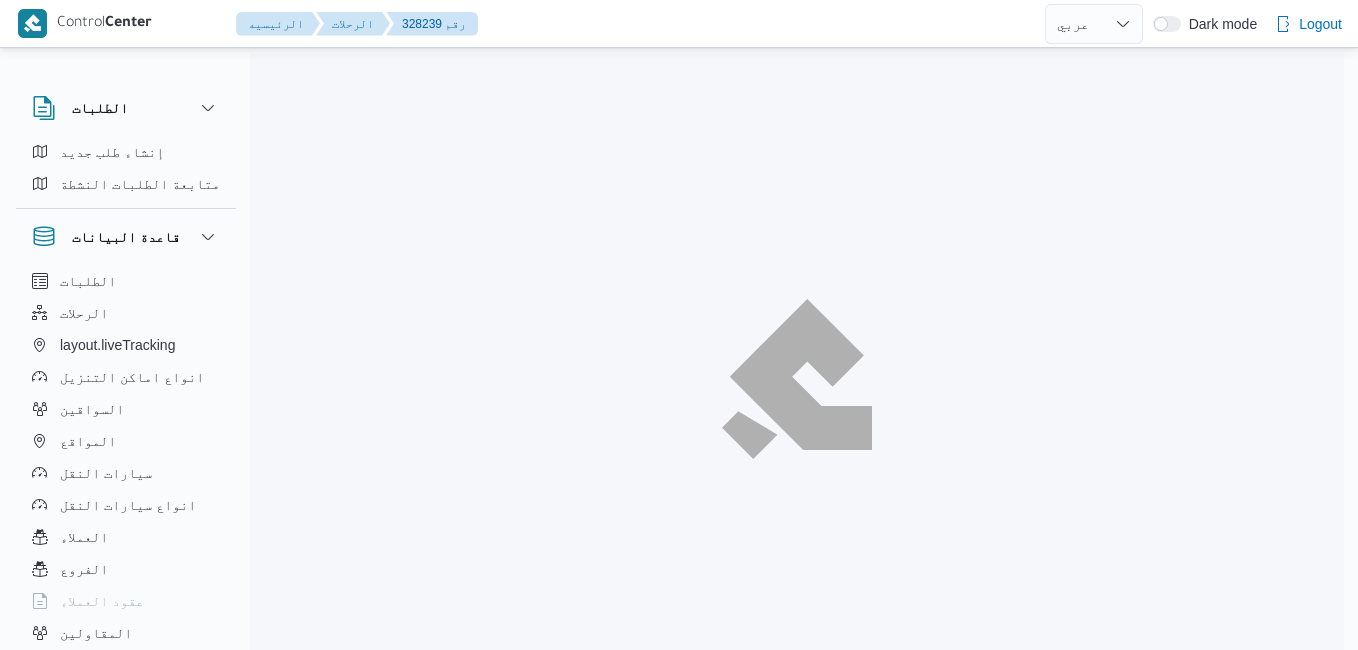 select on "ar" 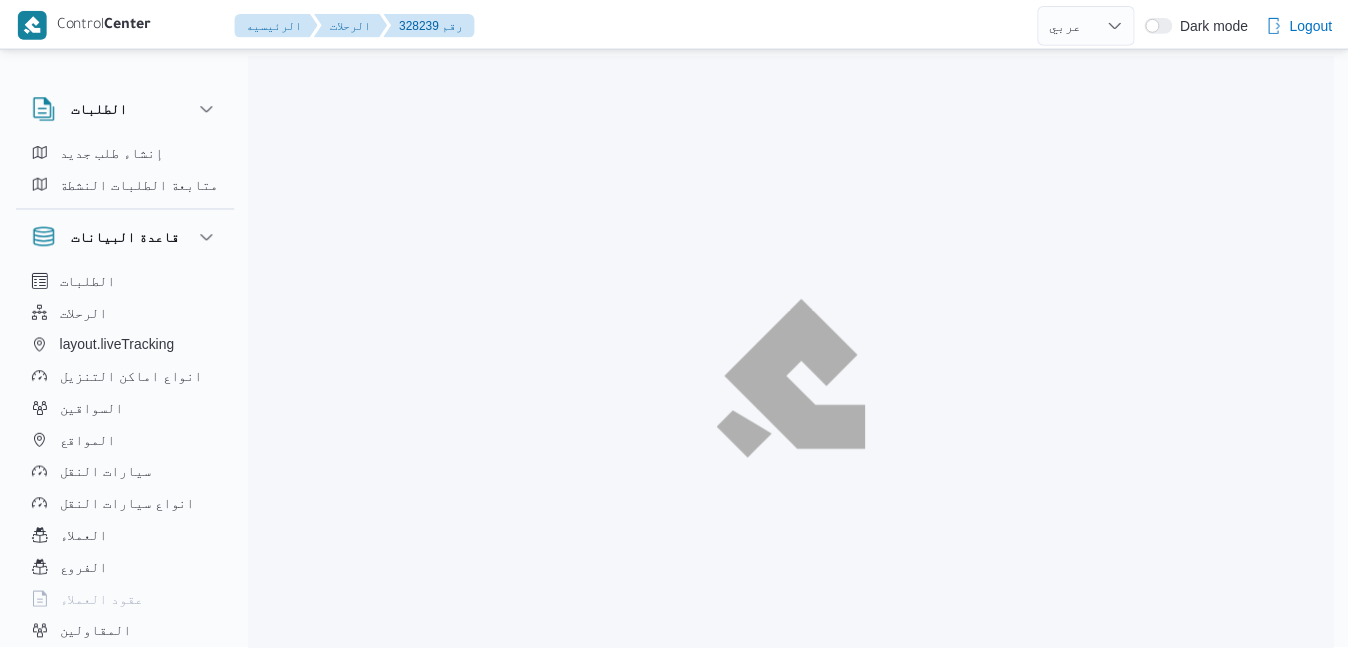 scroll, scrollTop: 0, scrollLeft: 0, axis: both 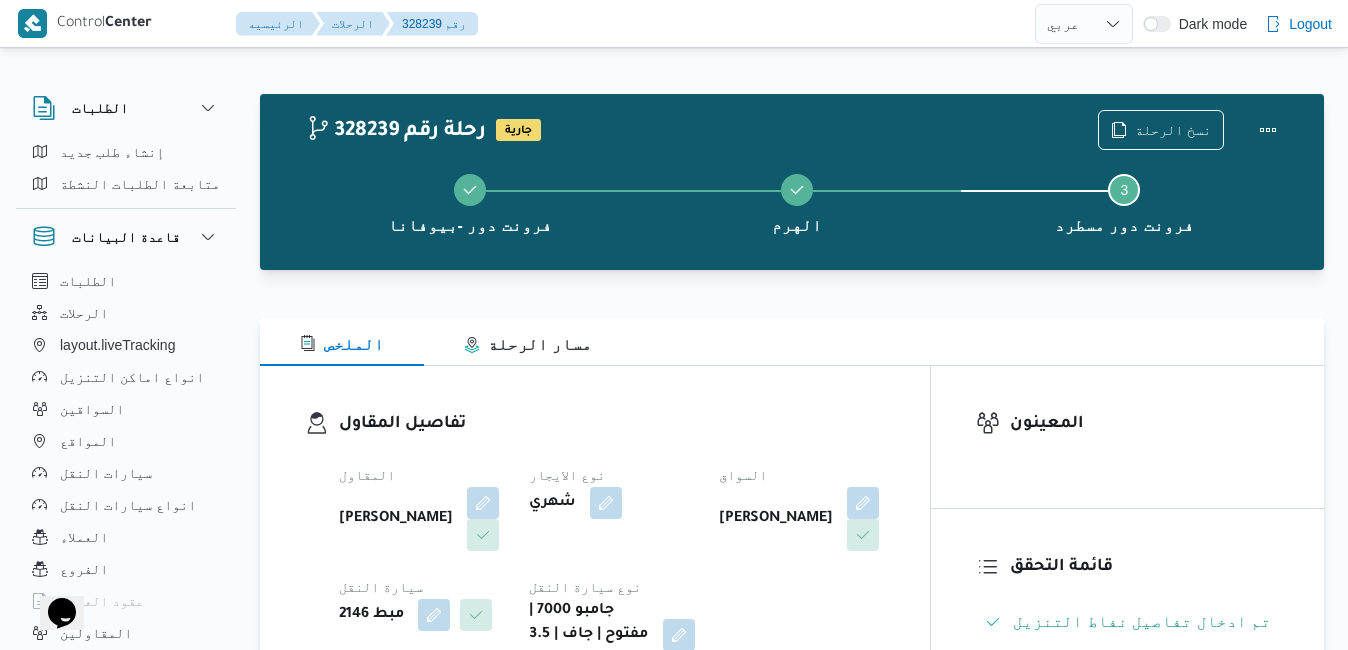 click at bounding box center [792, 306] 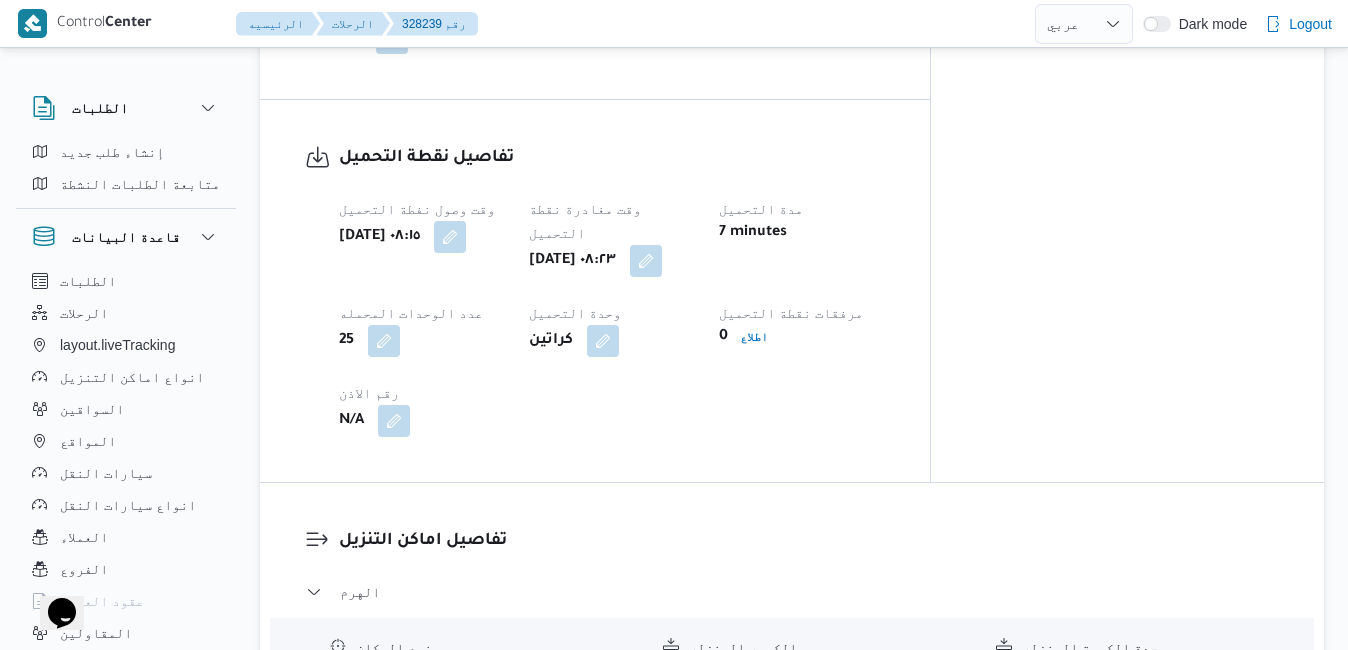 scroll, scrollTop: 1360, scrollLeft: 0, axis: vertical 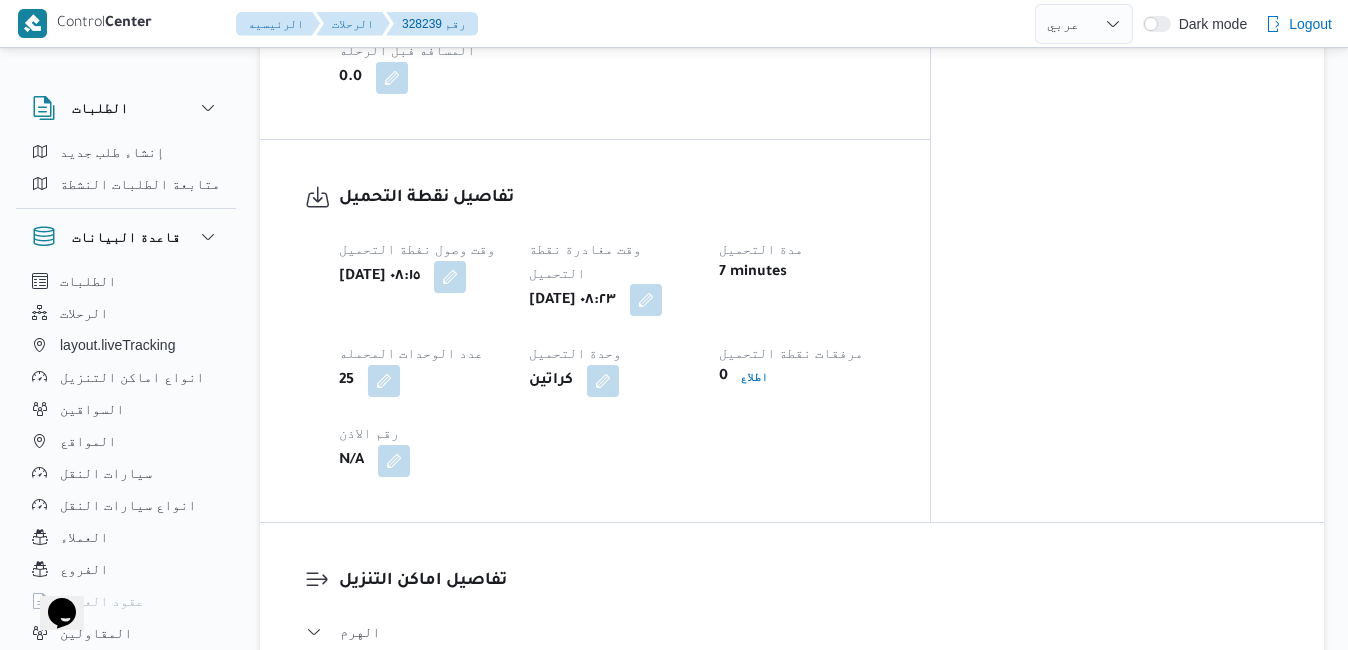 click at bounding box center [646, 300] 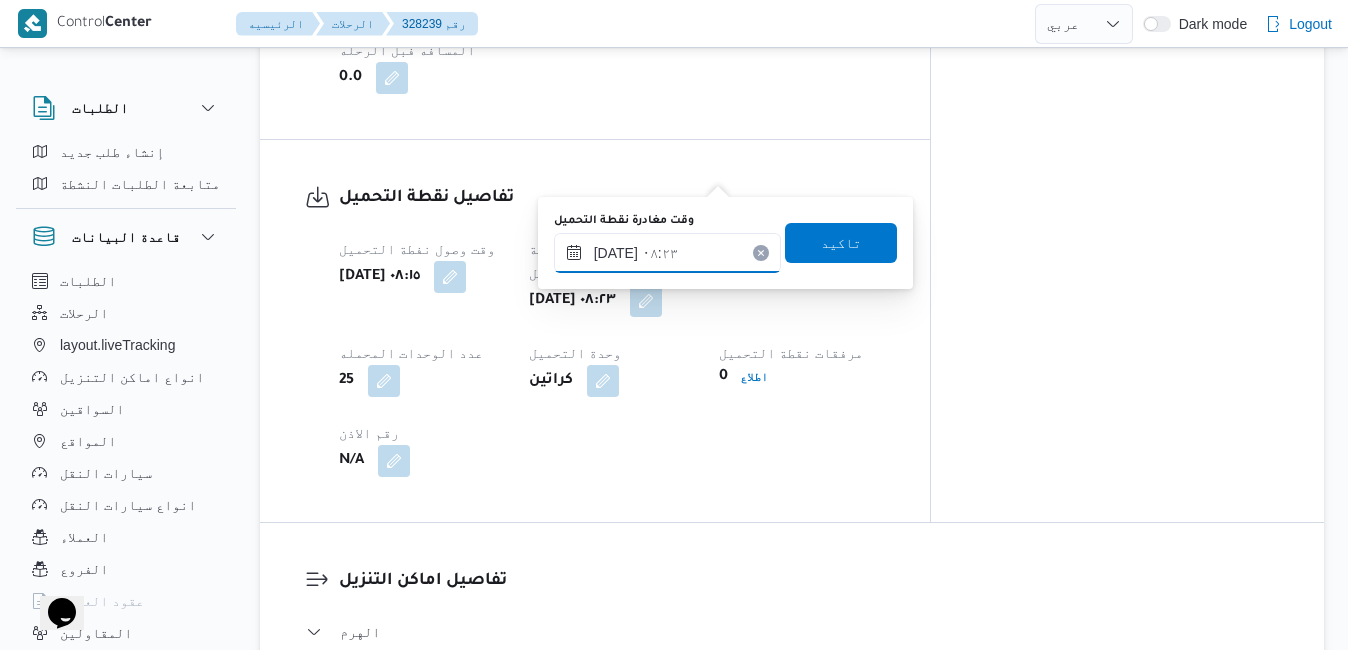 click on "[DATE] ٠٨:٢٣" at bounding box center (667, 253) 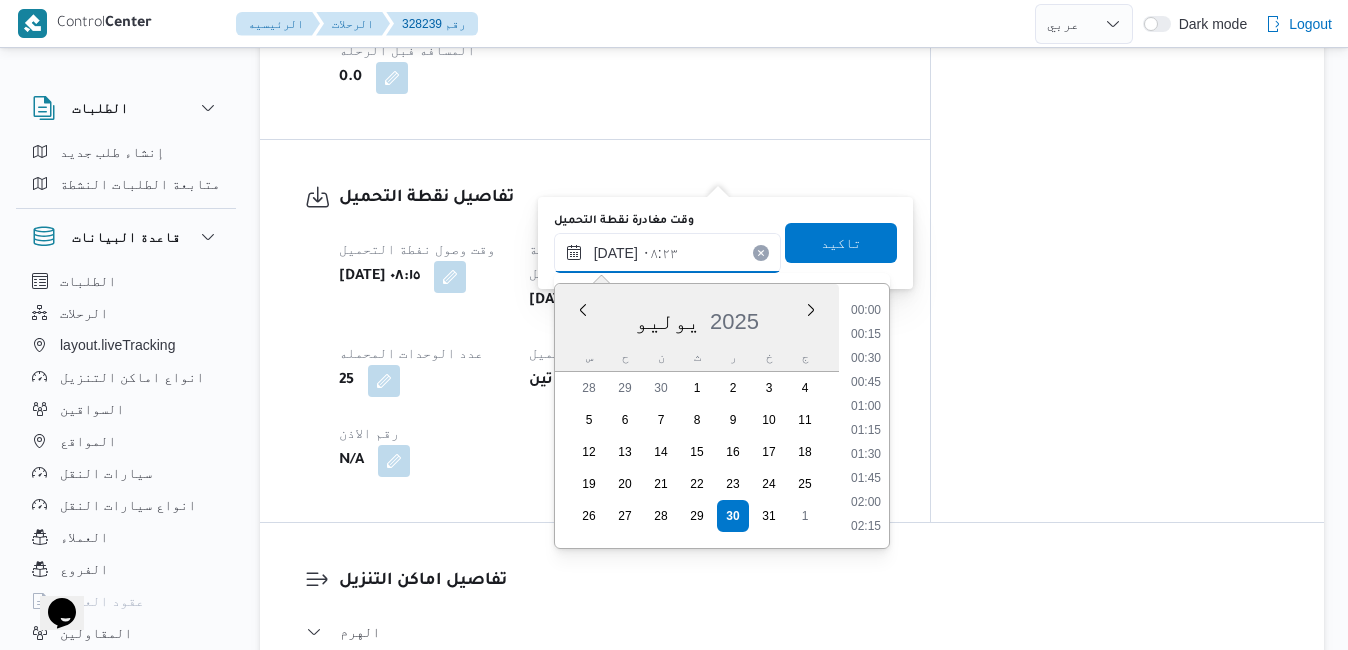 scroll, scrollTop: 670, scrollLeft: 0, axis: vertical 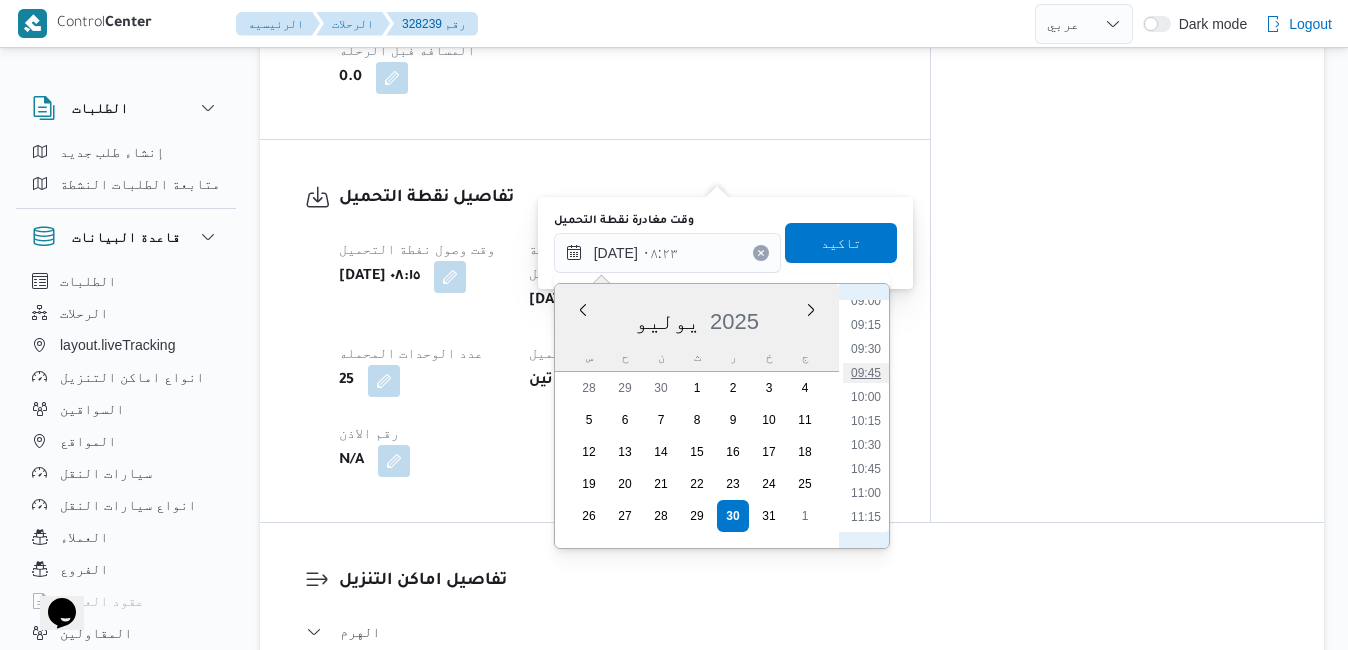 click on "09:45" at bounding box center (866, 373) 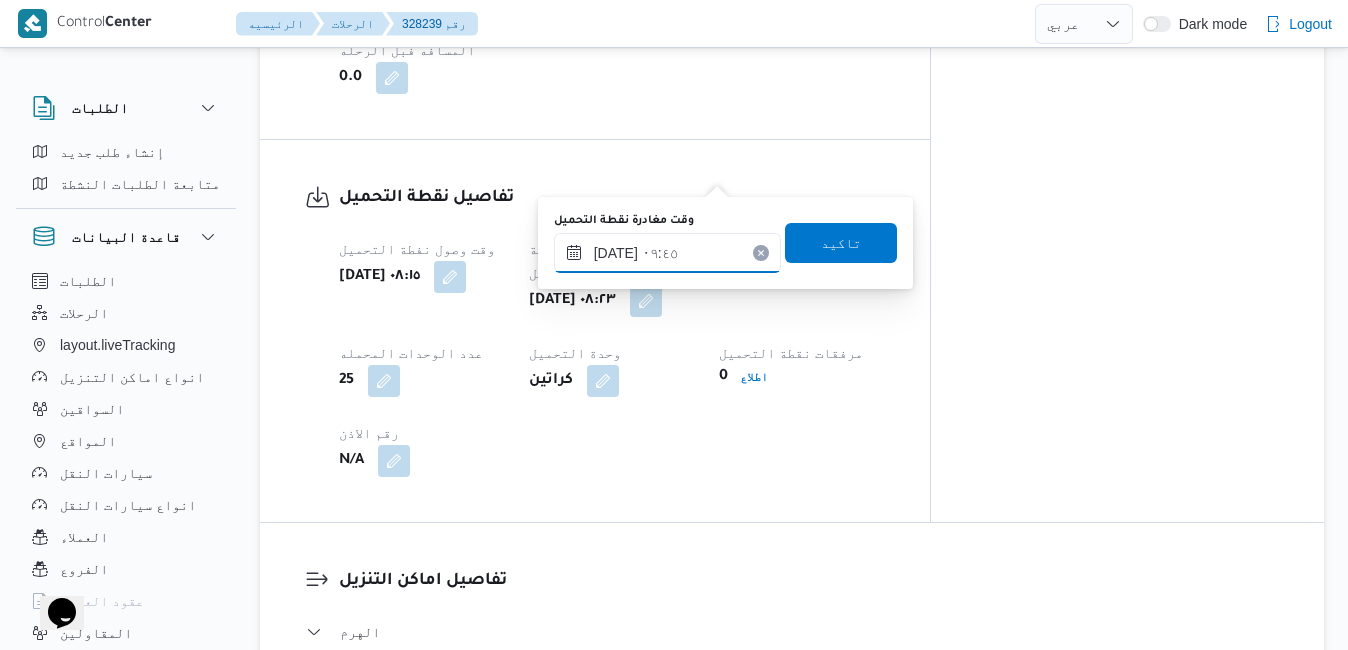 click on "[DATE] ٠٩:٤٥" at bounding box center (667, 253) 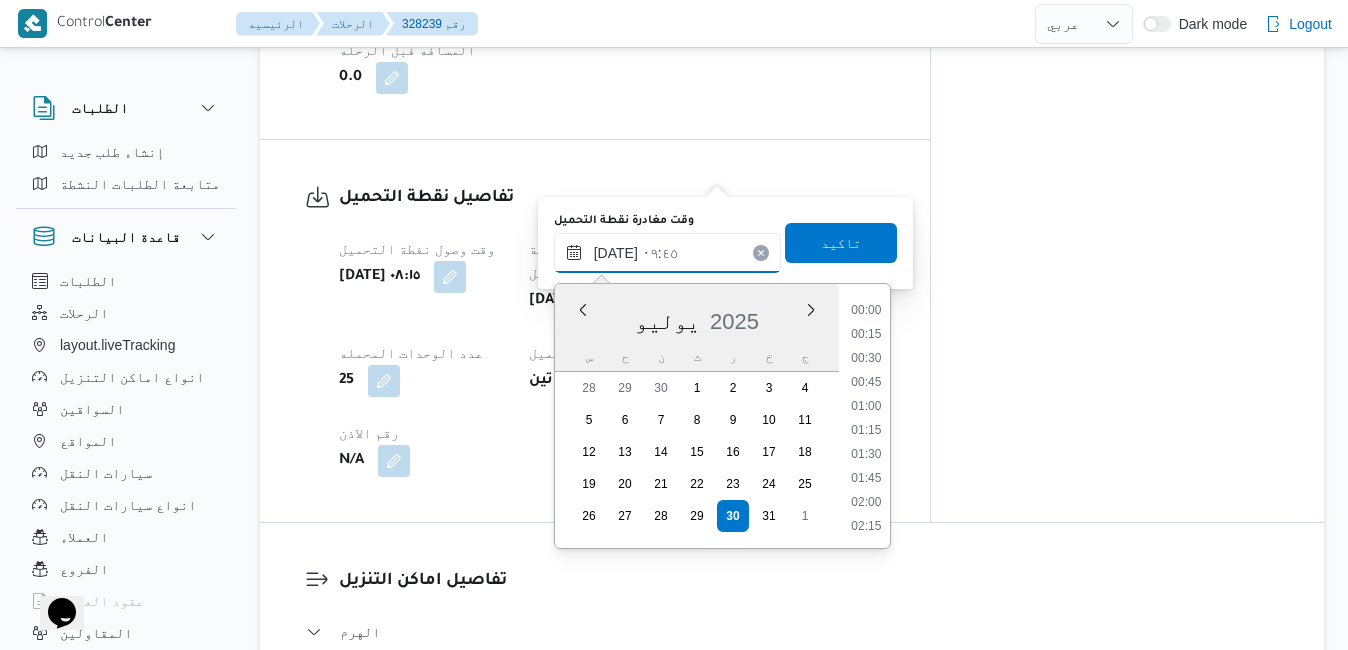 scroll, scrollTop: 814, scrollLeft: 0, axis: vertical 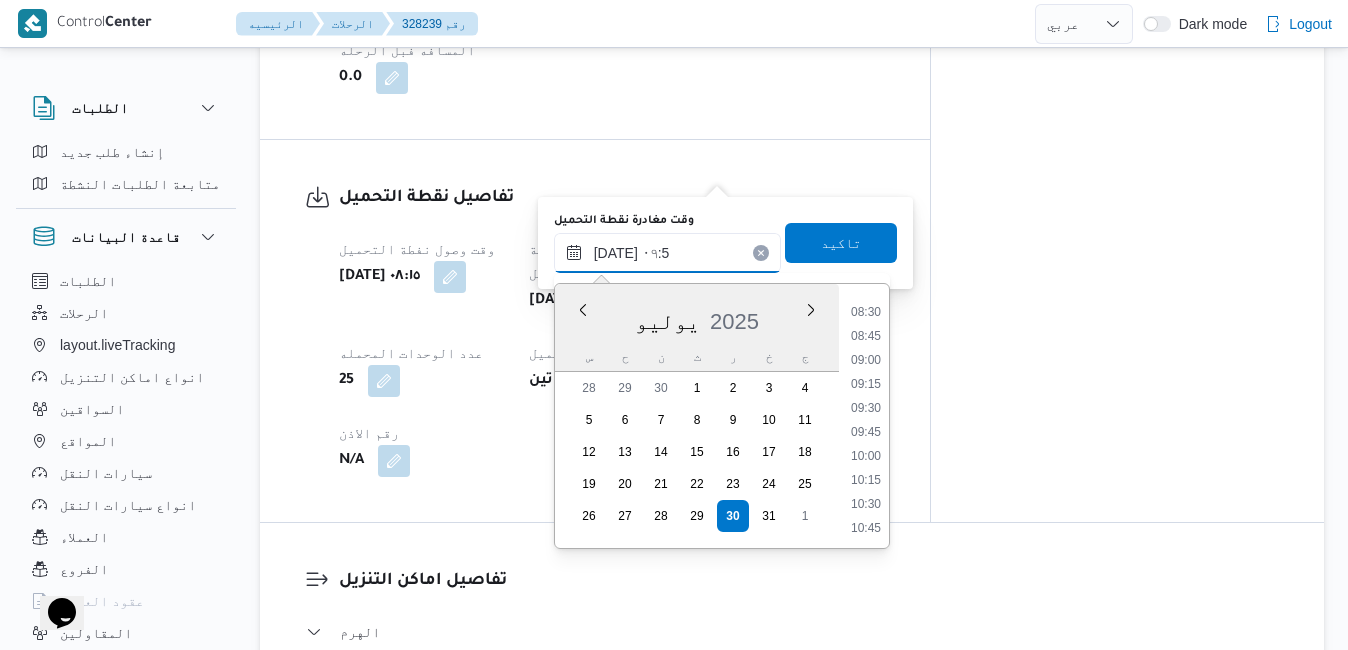 type on "[DATE] ٠٩:50" 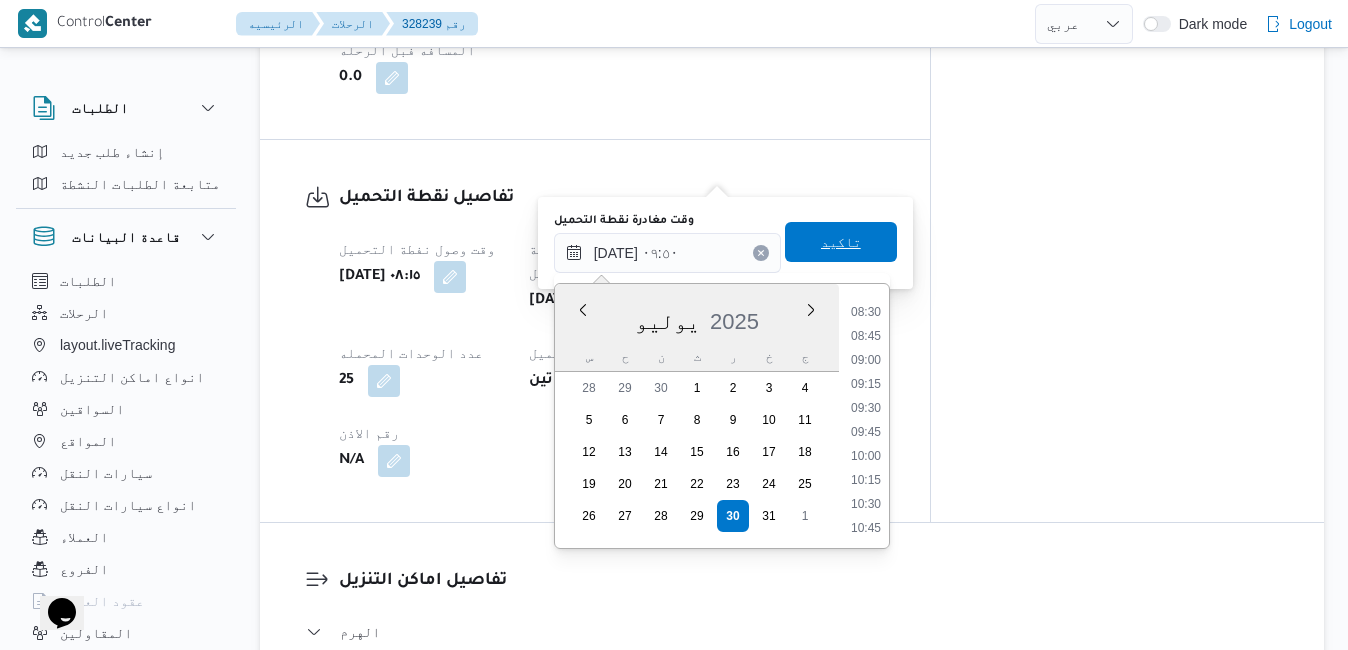 click on "تاكيد" at bounding box center [841, 242] 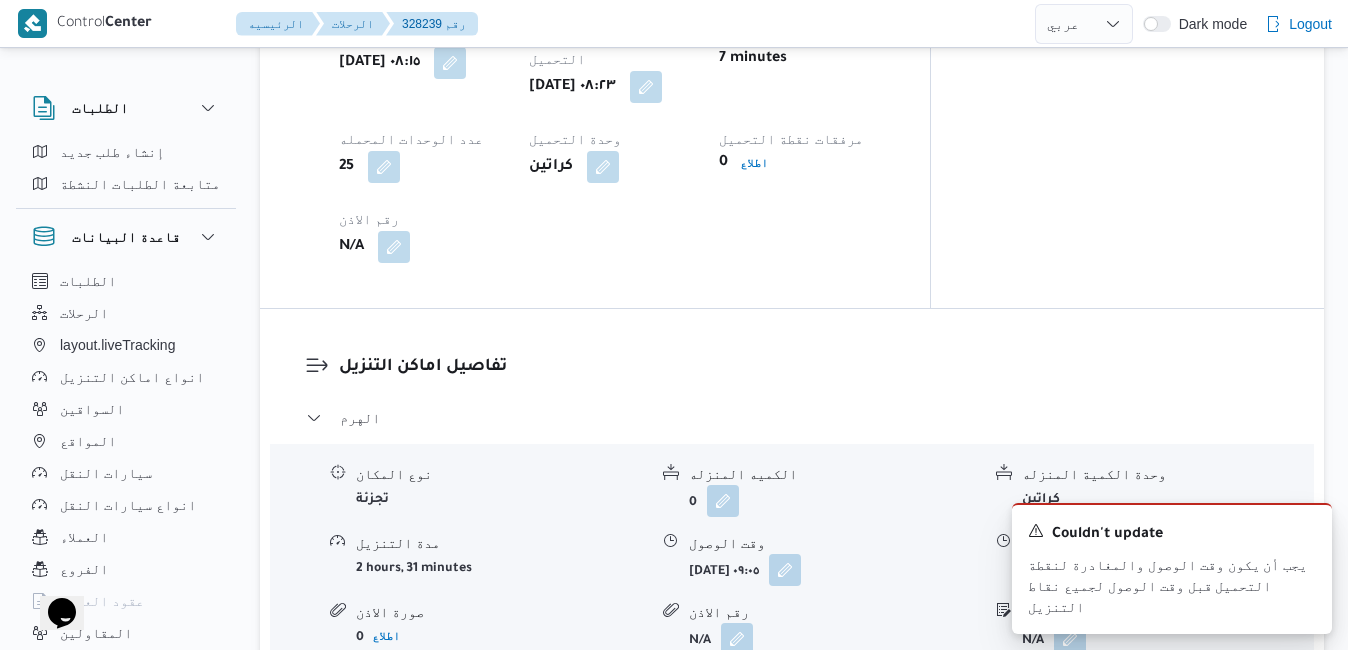 scroll, scrollTop: 1800, scrollLeft: 0, axis: vertical 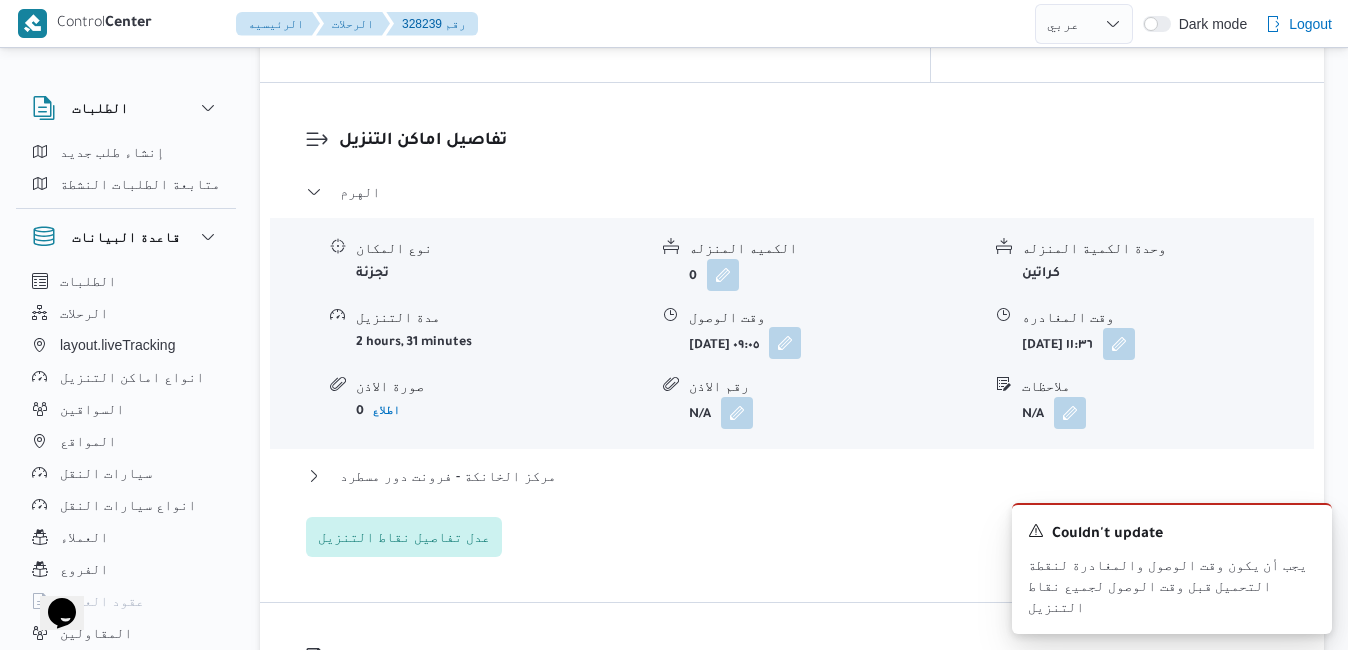 click at bounding box center [785, 343] 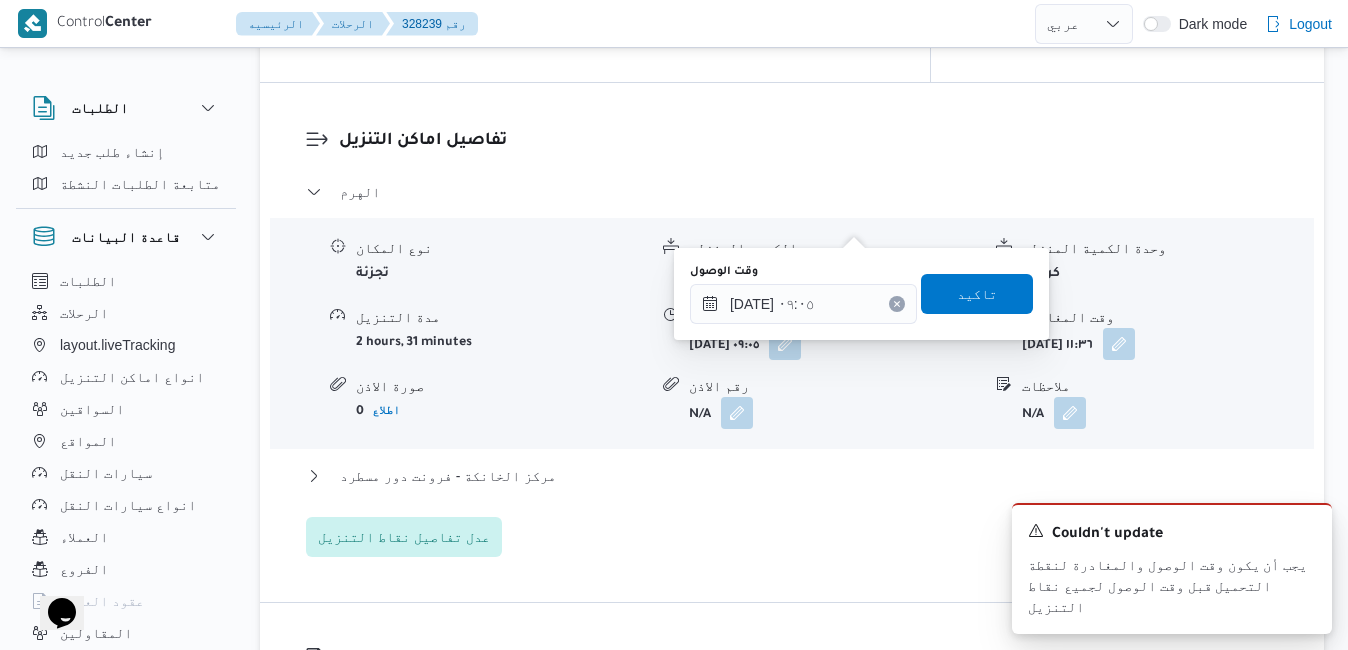 click 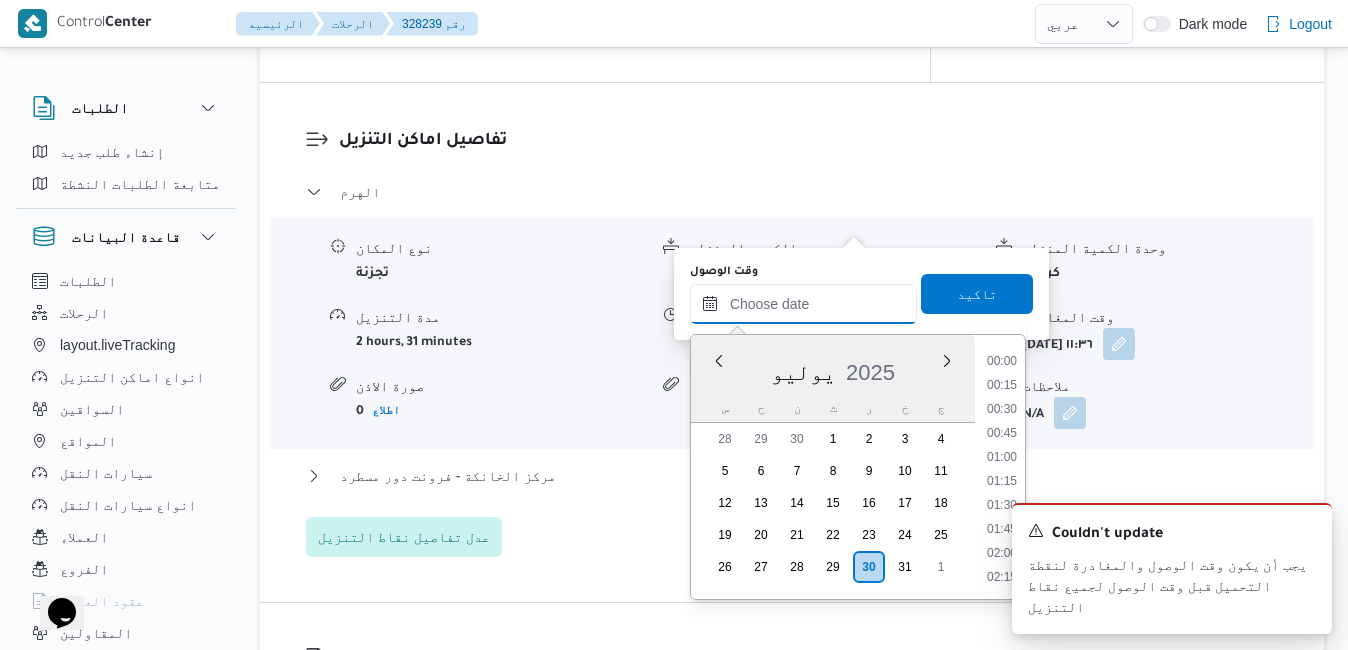 scroll, scrollTop: 1030, scrollLeft: 0, axis: vertical 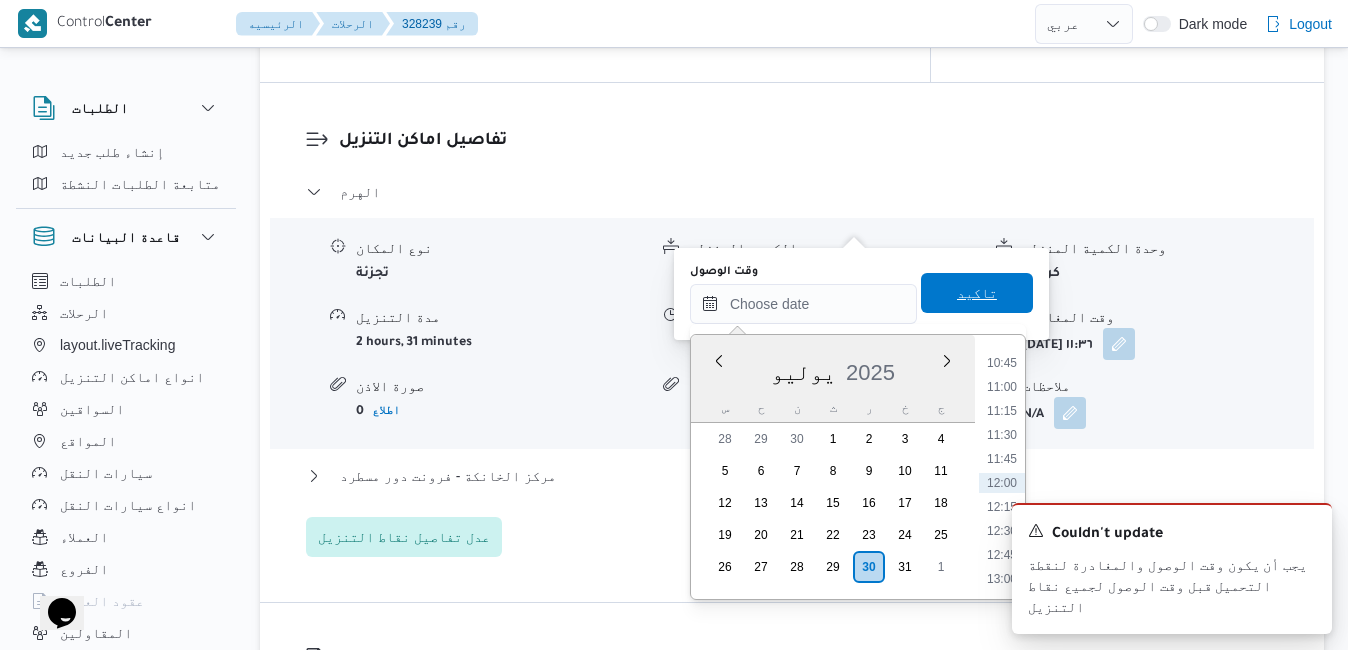 click on "تاكيد" at bounding box center (977, 293) 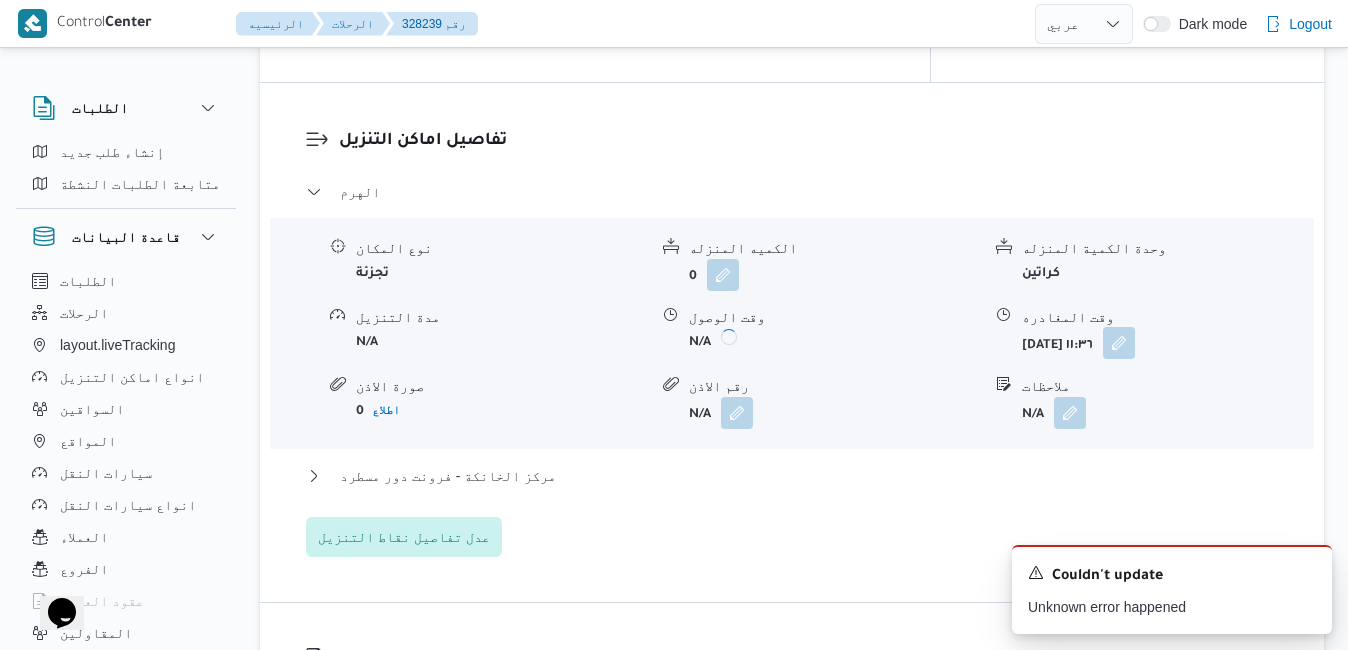 click at bounding box center (1119, 343) 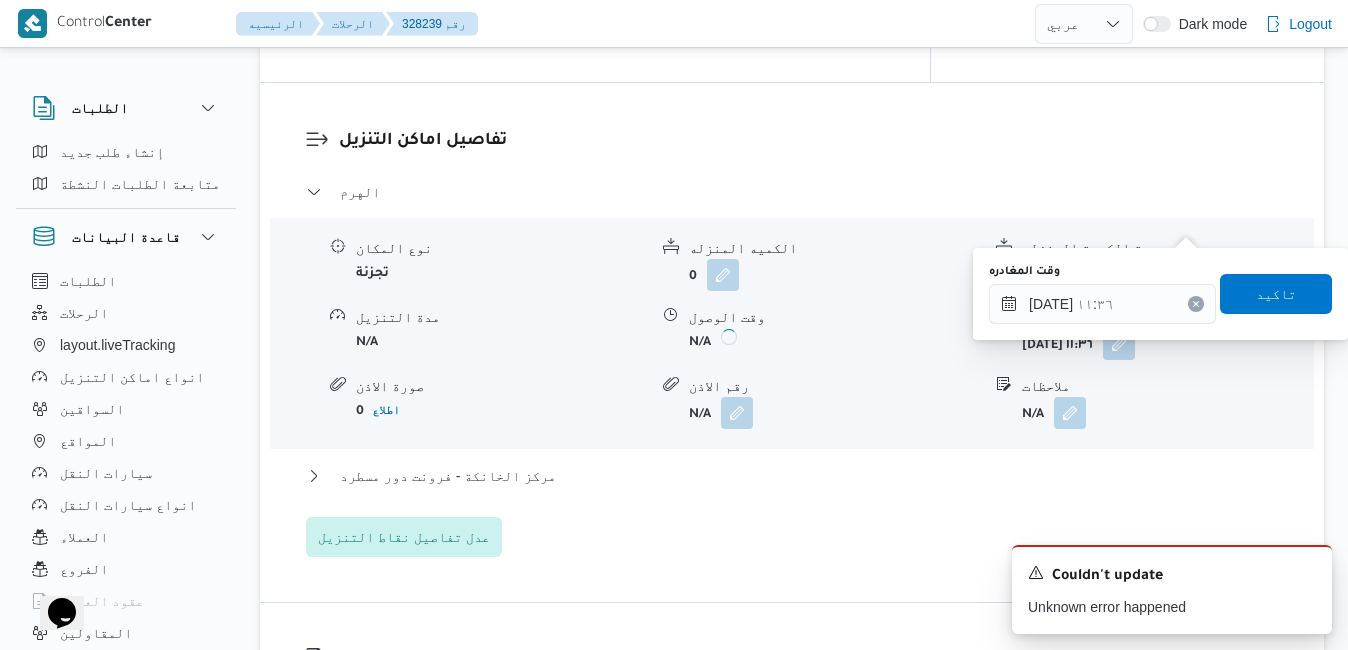 click 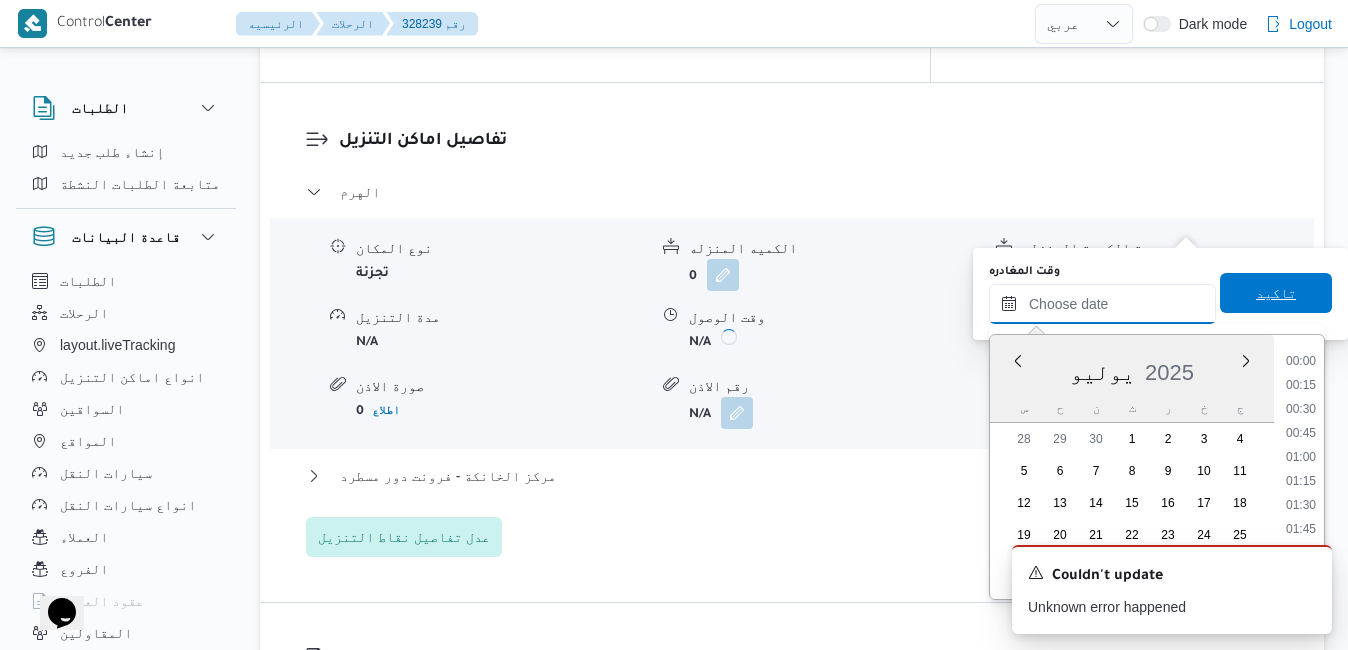 scroll, scrollTop: 1030, scrollLeft: 0, axis: vertical 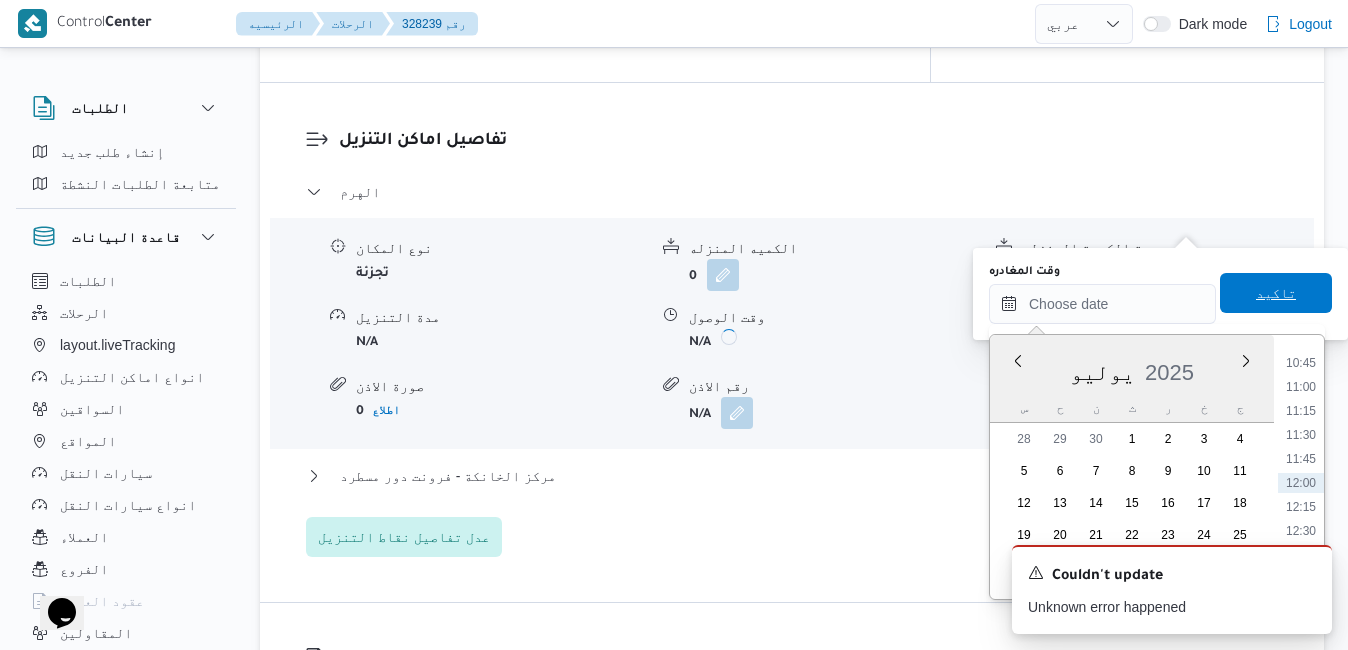 click on "تاكيد" at bounding box center (1276, 293) 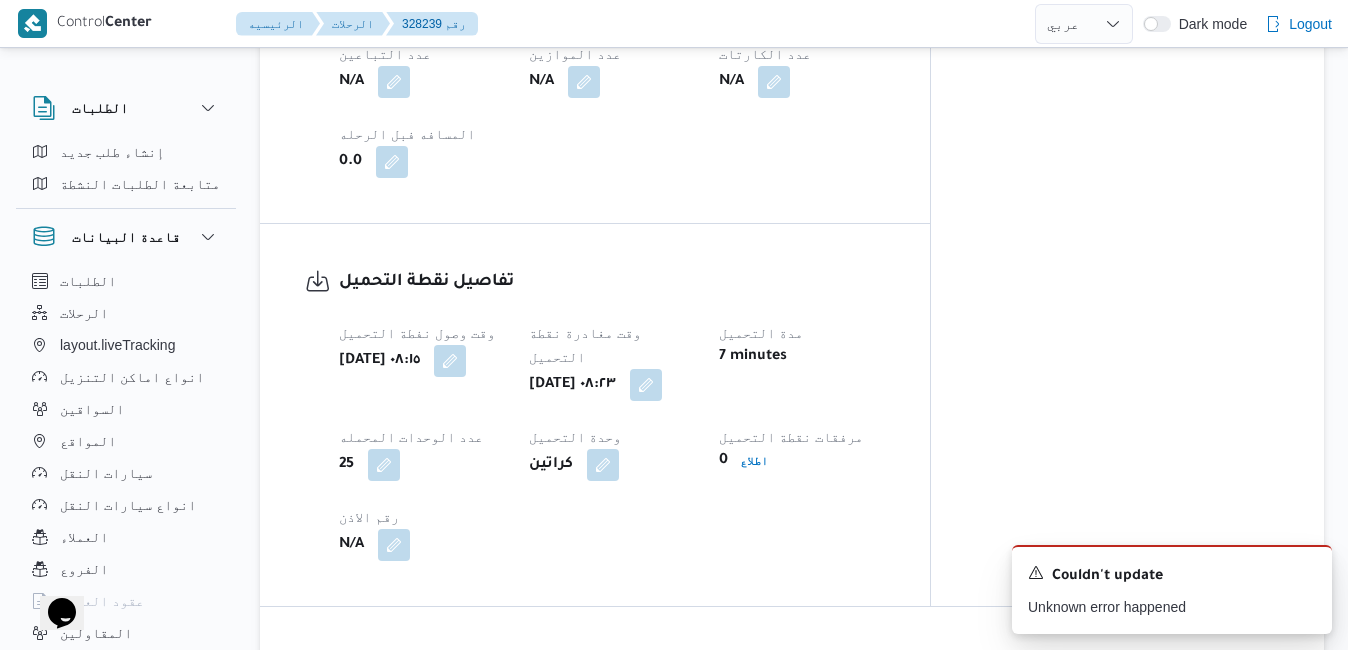scroll, scrollTop: 1240, scrollLeft: 0, axis: vertical 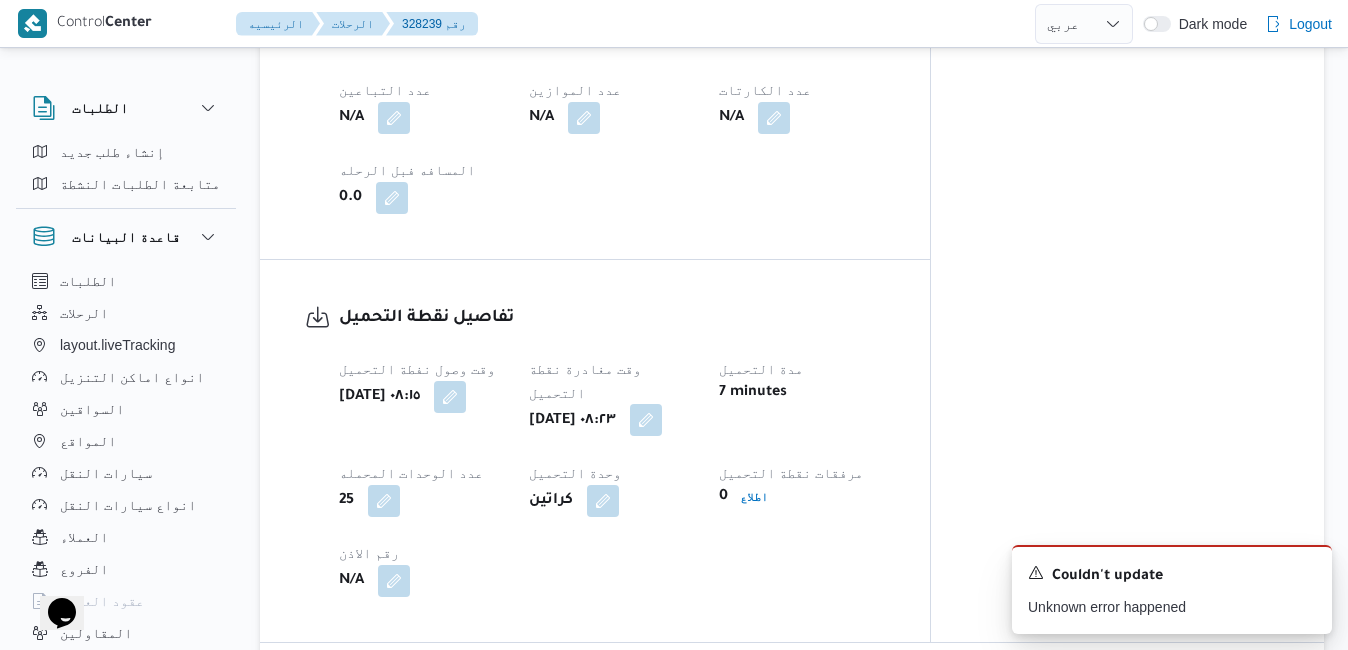 click at bounding box center [646, 420] 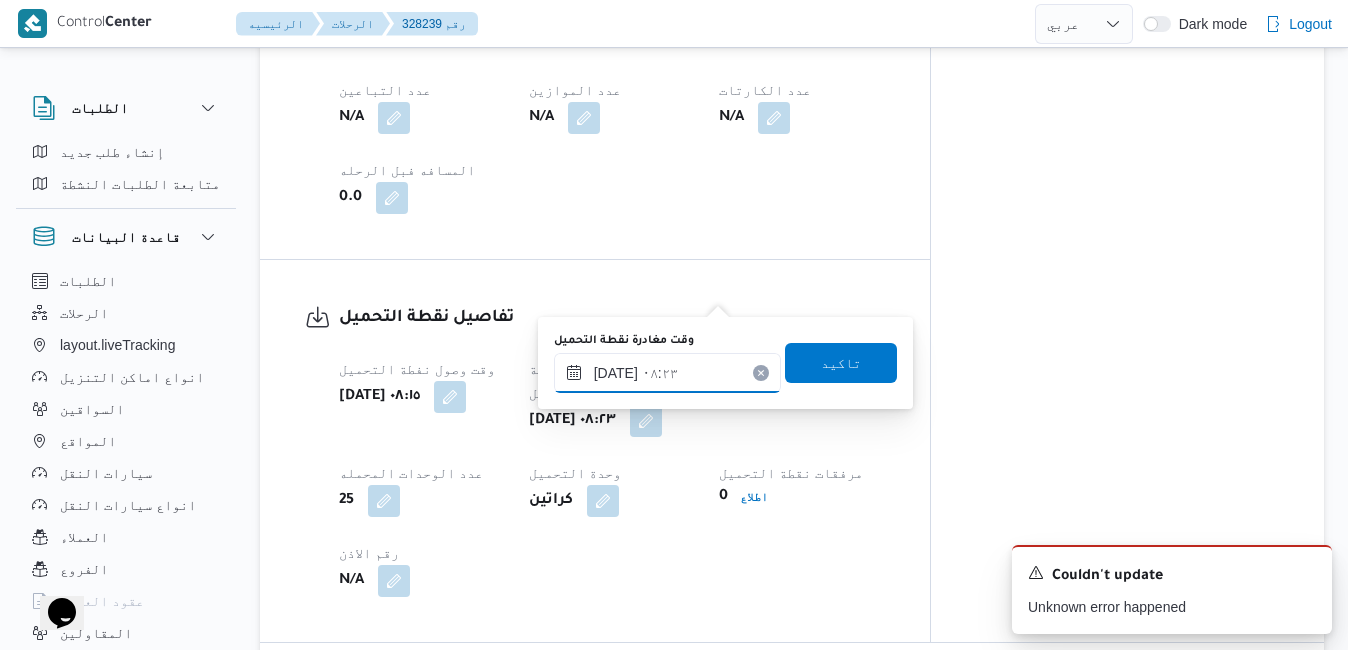 click on "[DATE] ٠٨:٢٣" at bounding box center (667, 373) 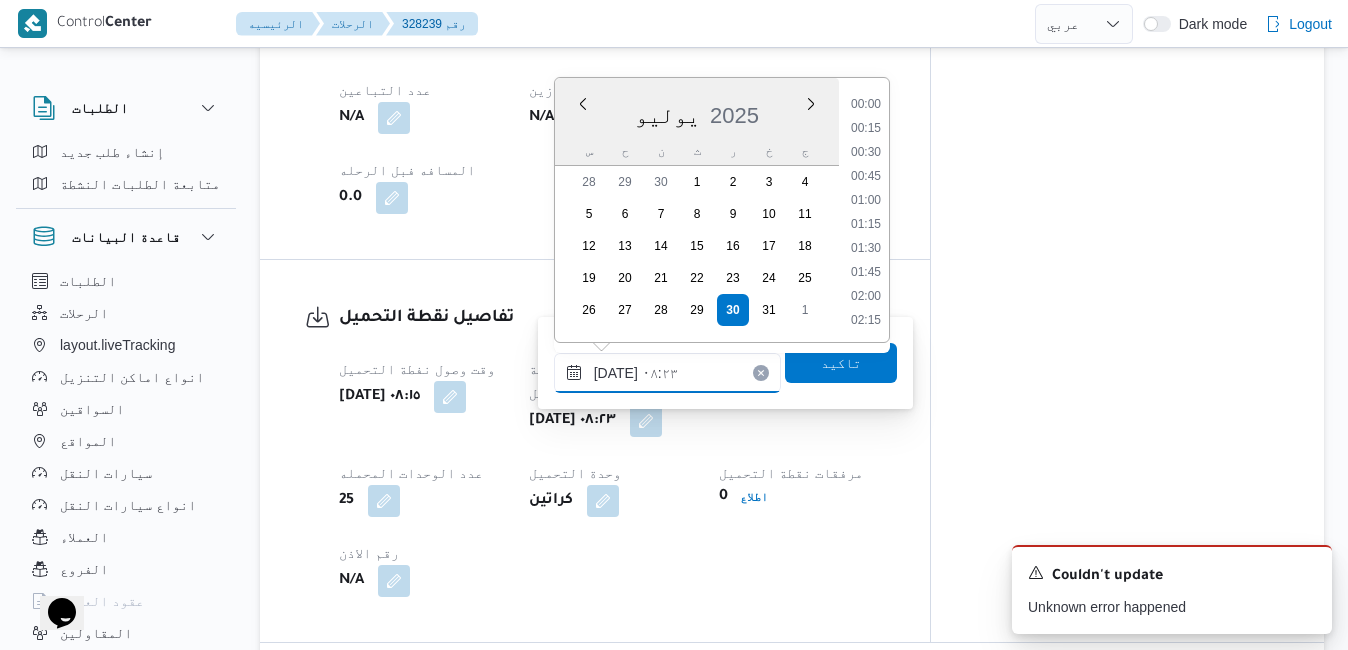scroll, scrollTop: 670, scrollLeft: 0, axis: vertical 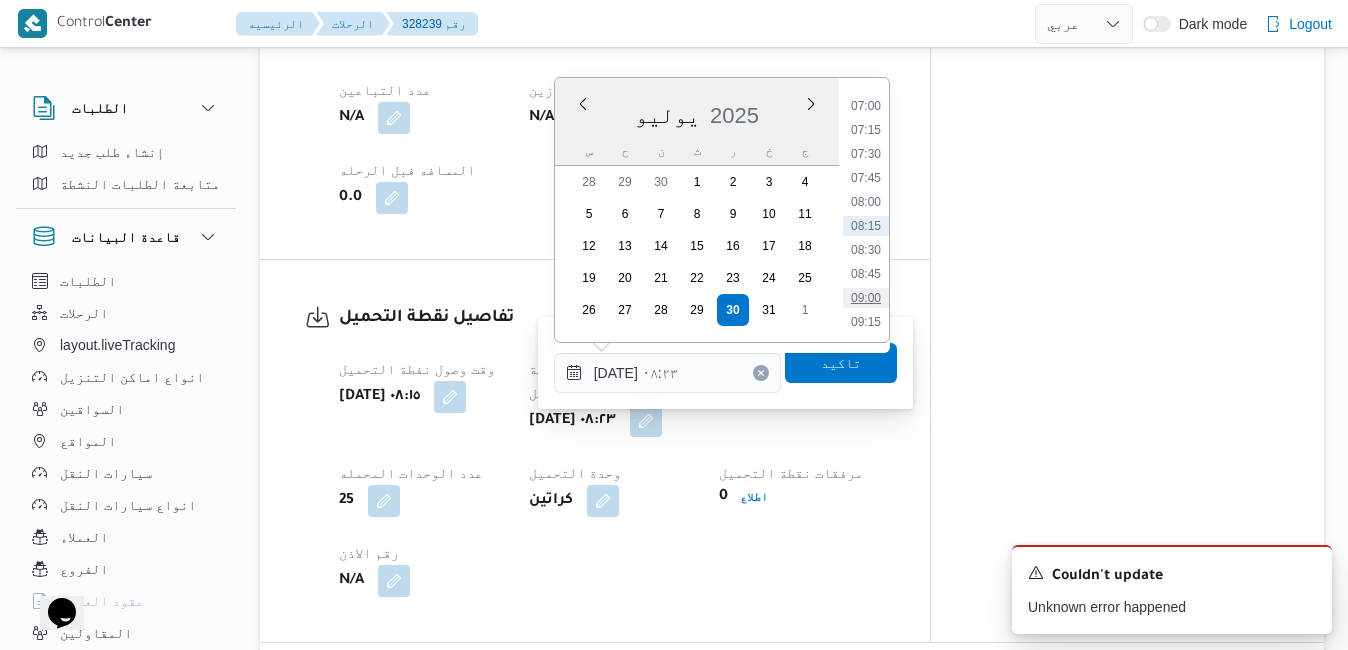 click on "09:00" at bounding box center (866, 298) 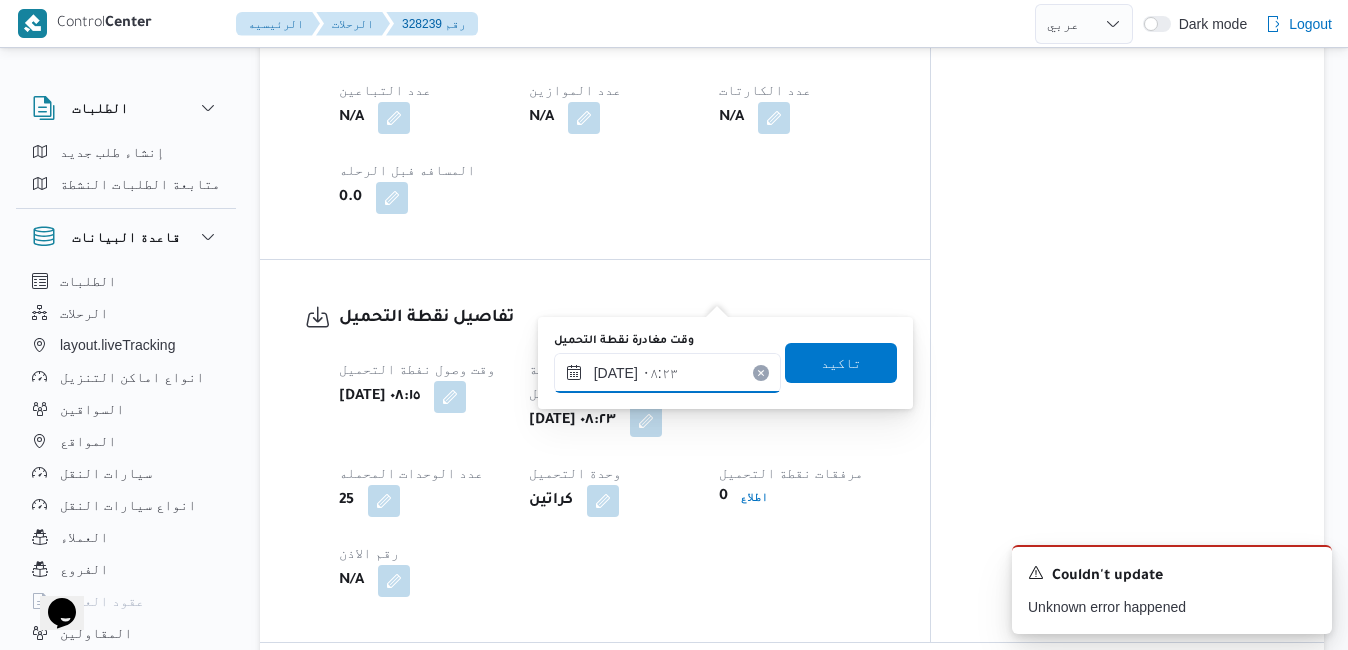 click on "[DATE] ٠٨:٢٣" at bounding box center (667, 373) 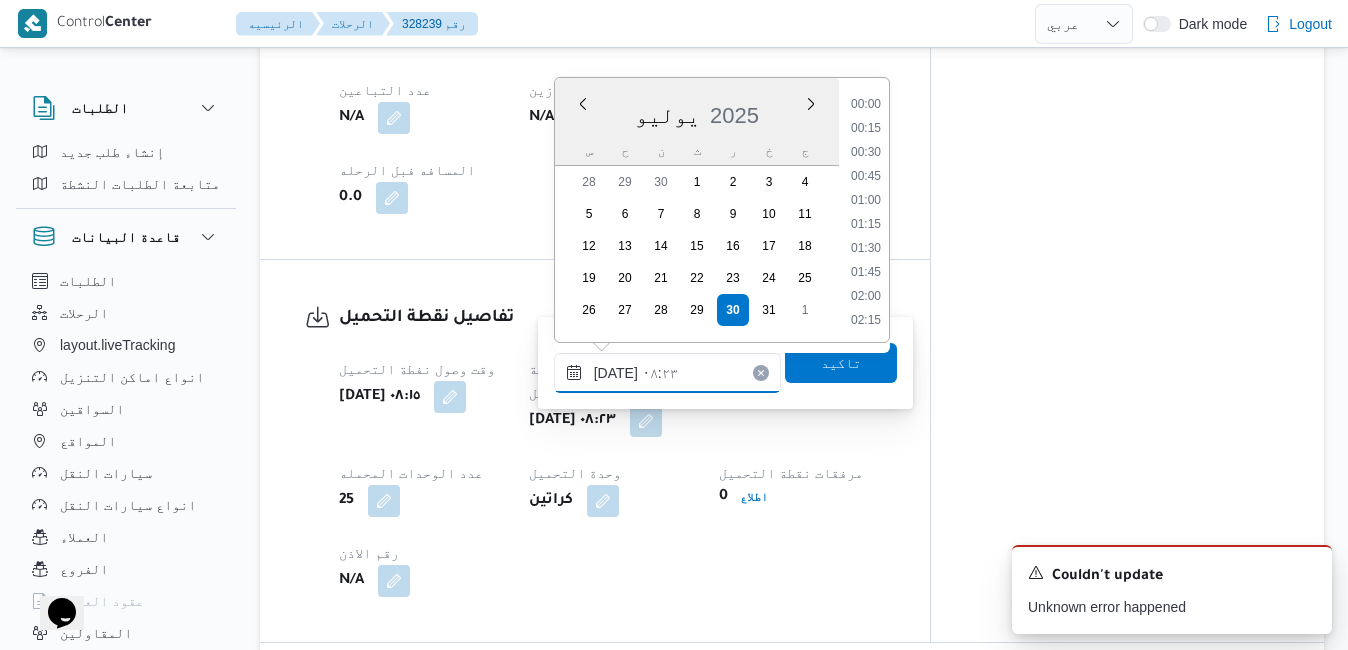scroll, scrollTop: 670, scrollLeft: 0, axis: vertical 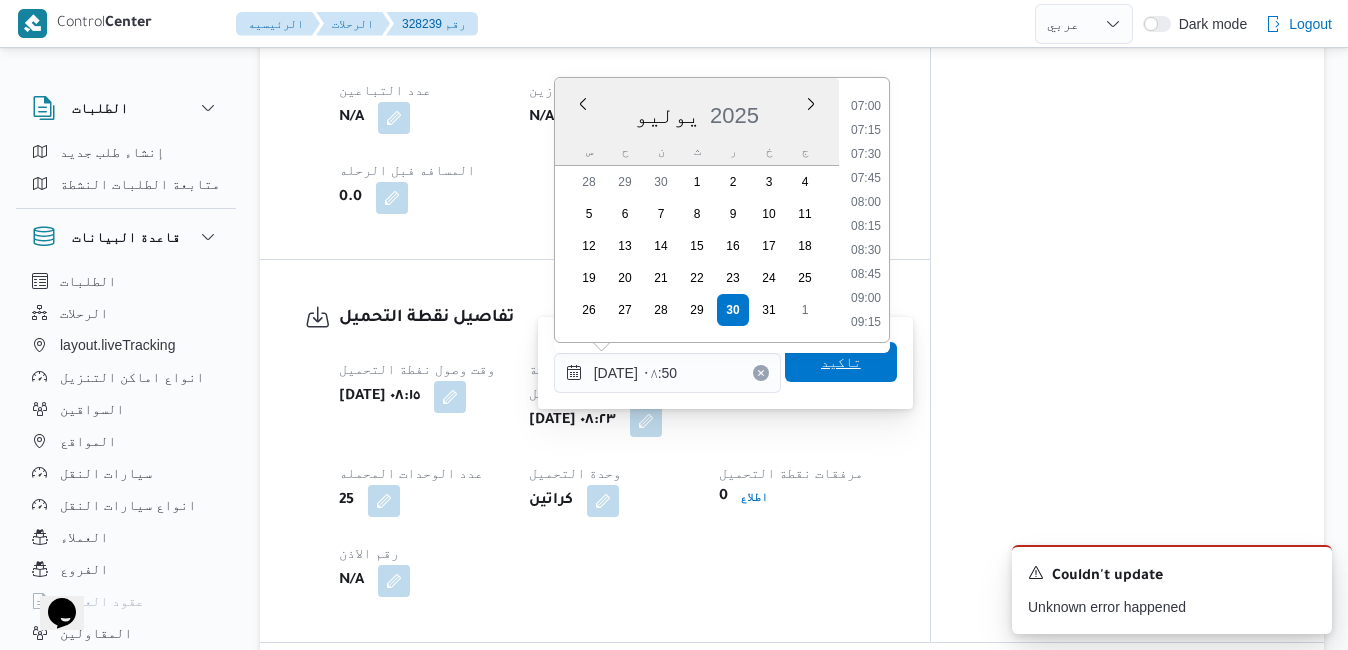 type on "[DATE] ٠٨:٥٠" 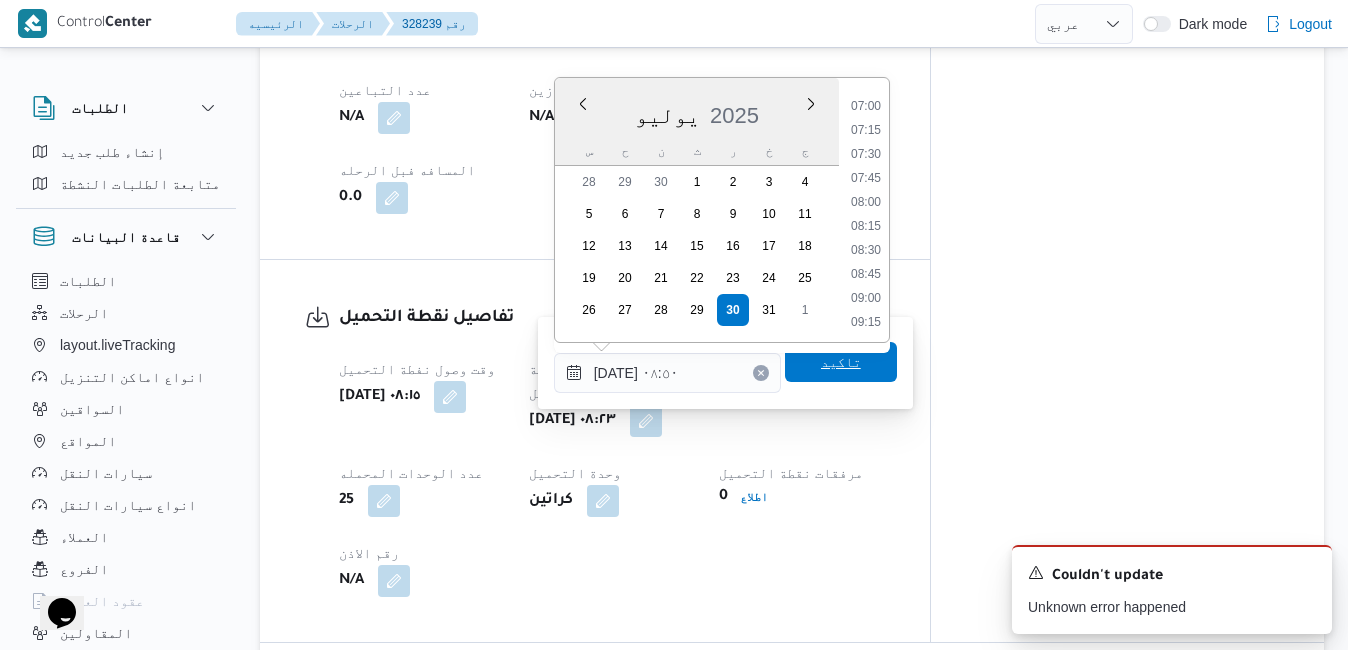 click on "تاكيد" at bounding box center [841, 362] 